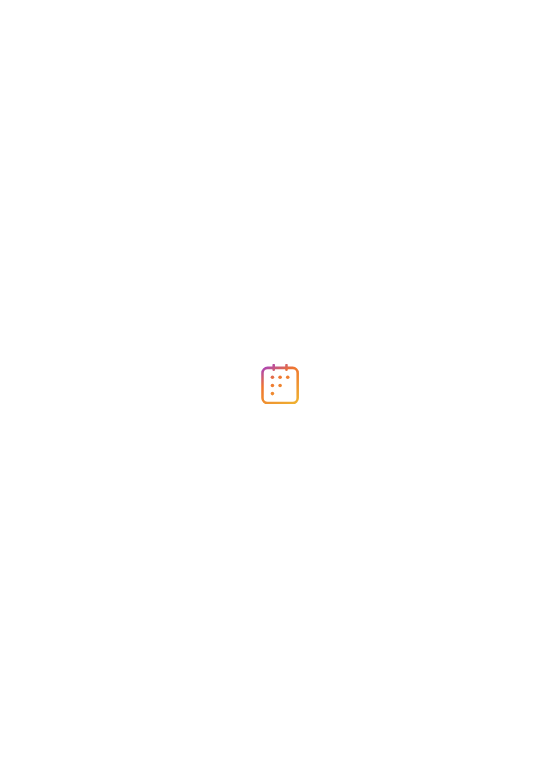 scroll, scrollTop: 0, scrollLeft: 0, axis: both 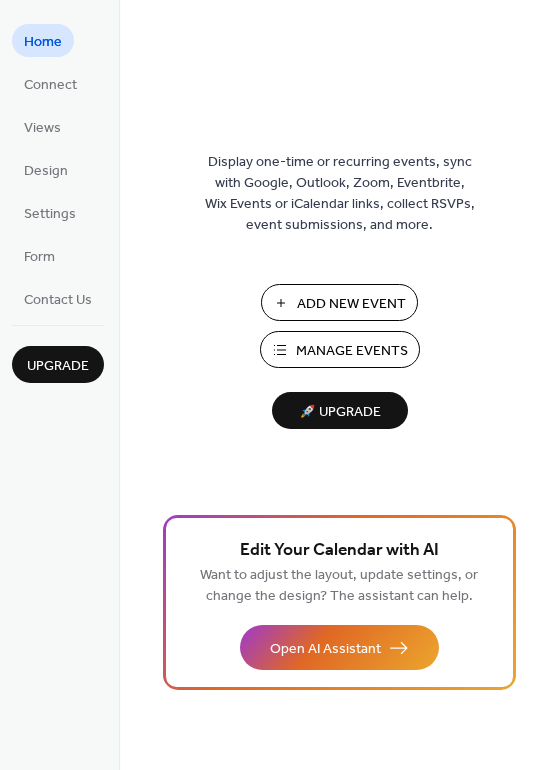 click on "Add New Event" at bounding box center (351, 304) 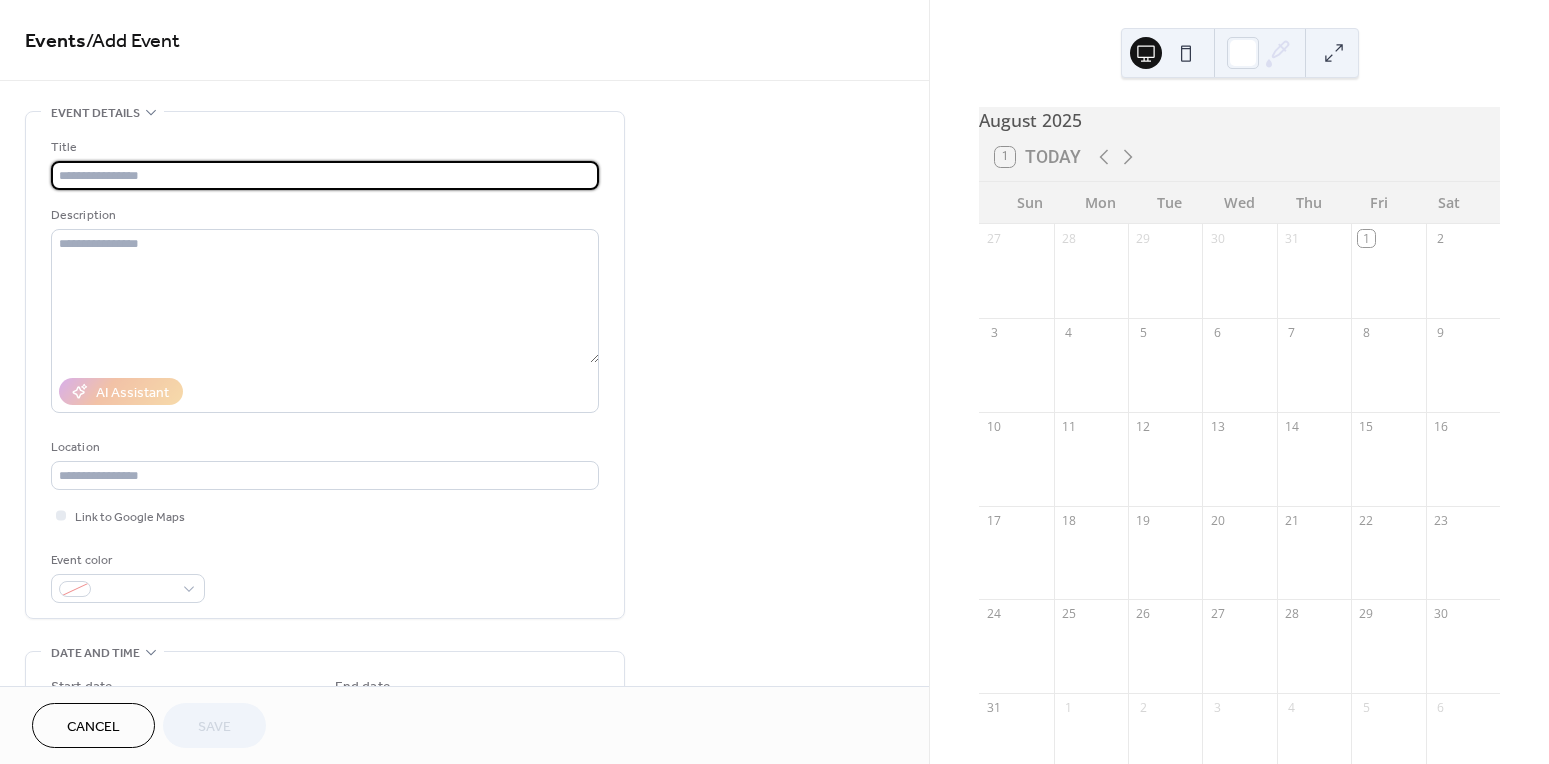 scroll, scrollTop: 0, scrollLeft: 0, axis: both 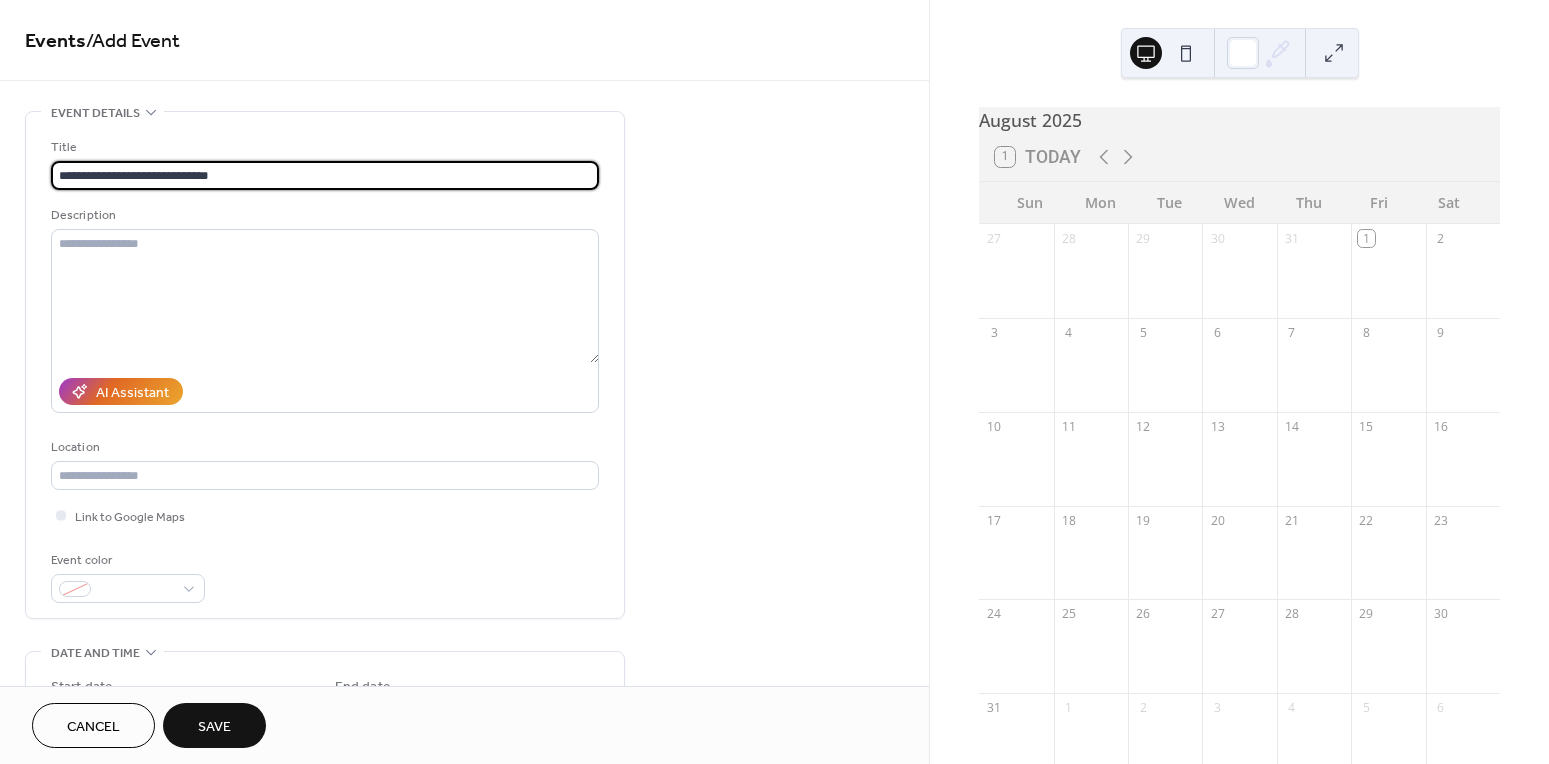 type on "**********" 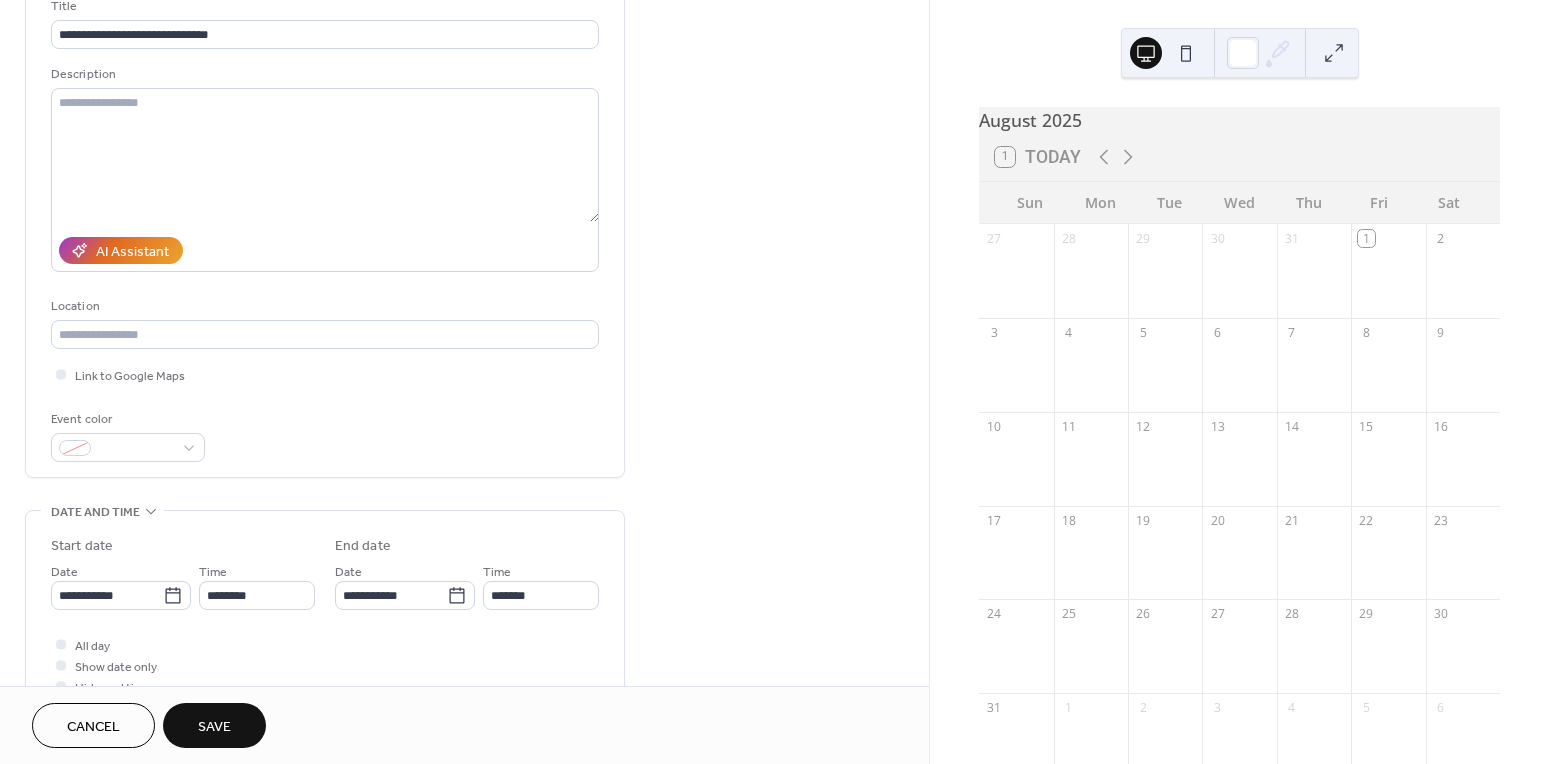 scroll, scrollTop: 217, scrollLeft: 0, axis: vertical 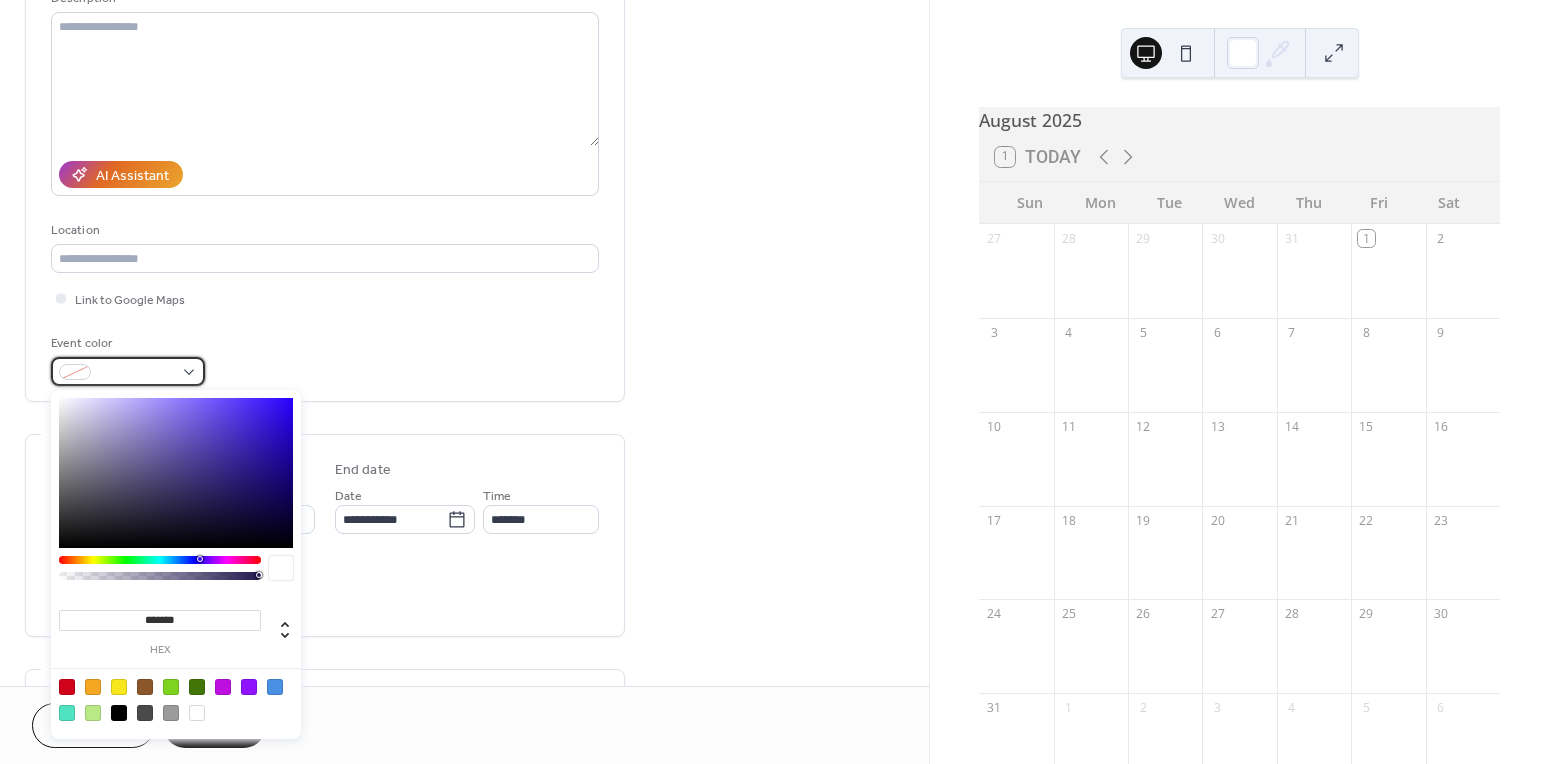 click at bounding box center [75, 372] 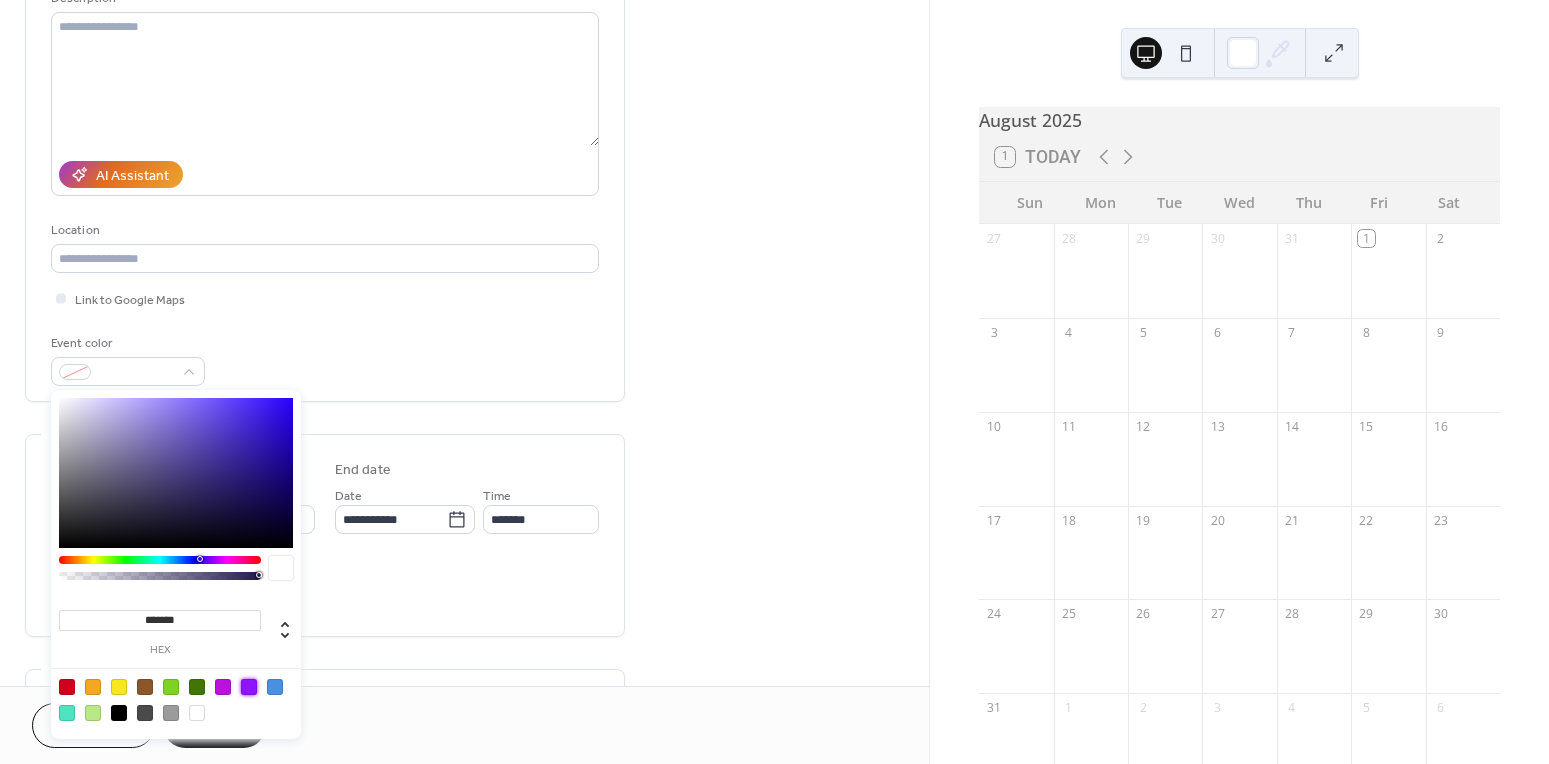 click at bounding box center [249, 687] 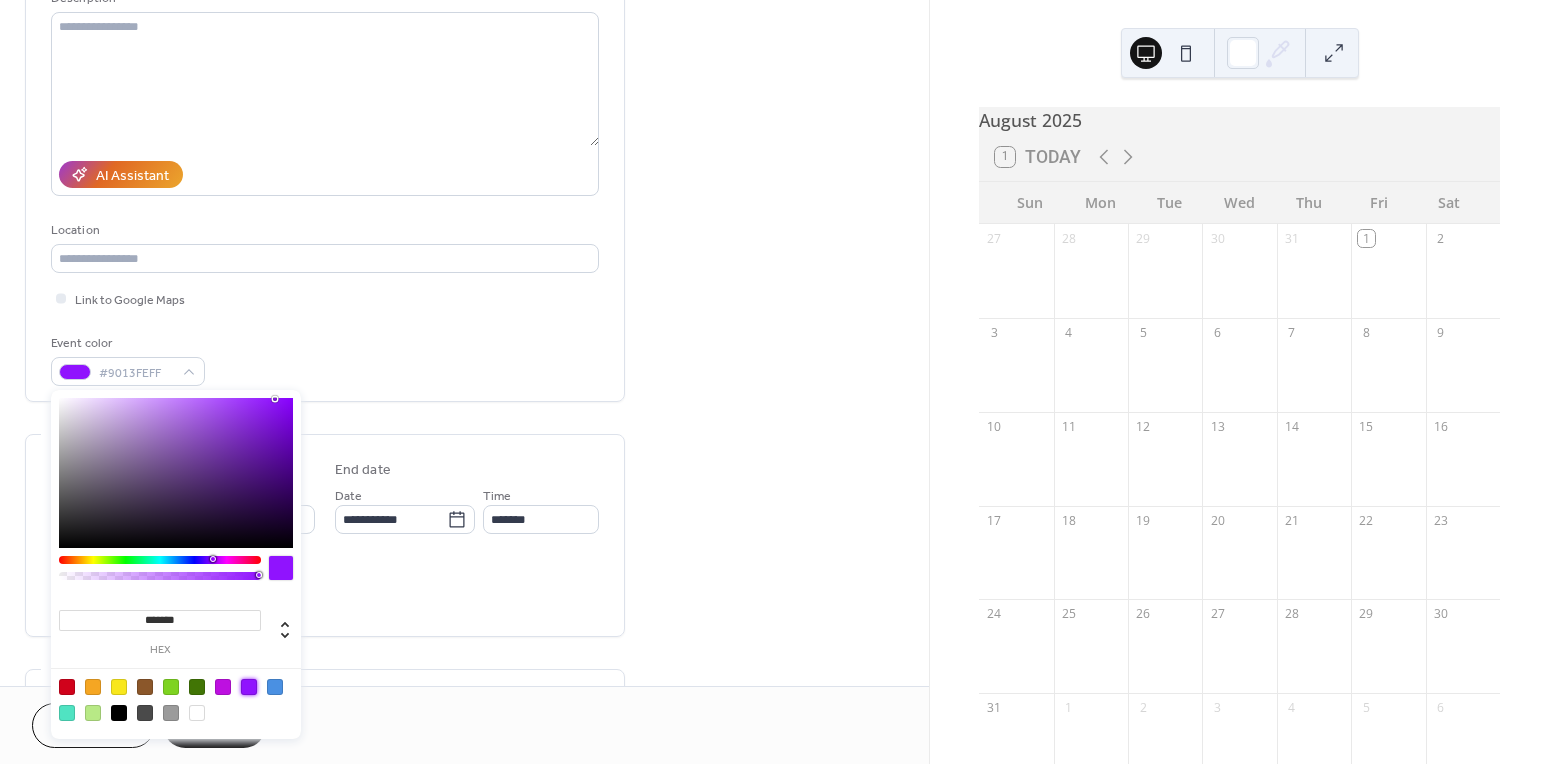click on "**********" at bounding box center (464, 503) 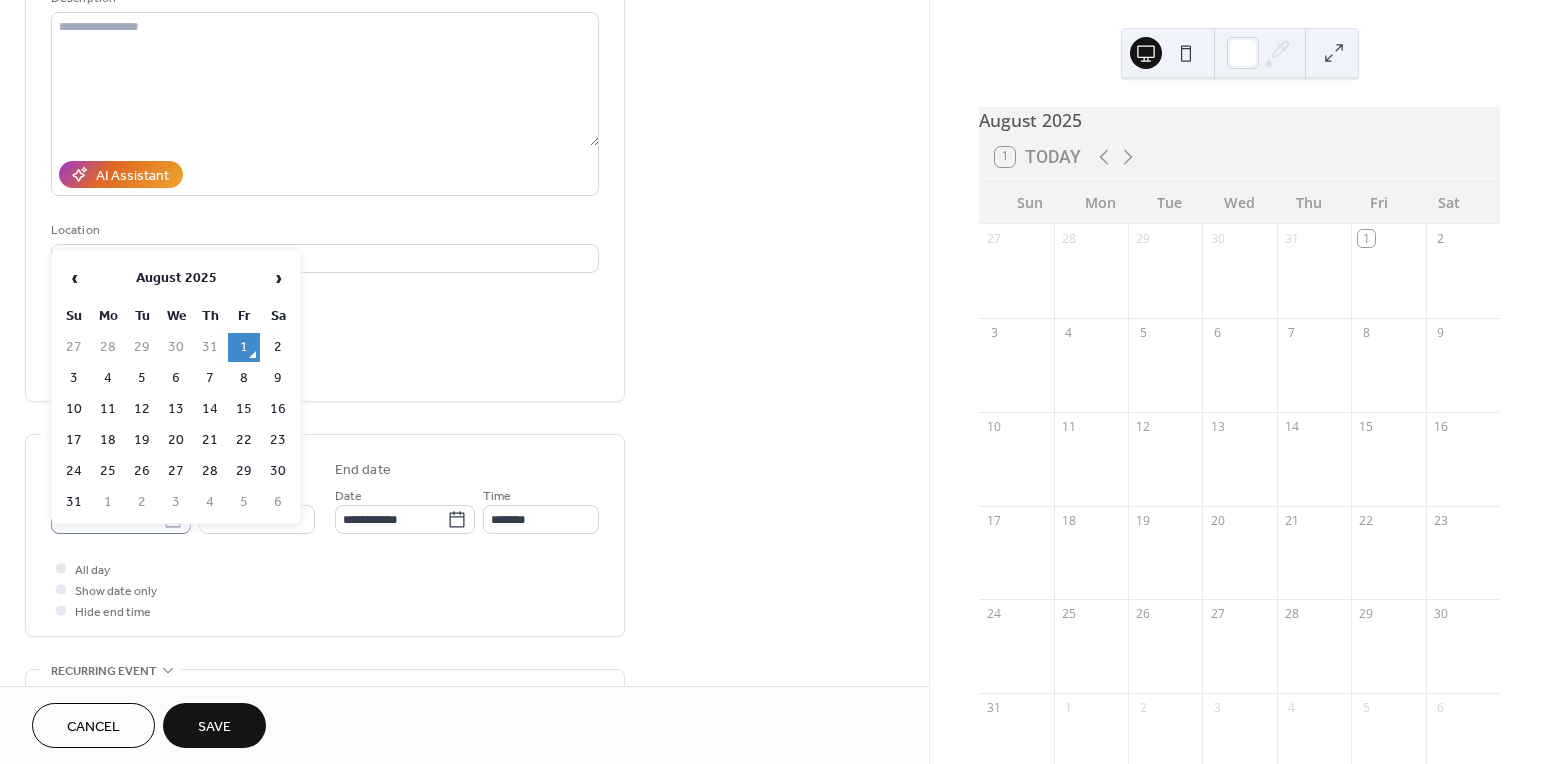 click on "**********" at bounding box center (774, 382) 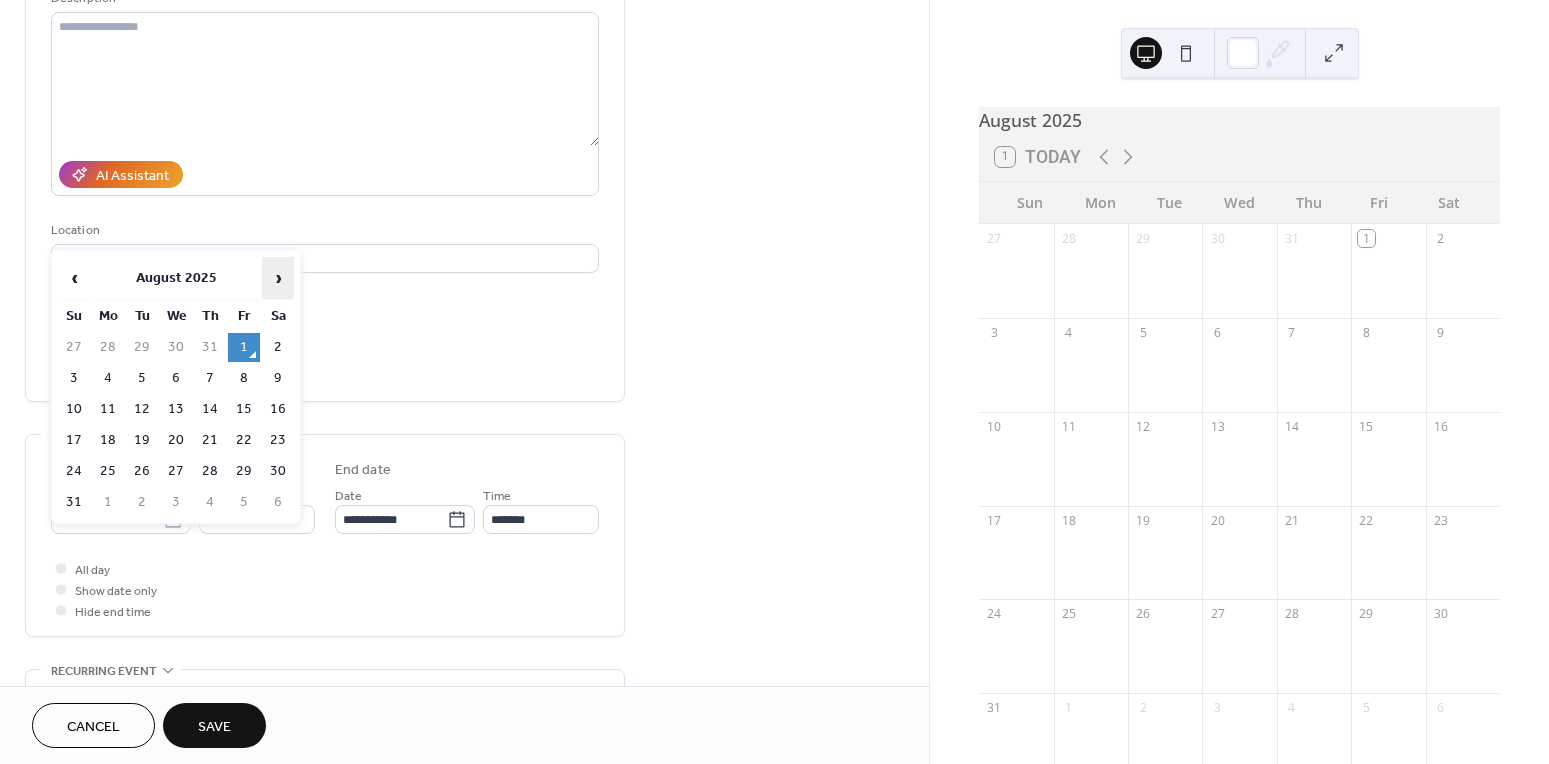 click on "›" at bounding box center (278, 278) 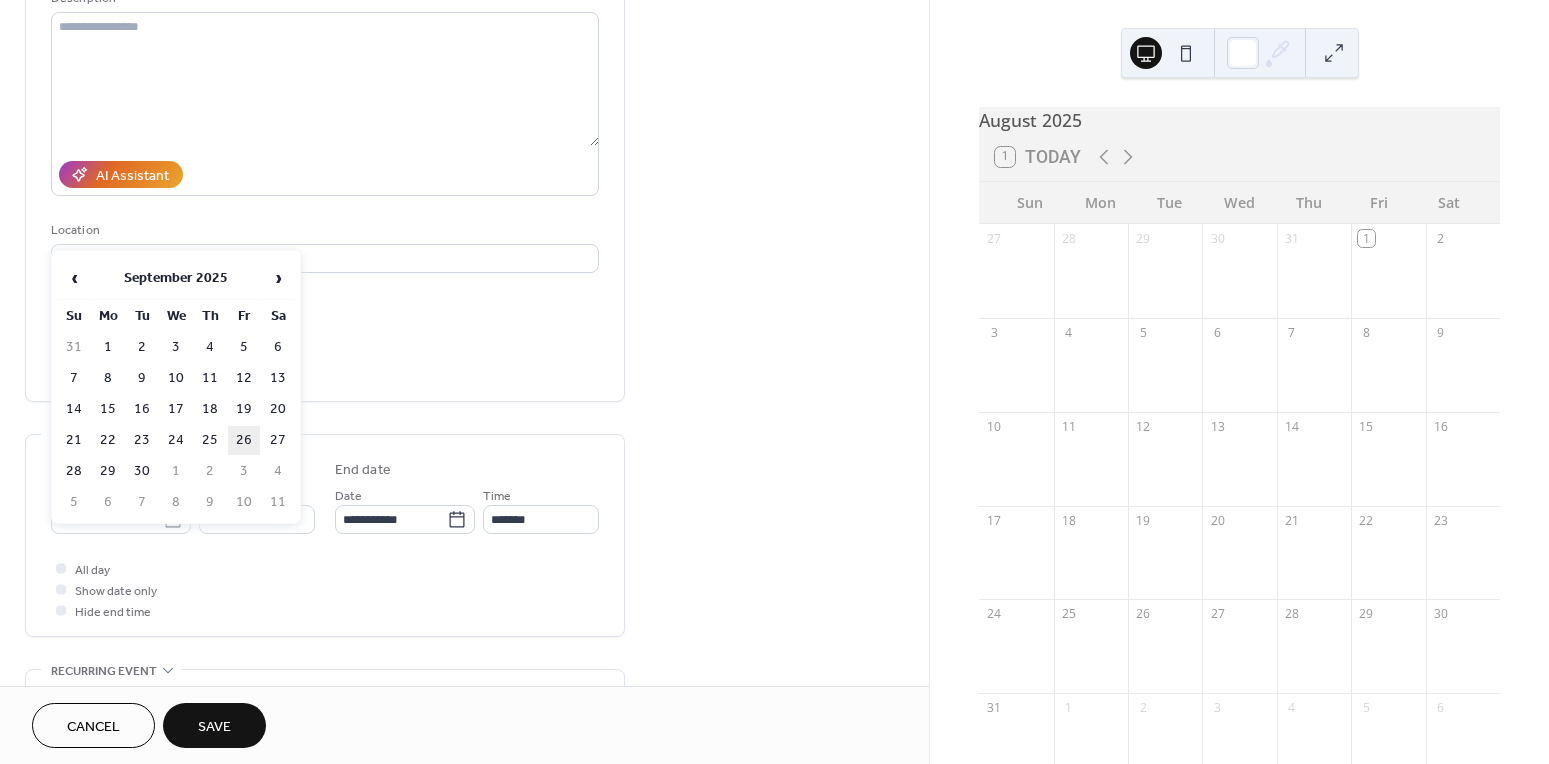 click on "26" at bounding box center (244, 440) 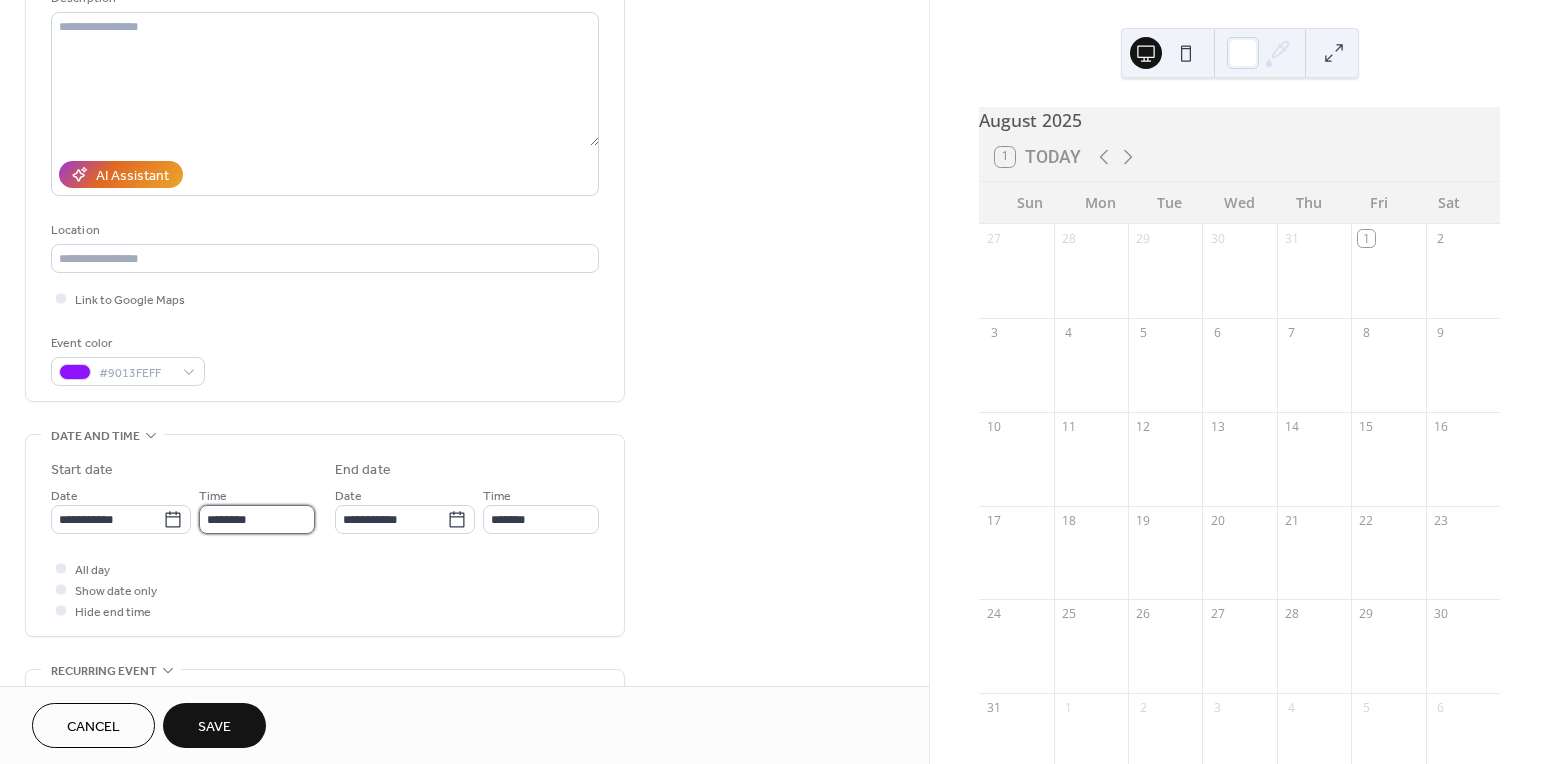 click on "********" at bounding box center (257, 519) 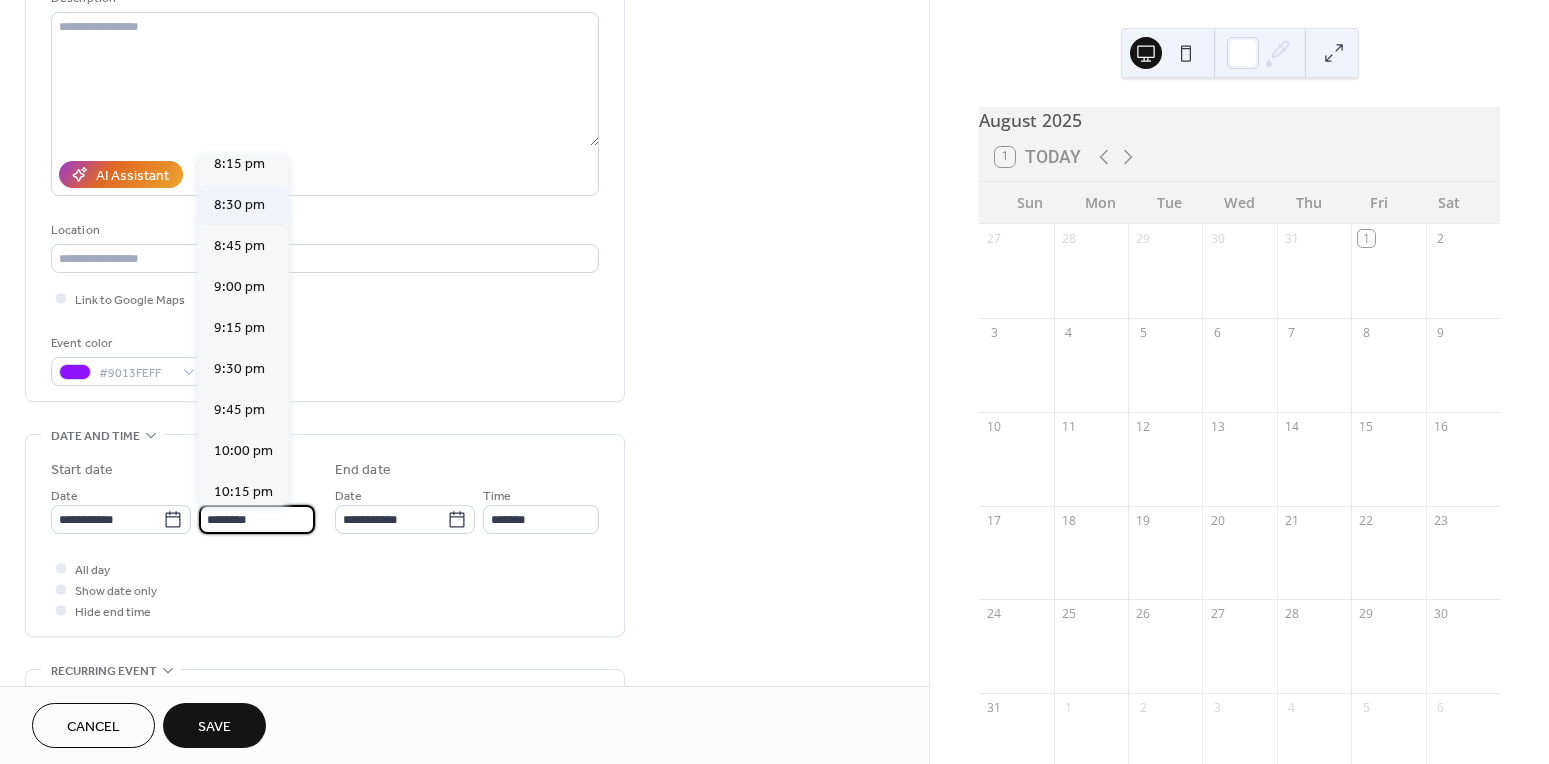 scroll, scrollTop: 3335, scrollLeft: 0, axis: vertical 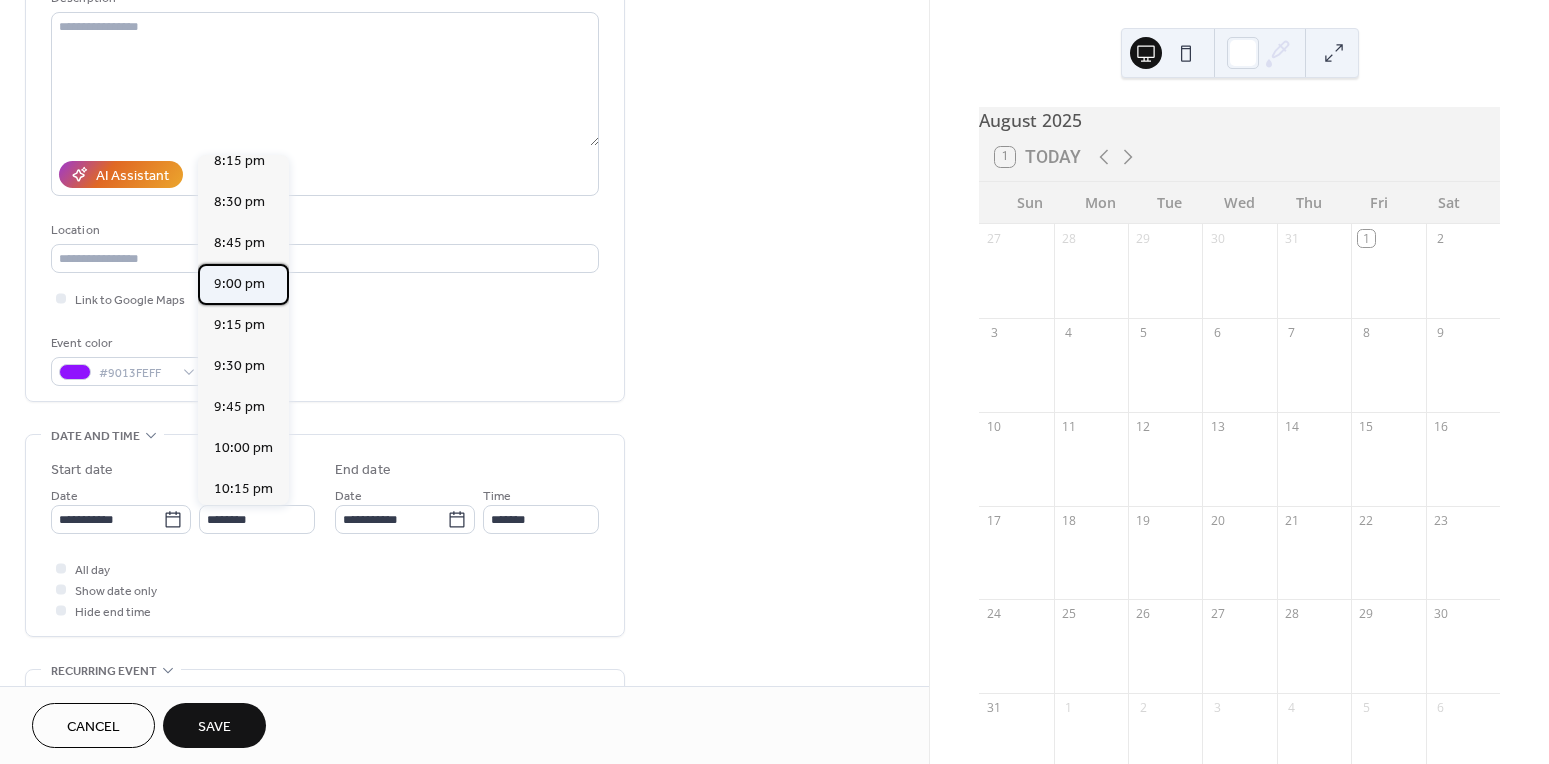 click on "9:00 pm" at bounding box center (239, 284) 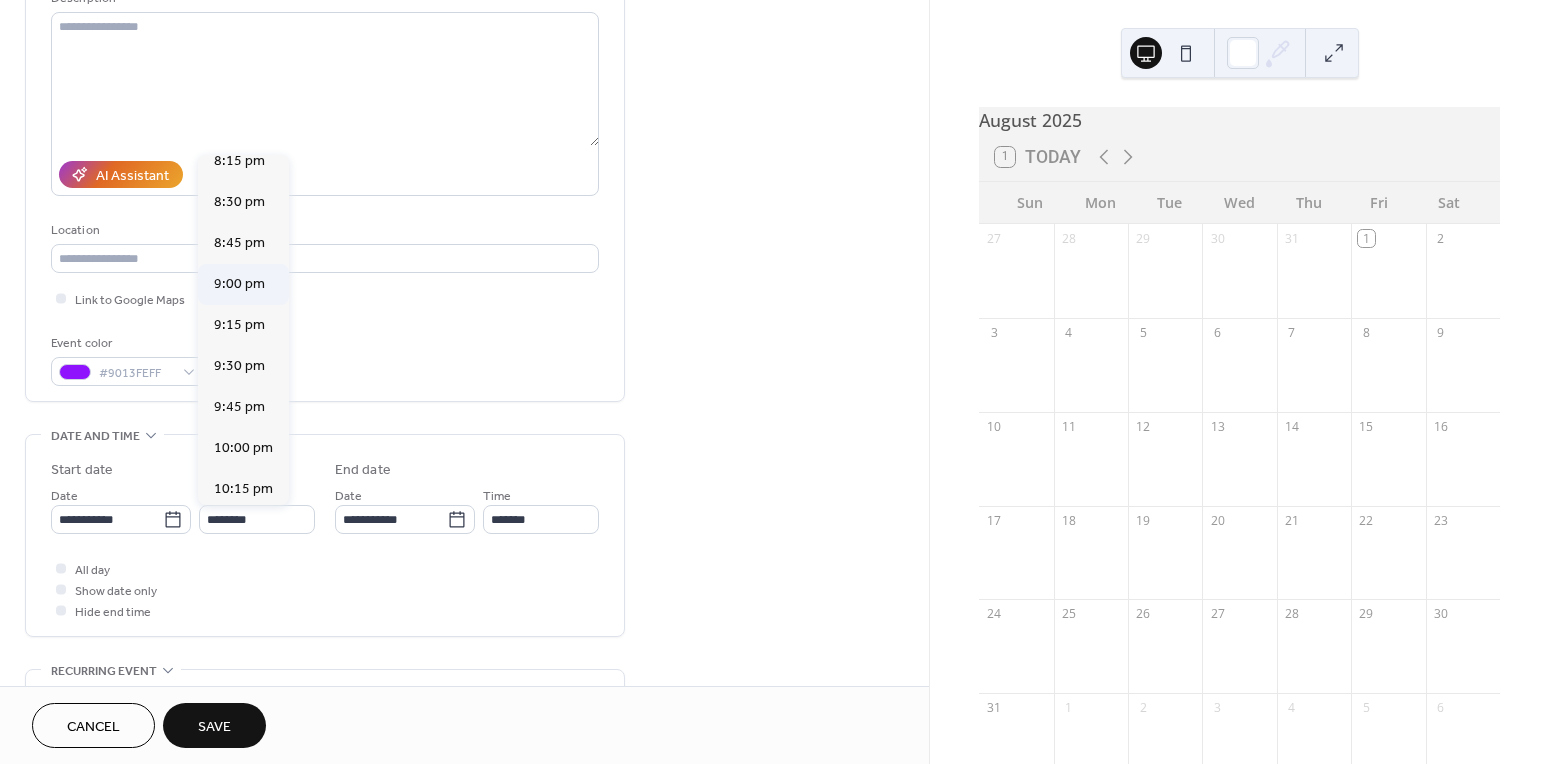 type on "*******" 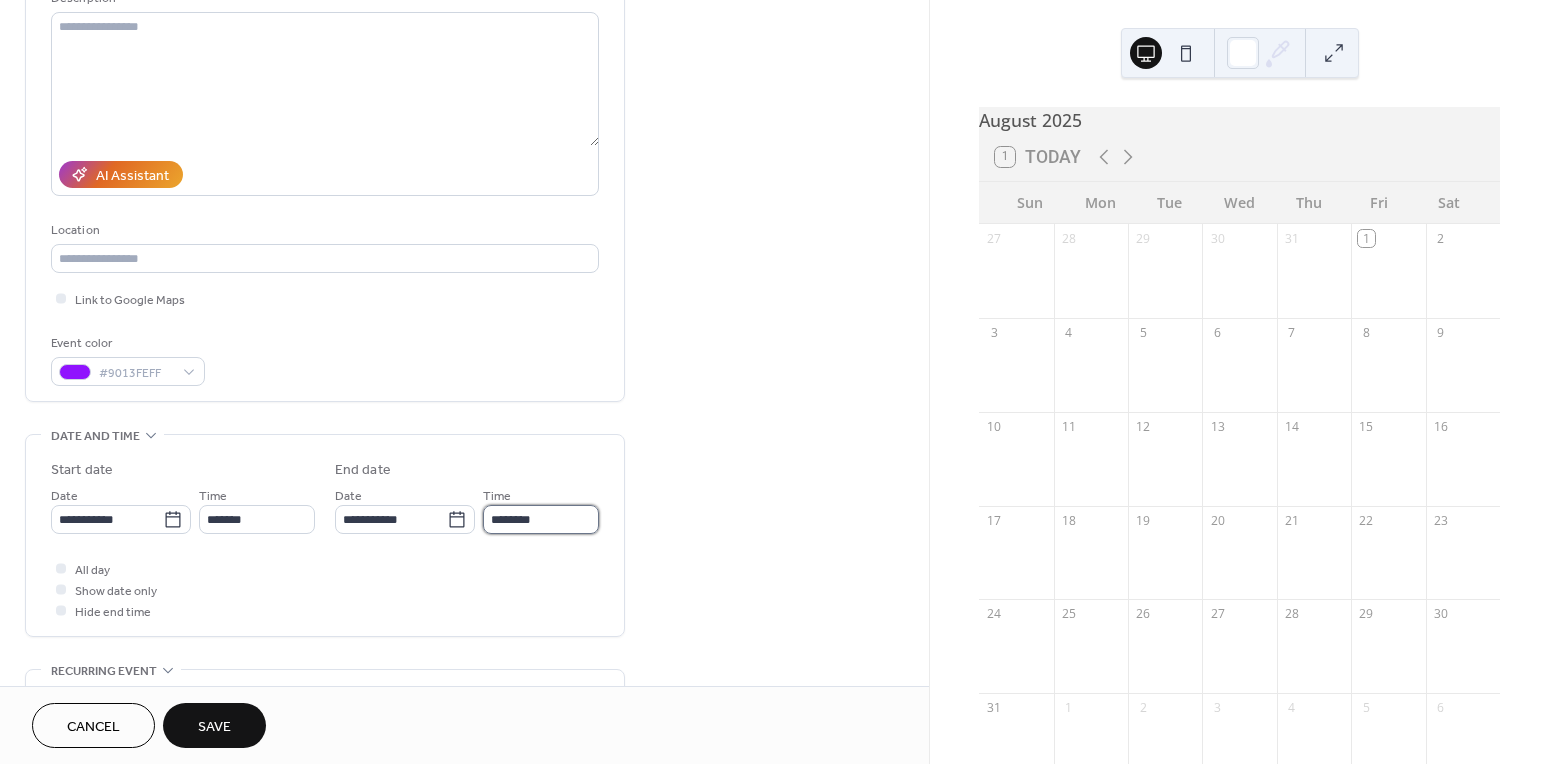 click on "********" at bounding box center [541, 519] 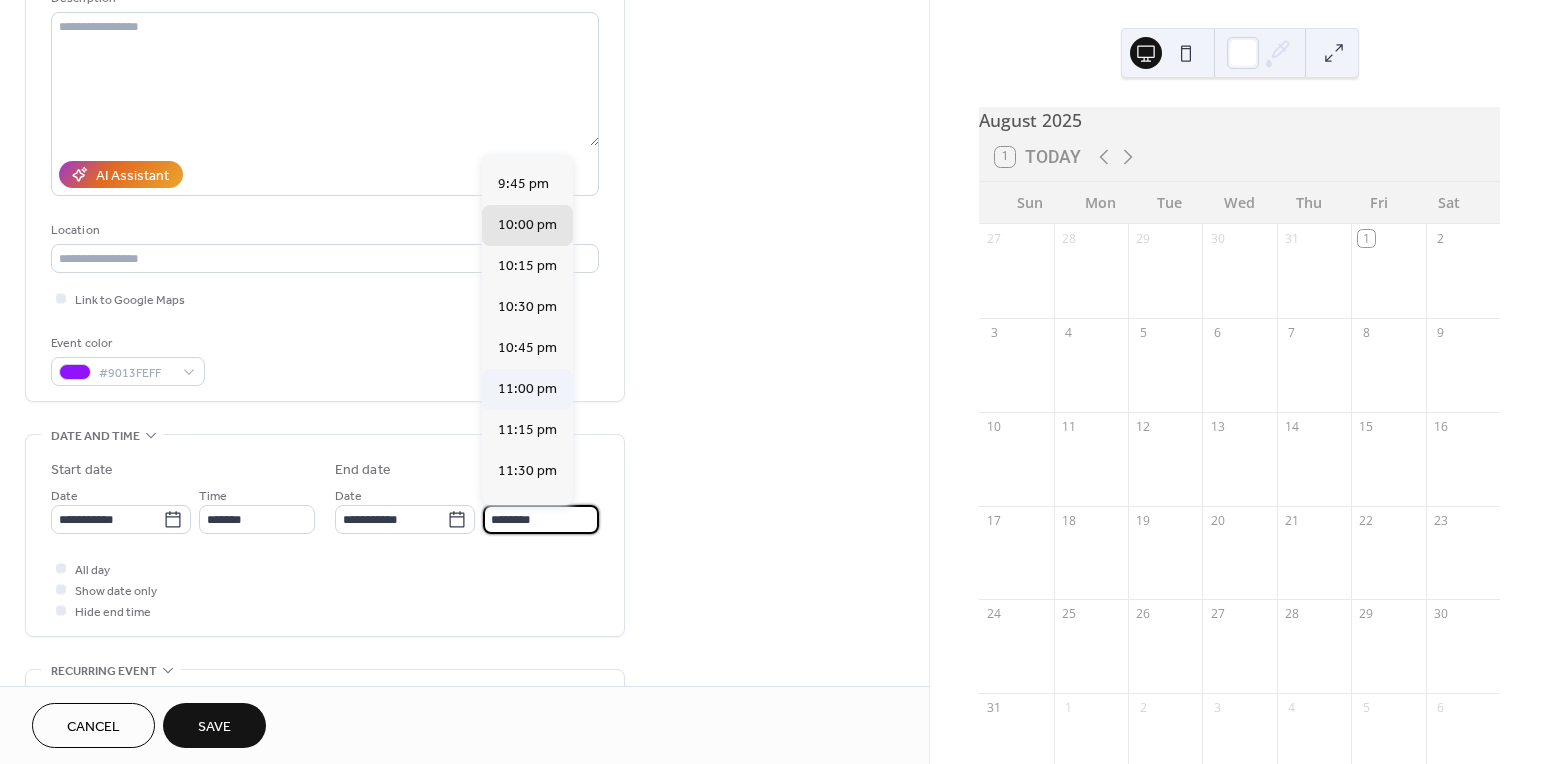 scroll, scrollTop: 95, scrollLeft: 0, axis: vertical 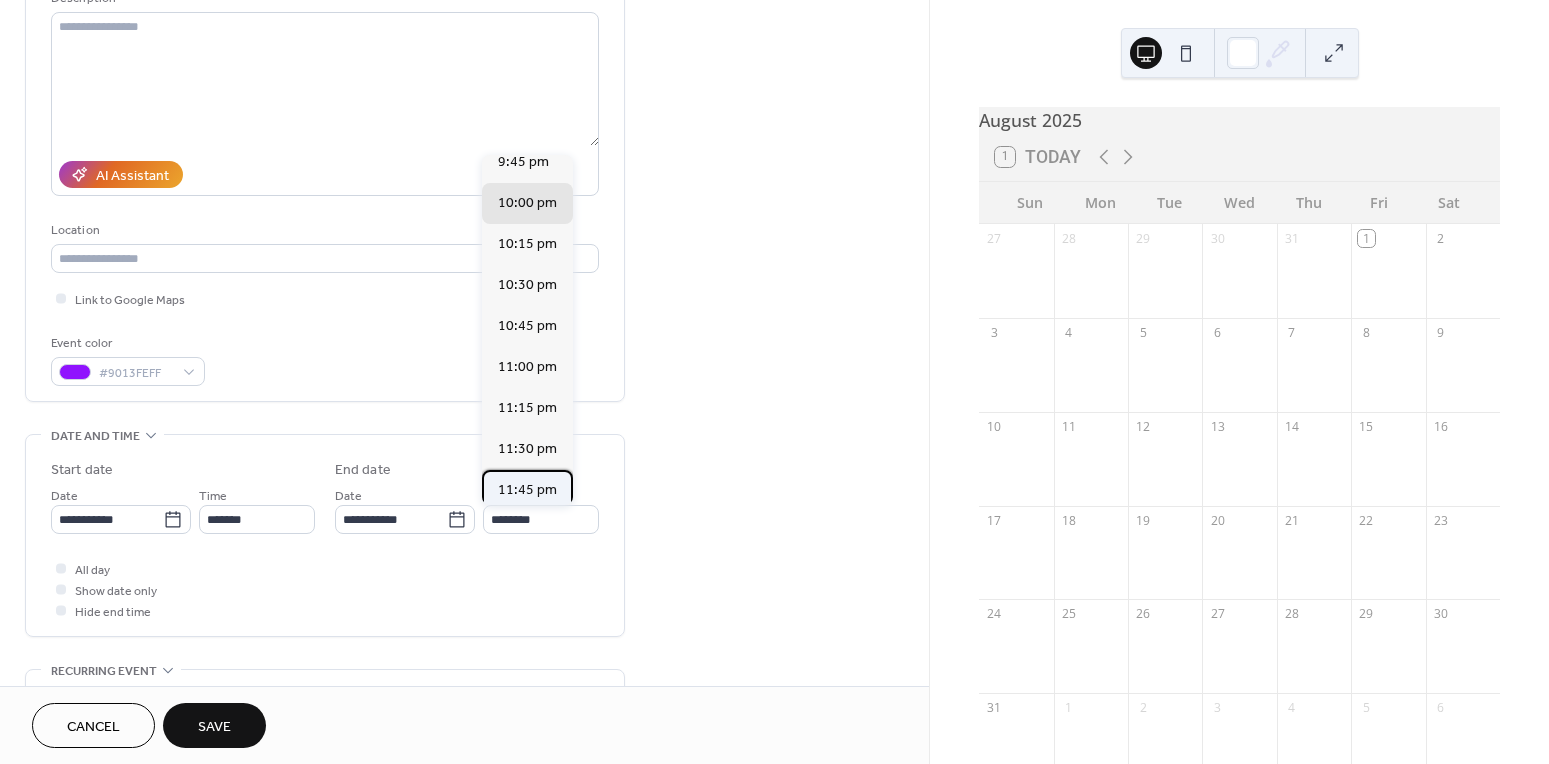 click on "11:45 pm" at bounding box center [527, 490] 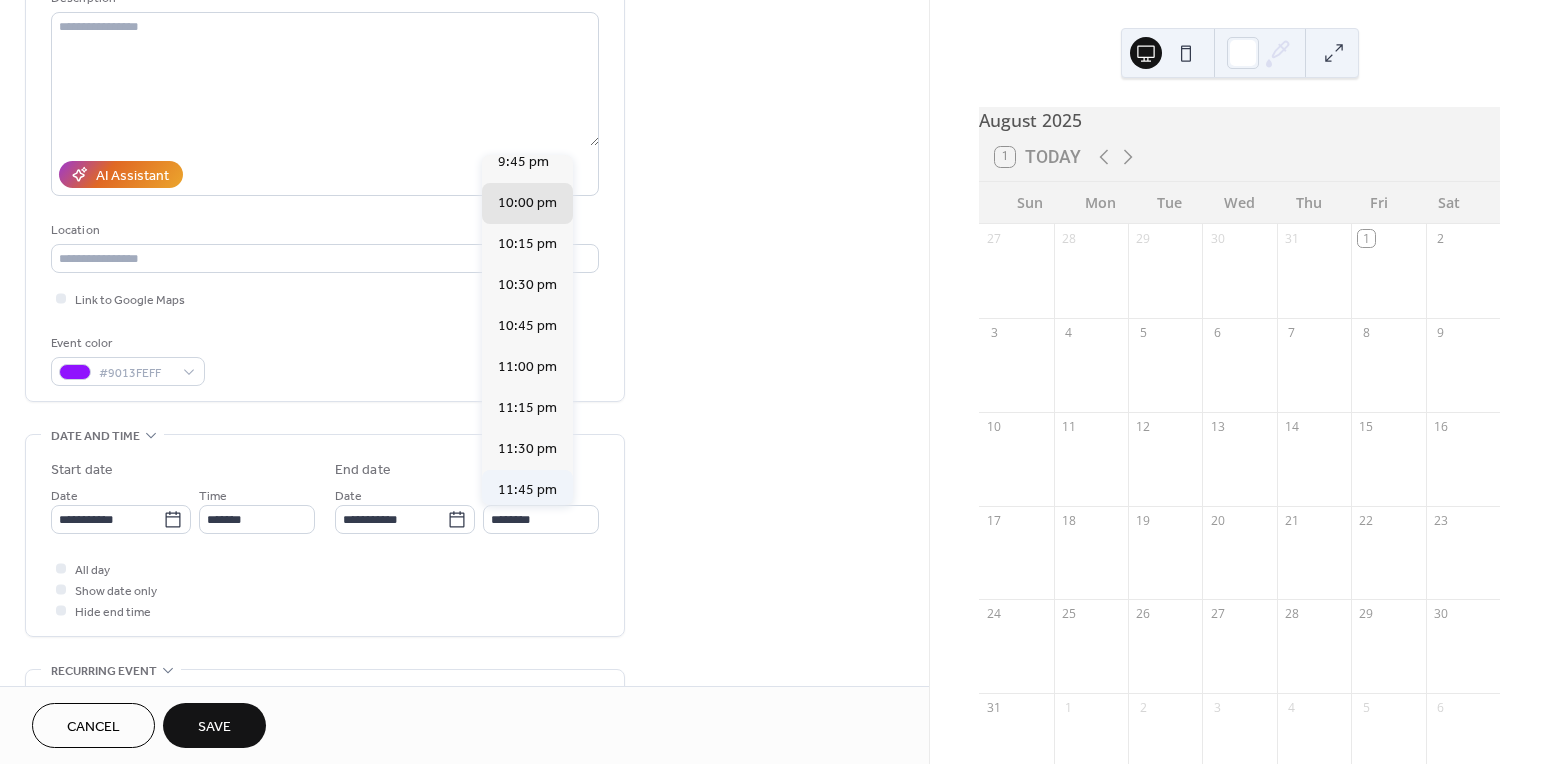 type on "********" 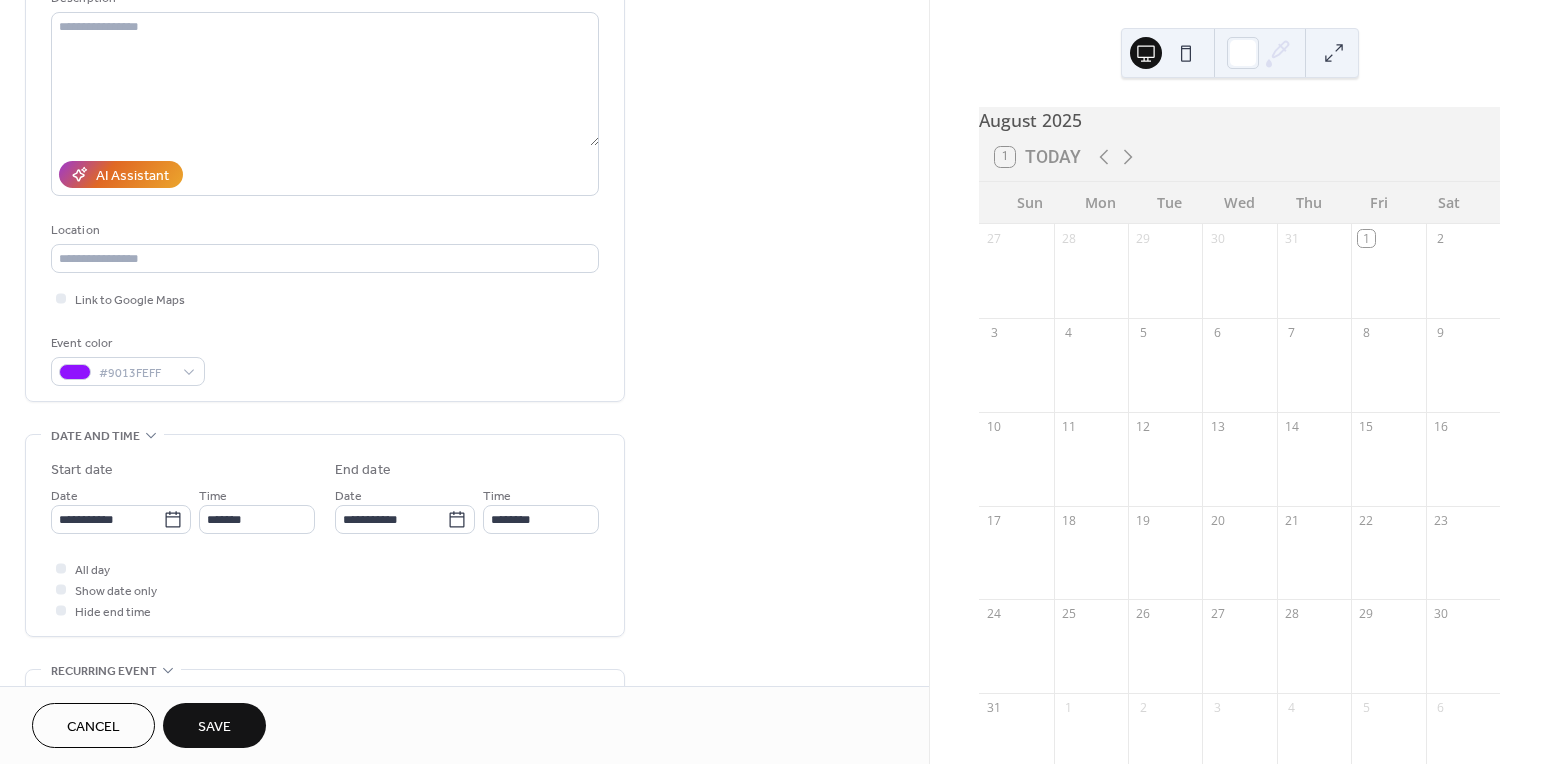 click on "Save" at bounding box center (214, 725) 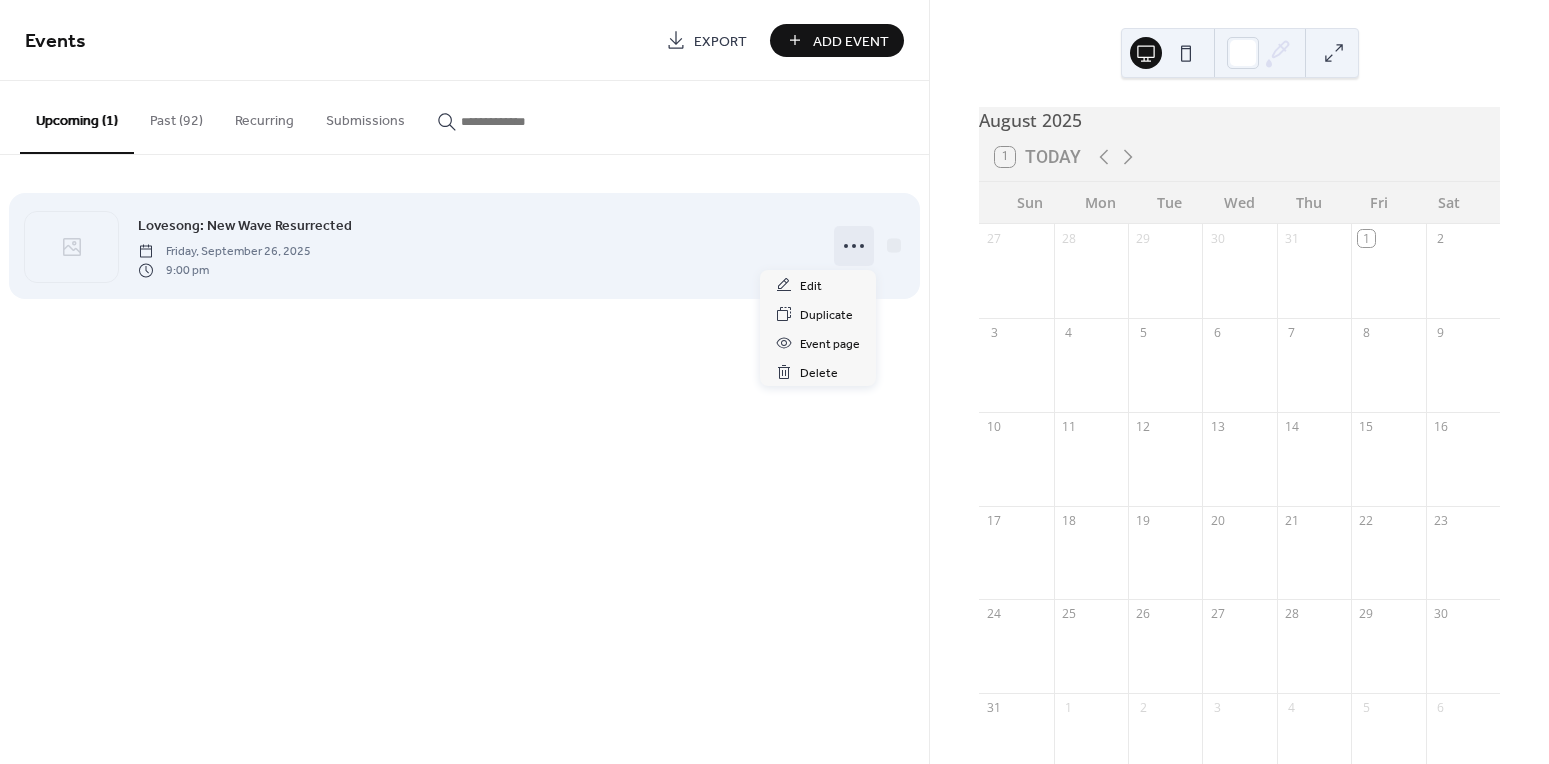 click 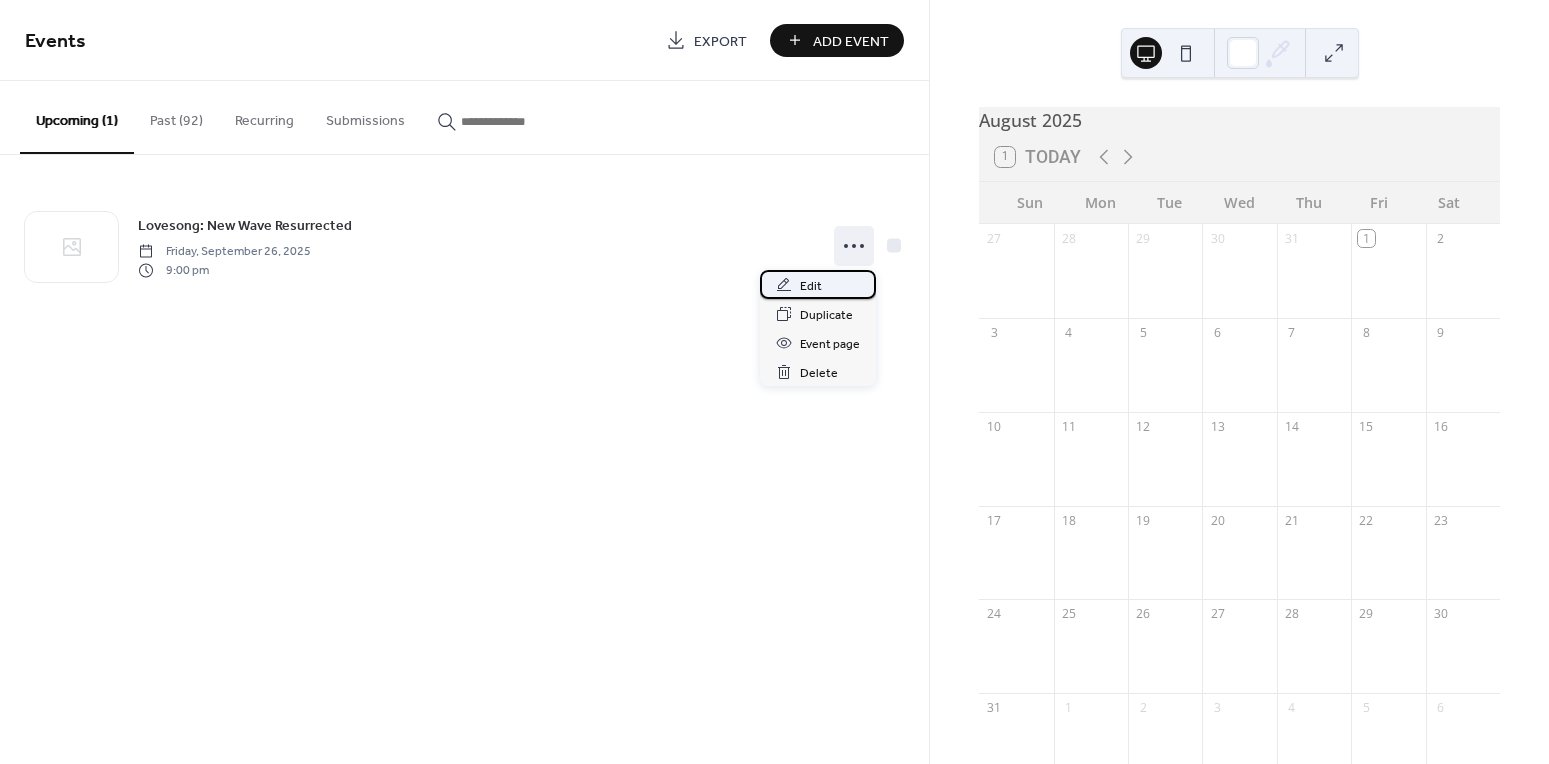 click on "Edit" at bounding box center (818, 284) 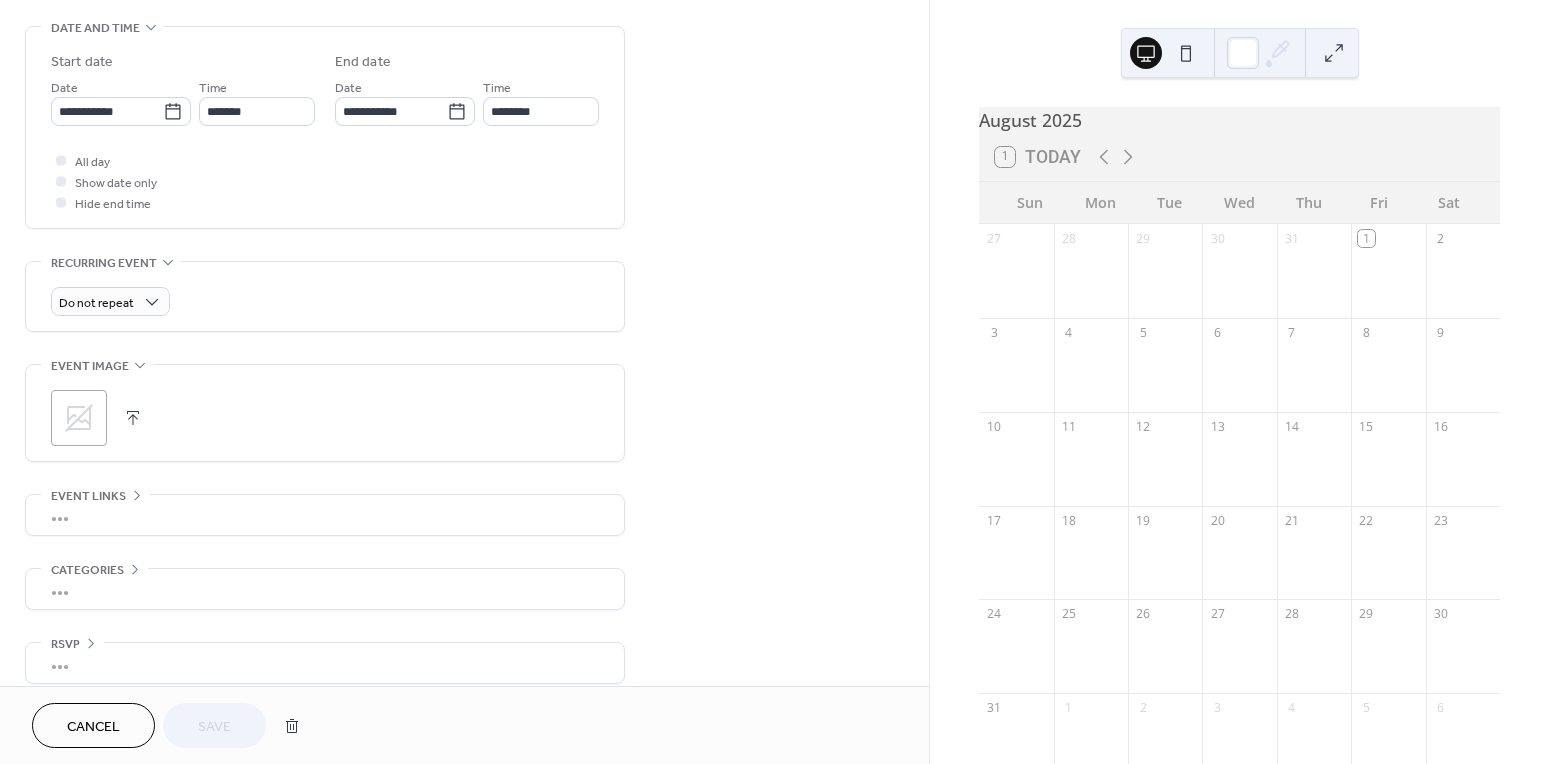 scroll, scrollTop: 643, scrollLeft: 0, axis: vertical 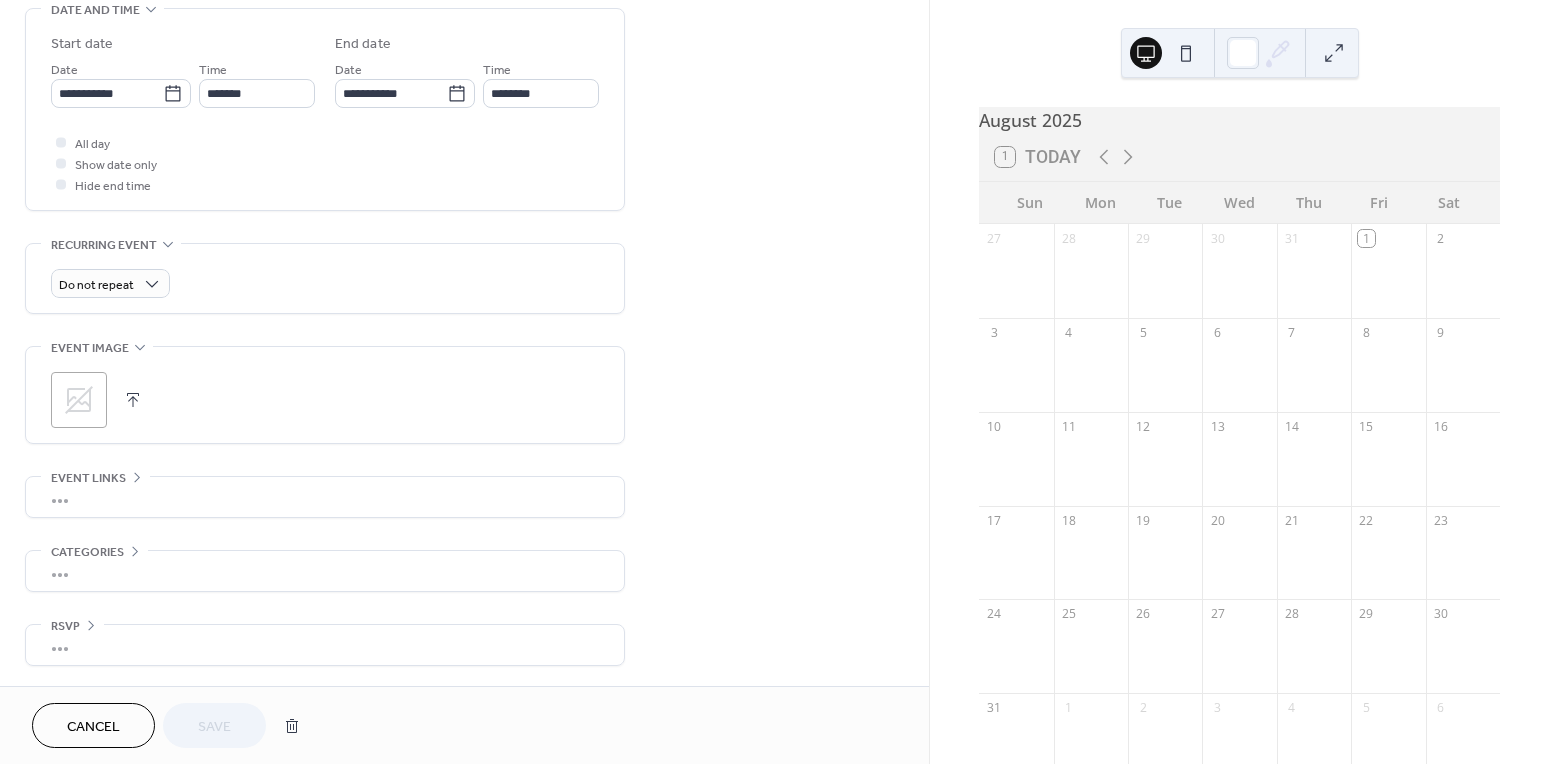 click at bounding box center (133, 400) 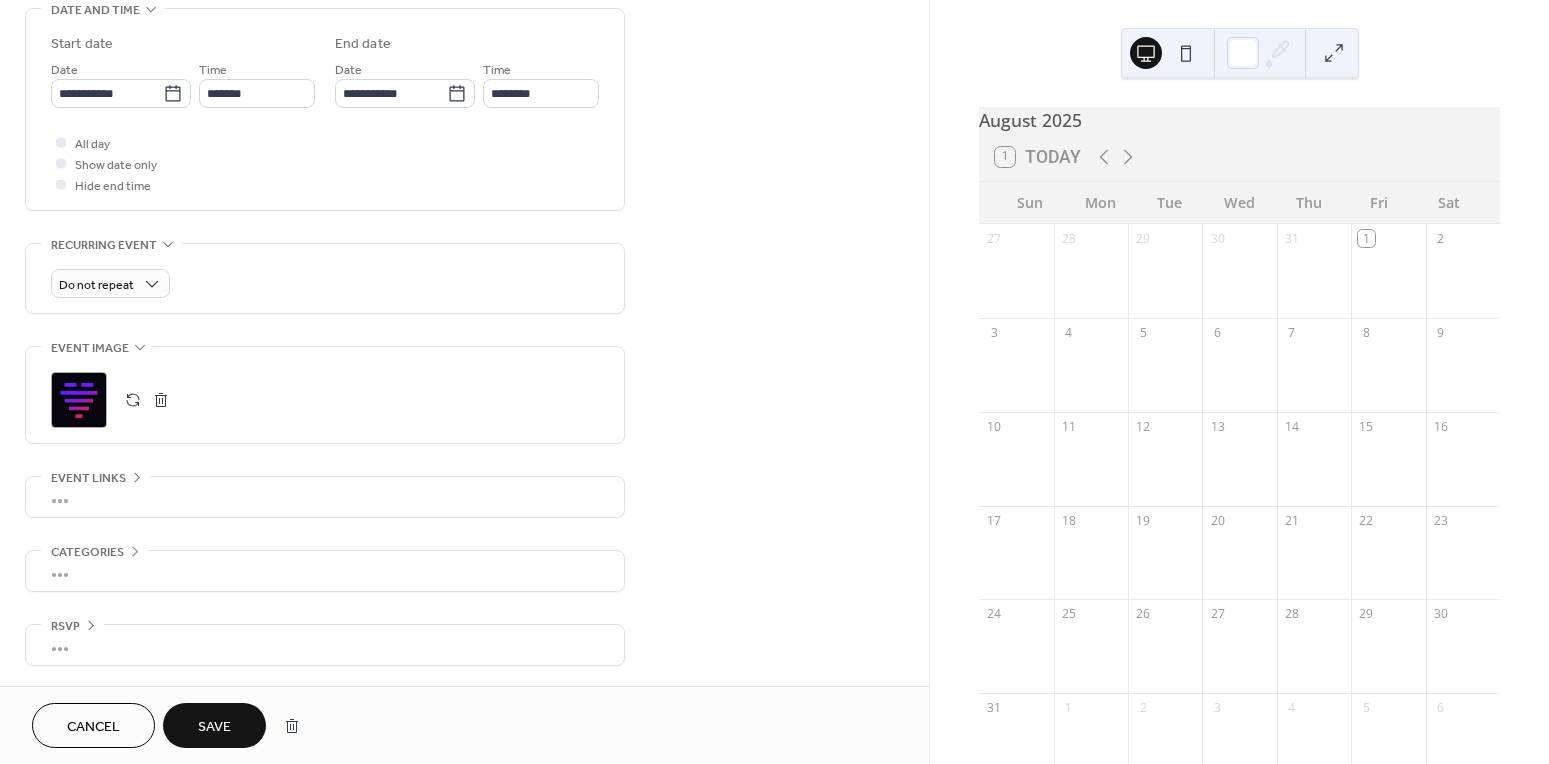 click on "Save" at bounding box center [214, 725] 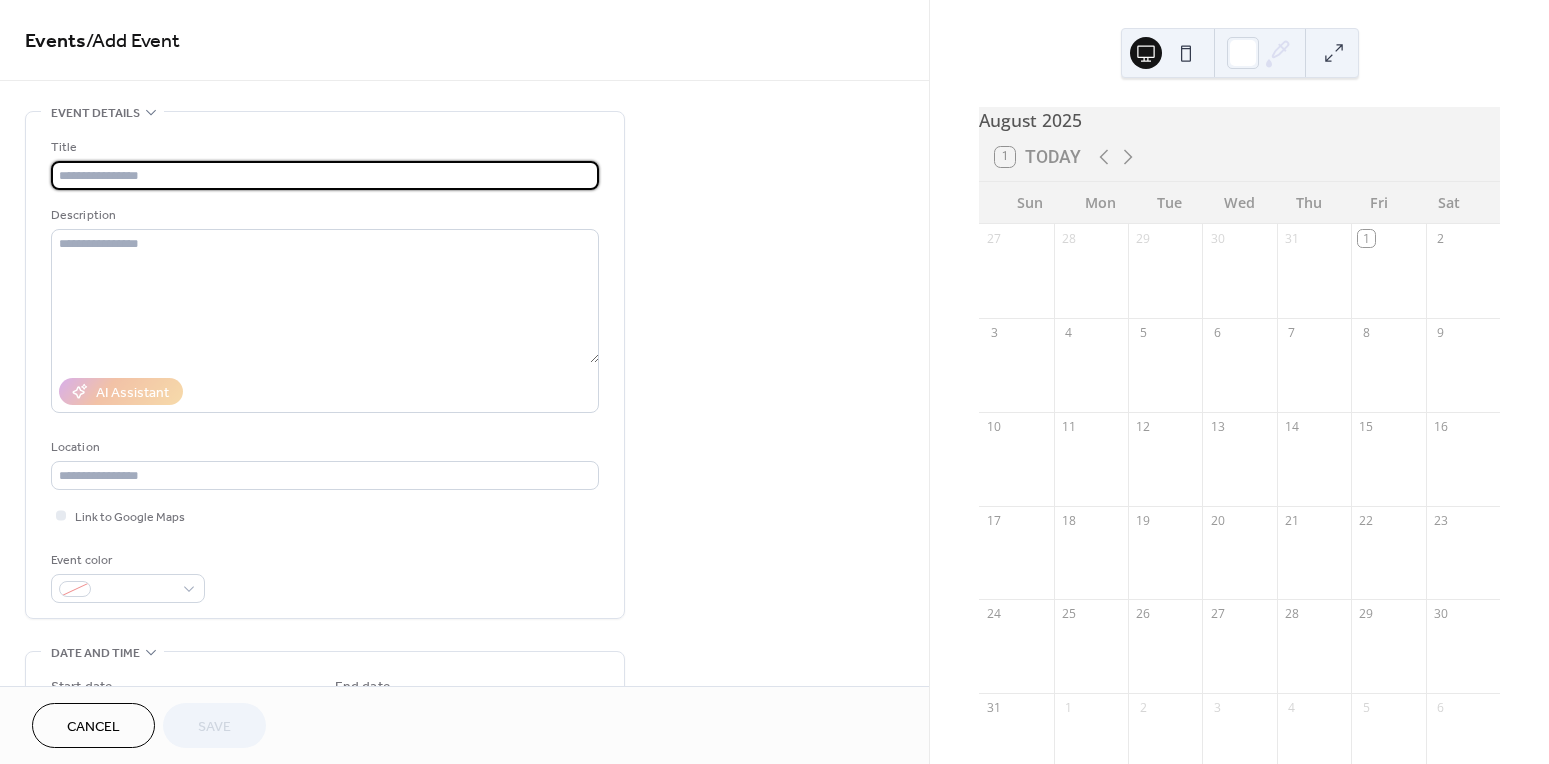 scroll, scrollTop: 0, scrollLeft: 0, axis: both 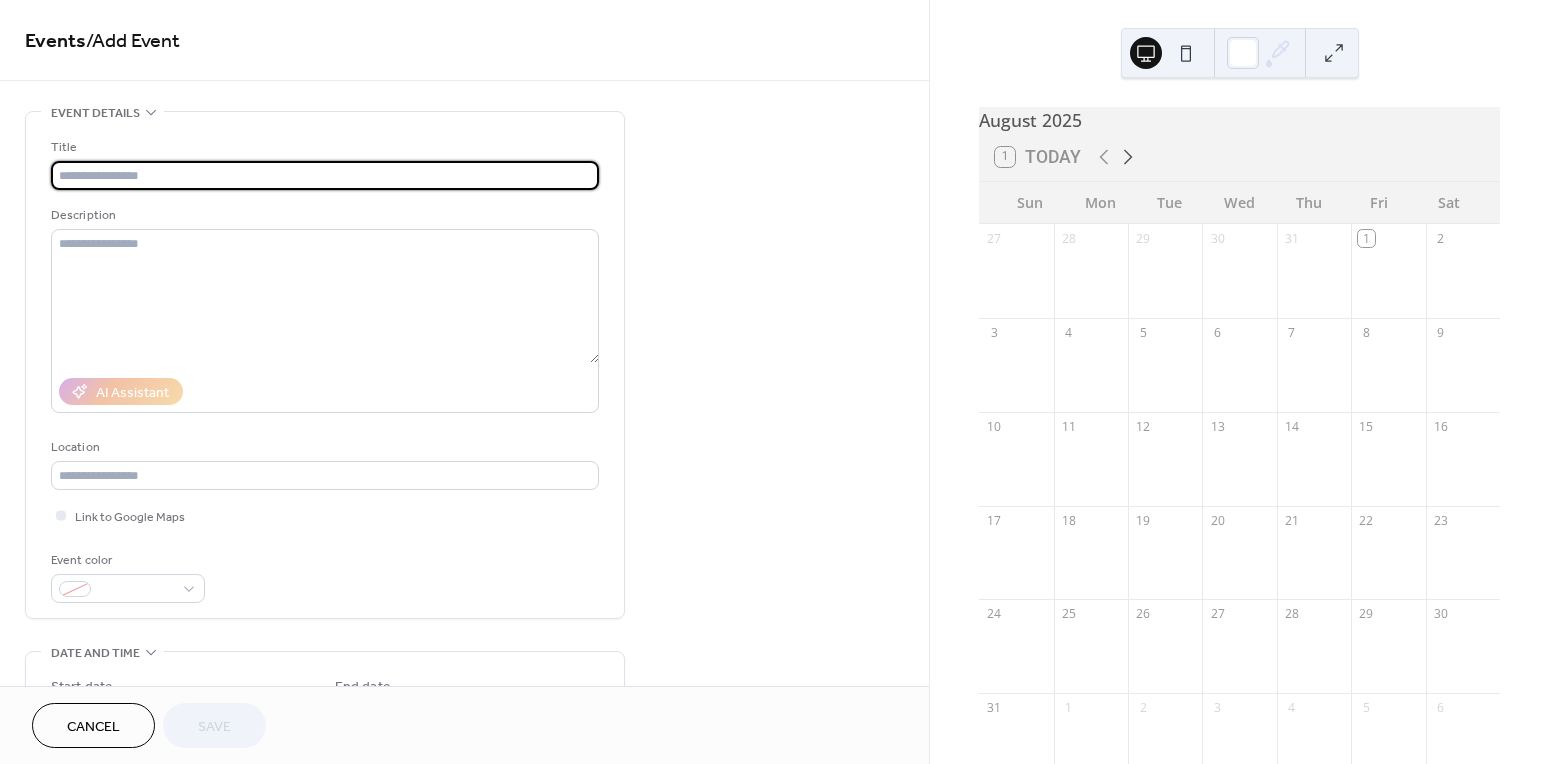 click 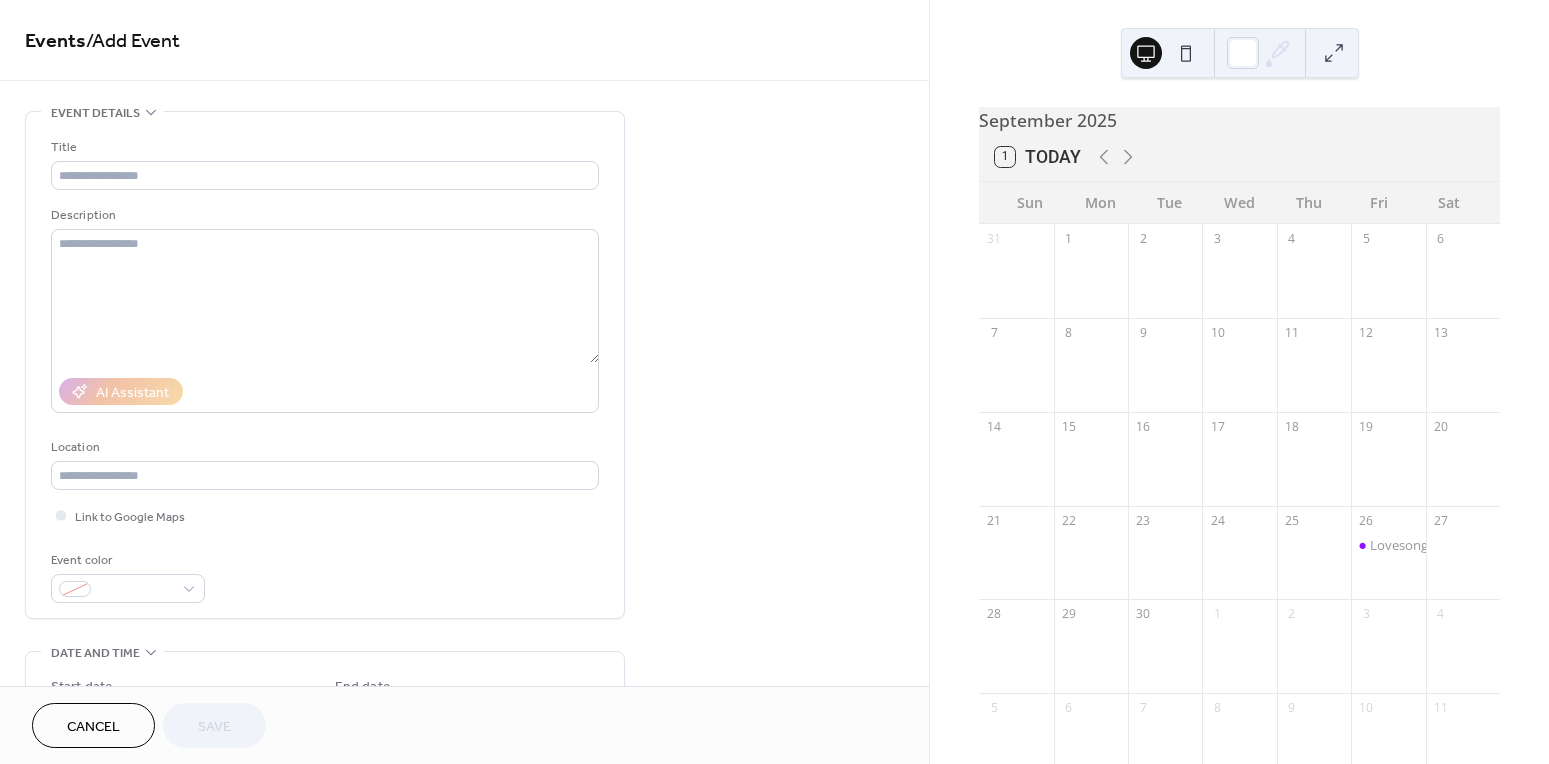 click on "1 Today" at bounding box center (1239, 157) 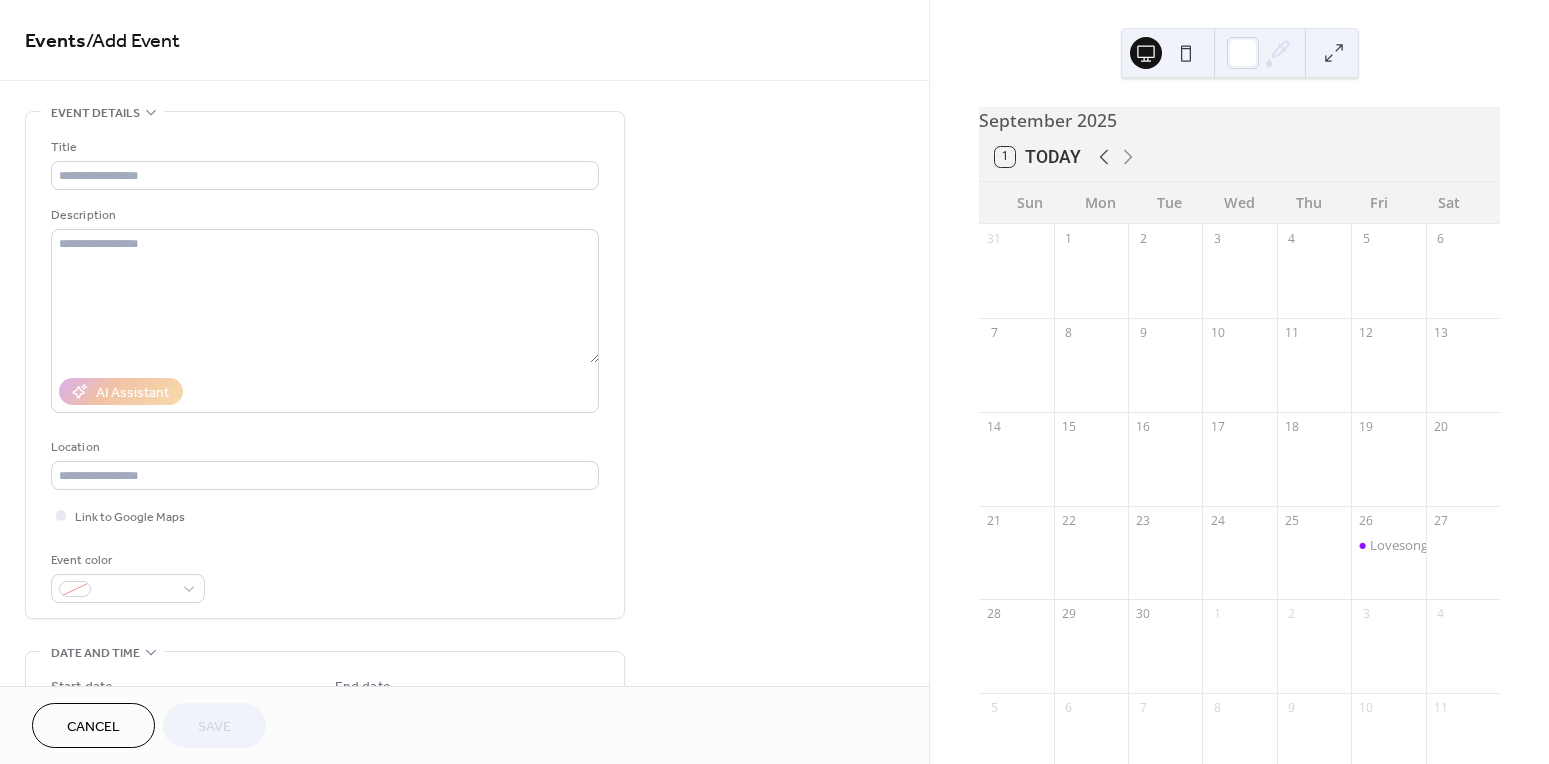 click 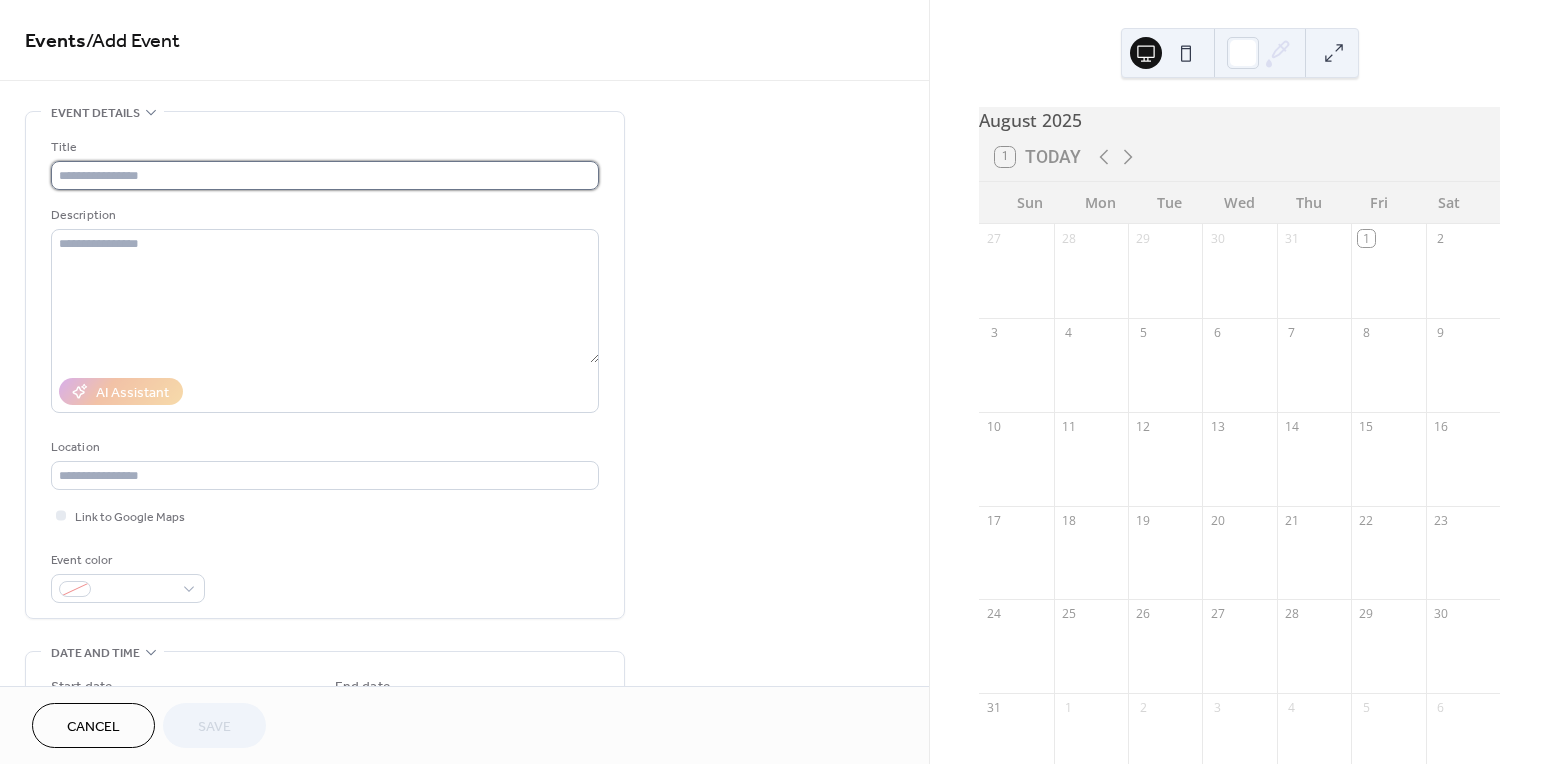 click at bounding box center [325, 175] 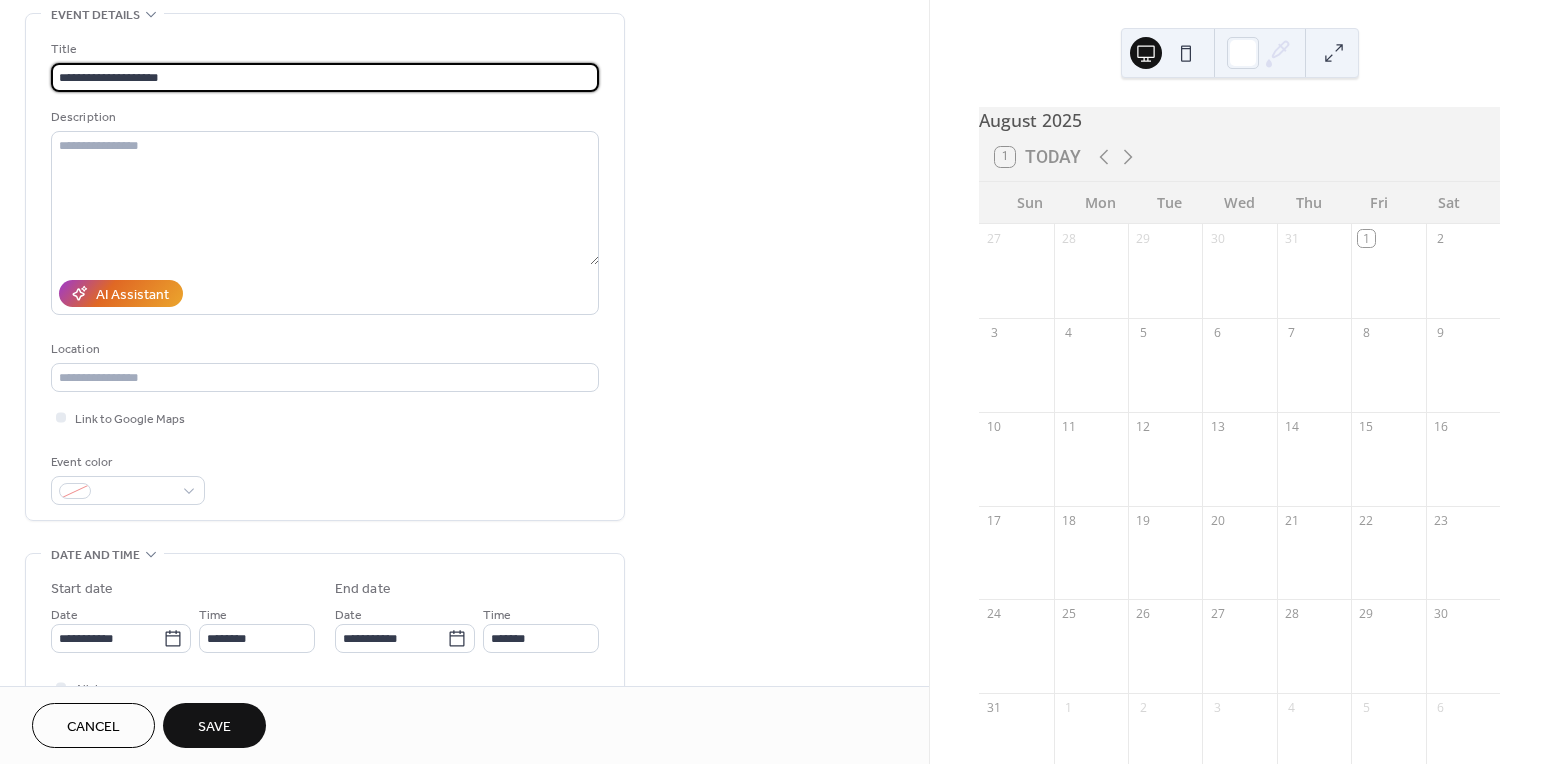 scroll, scrollTop: 147, scrollLeft: 0, axis: vertical 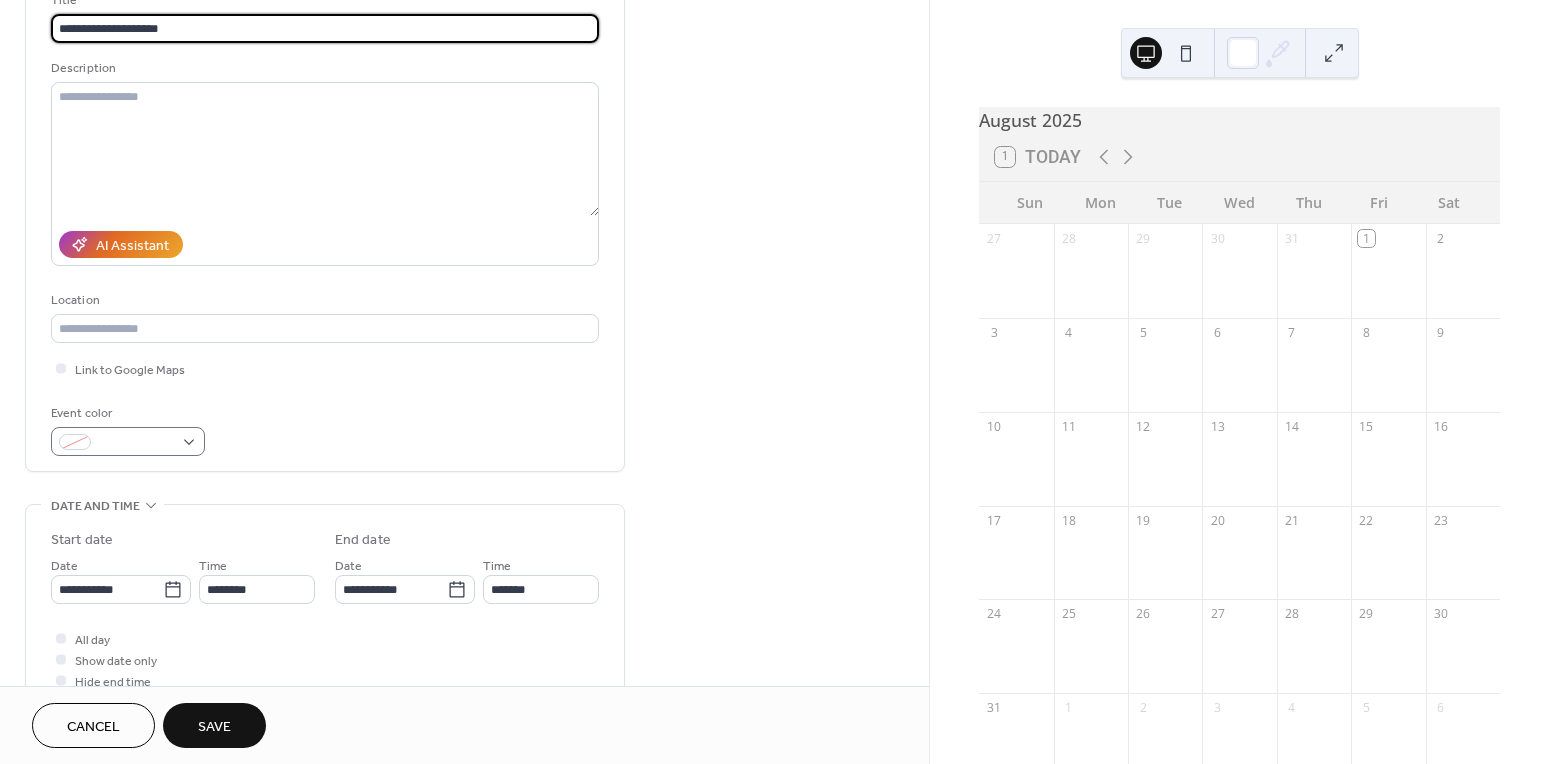 type on "**********" 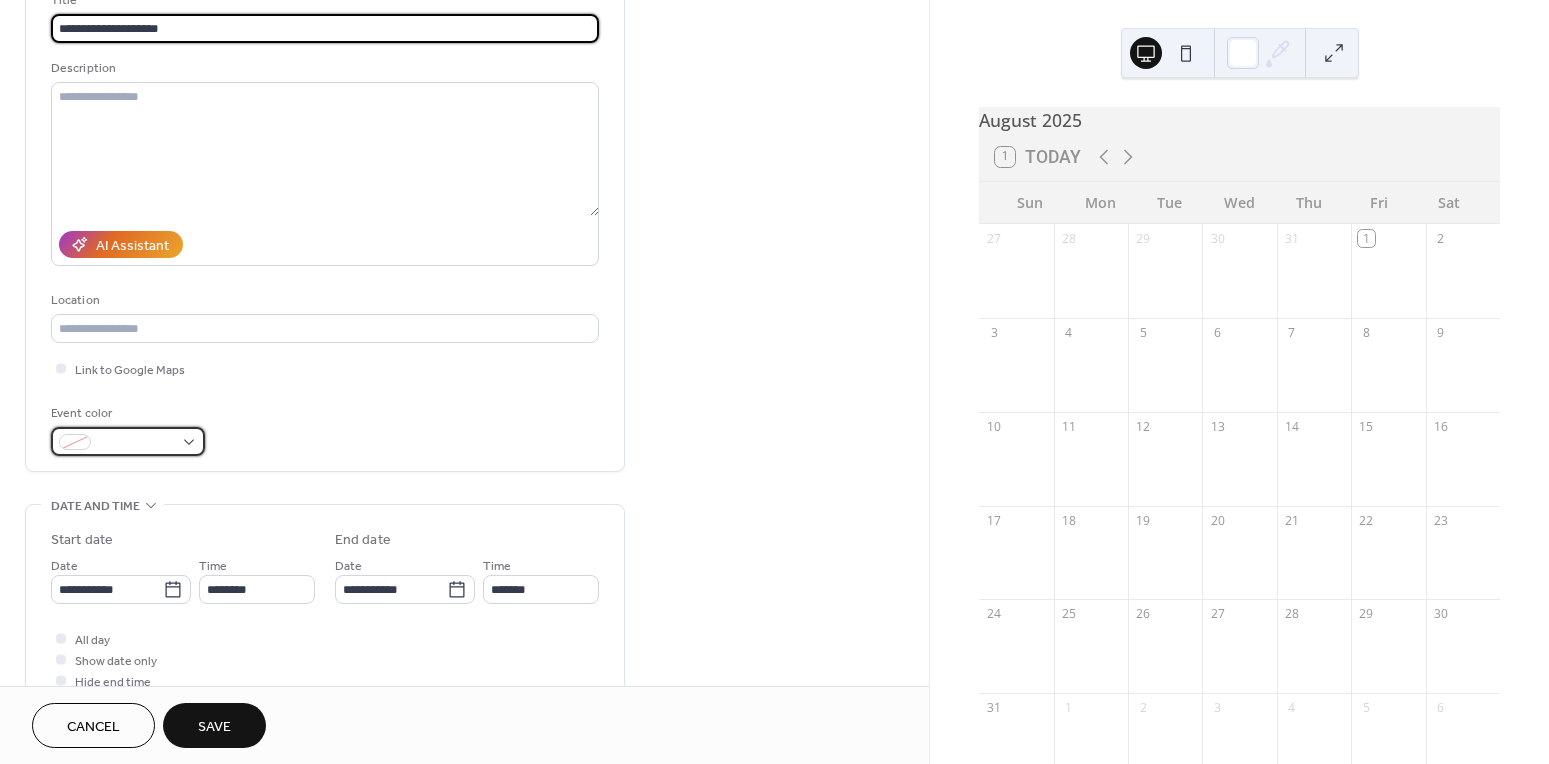 click at bounding box center (75, 442) 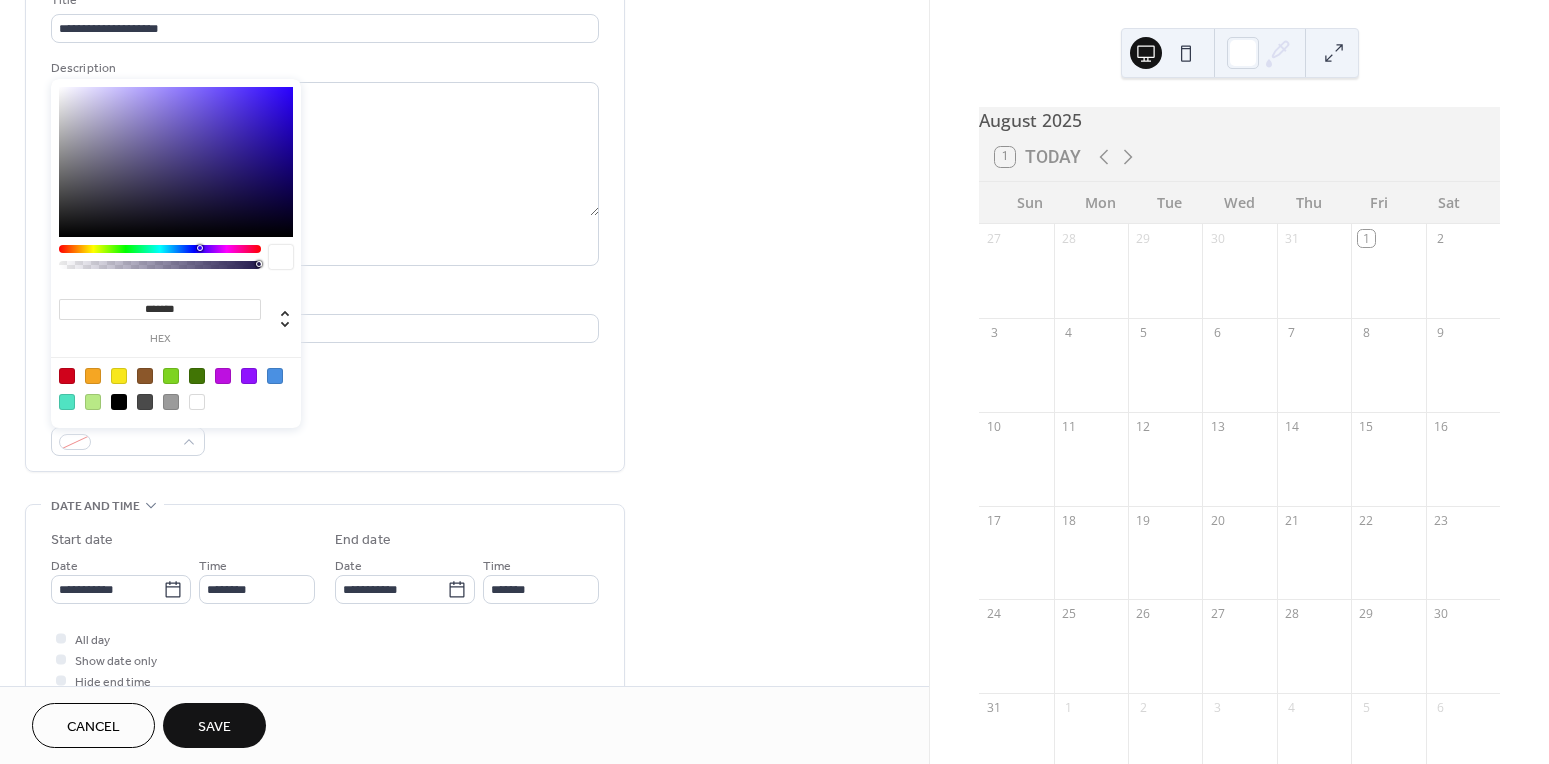 click at bounding box center (249, 376) 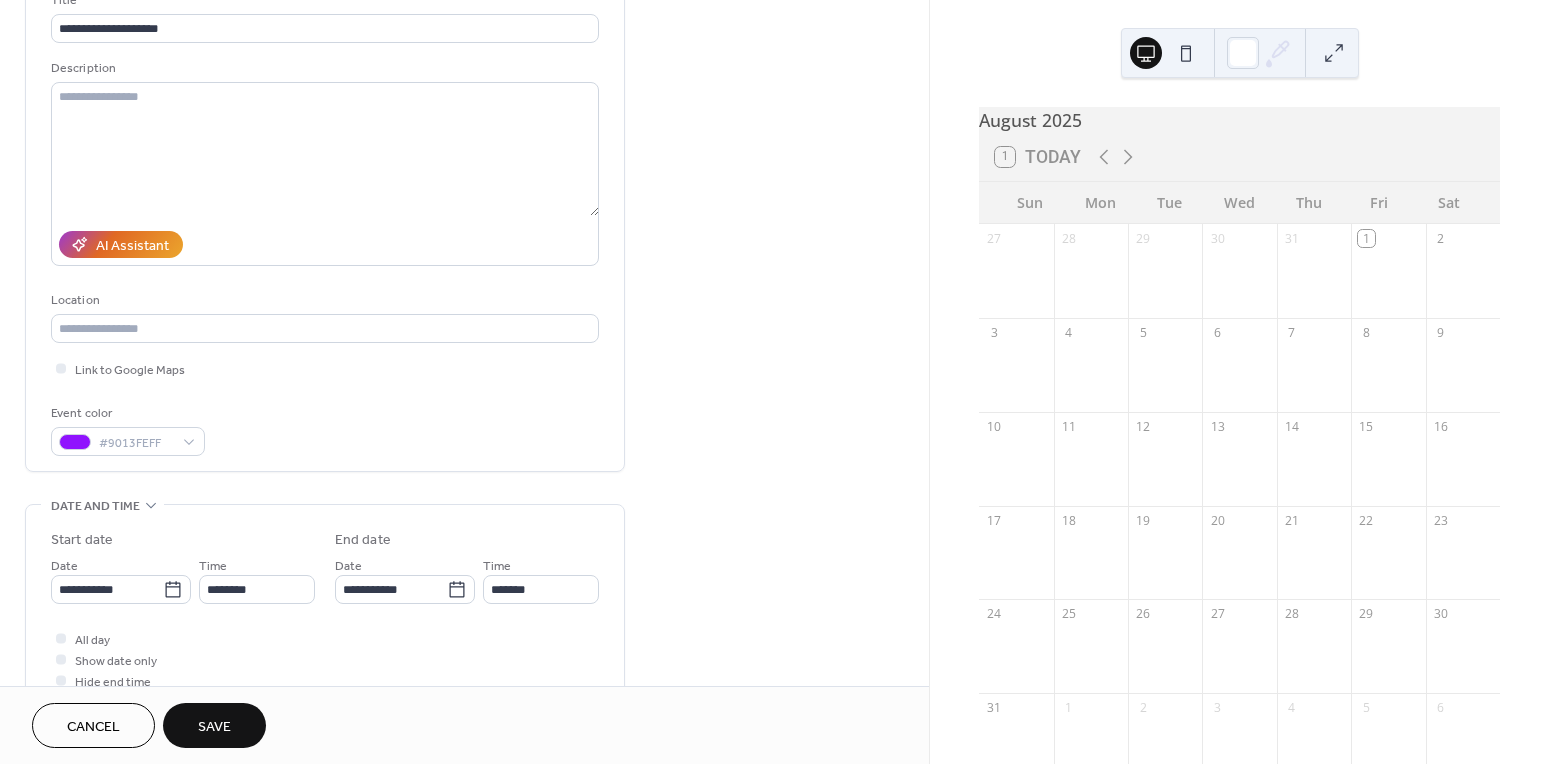 click on "**********" at bounding box center [464, 573] 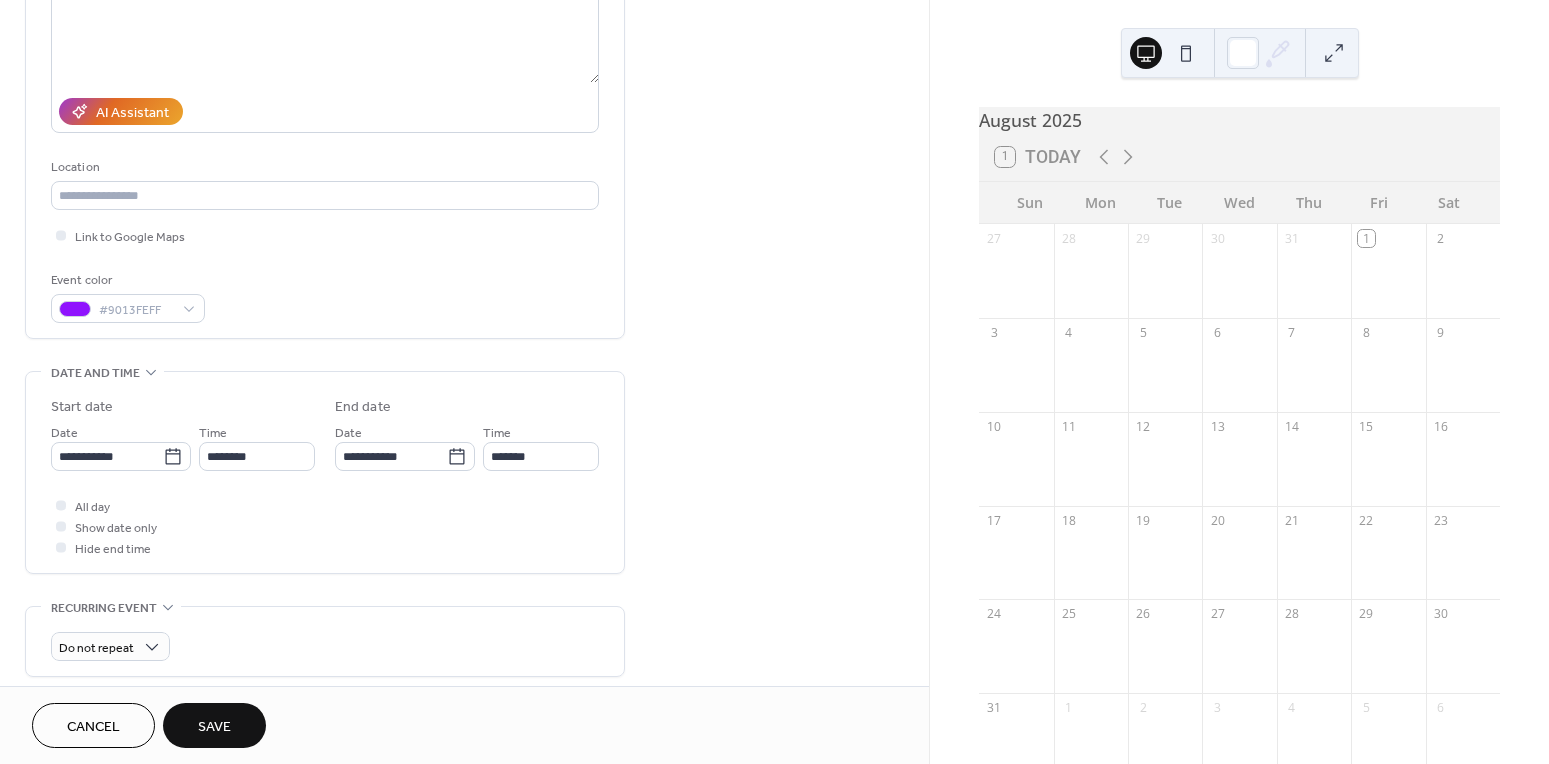 scroll, scrollTop: 282, scrollLeft: 0, axis: vertical 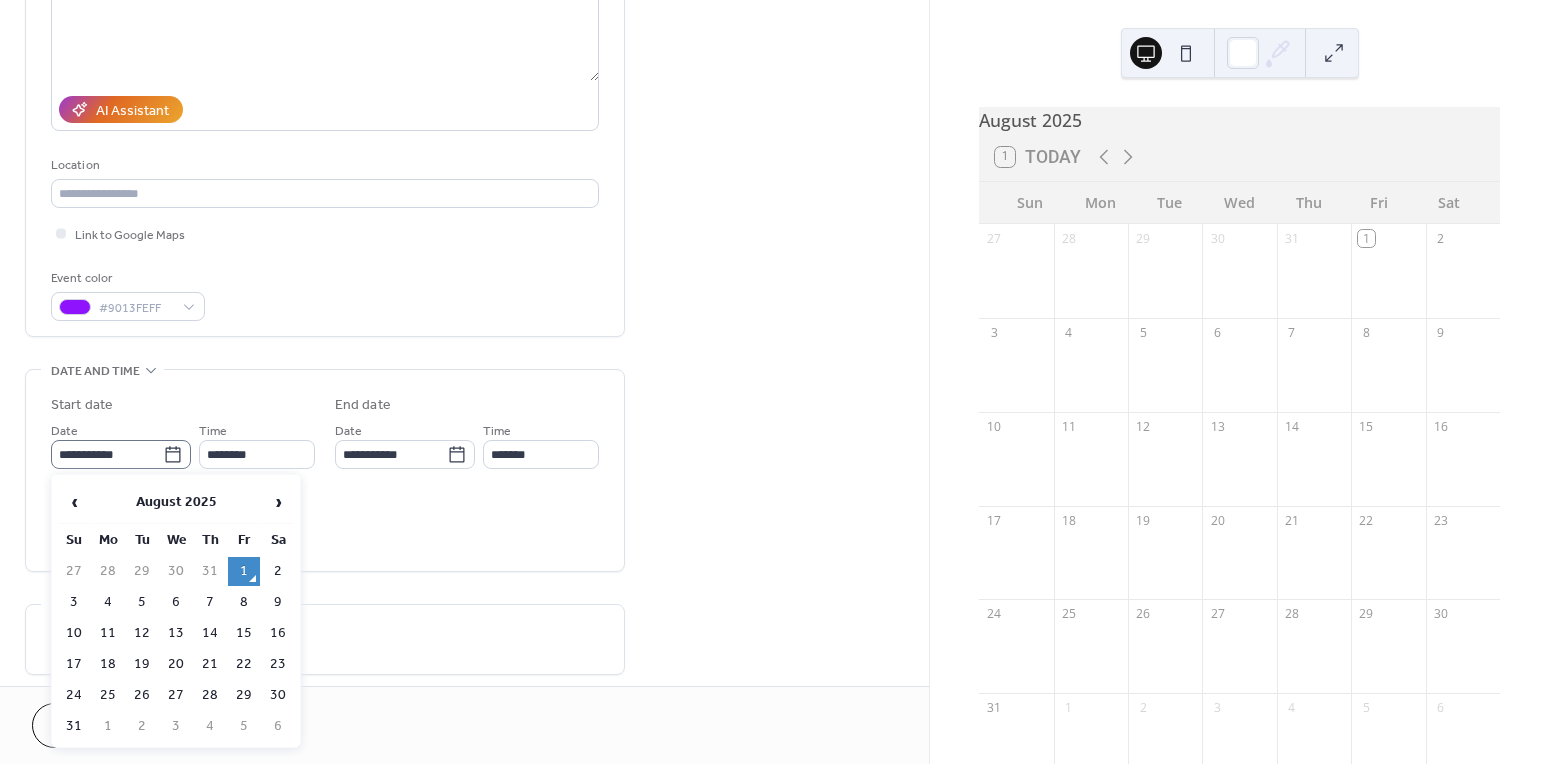 click 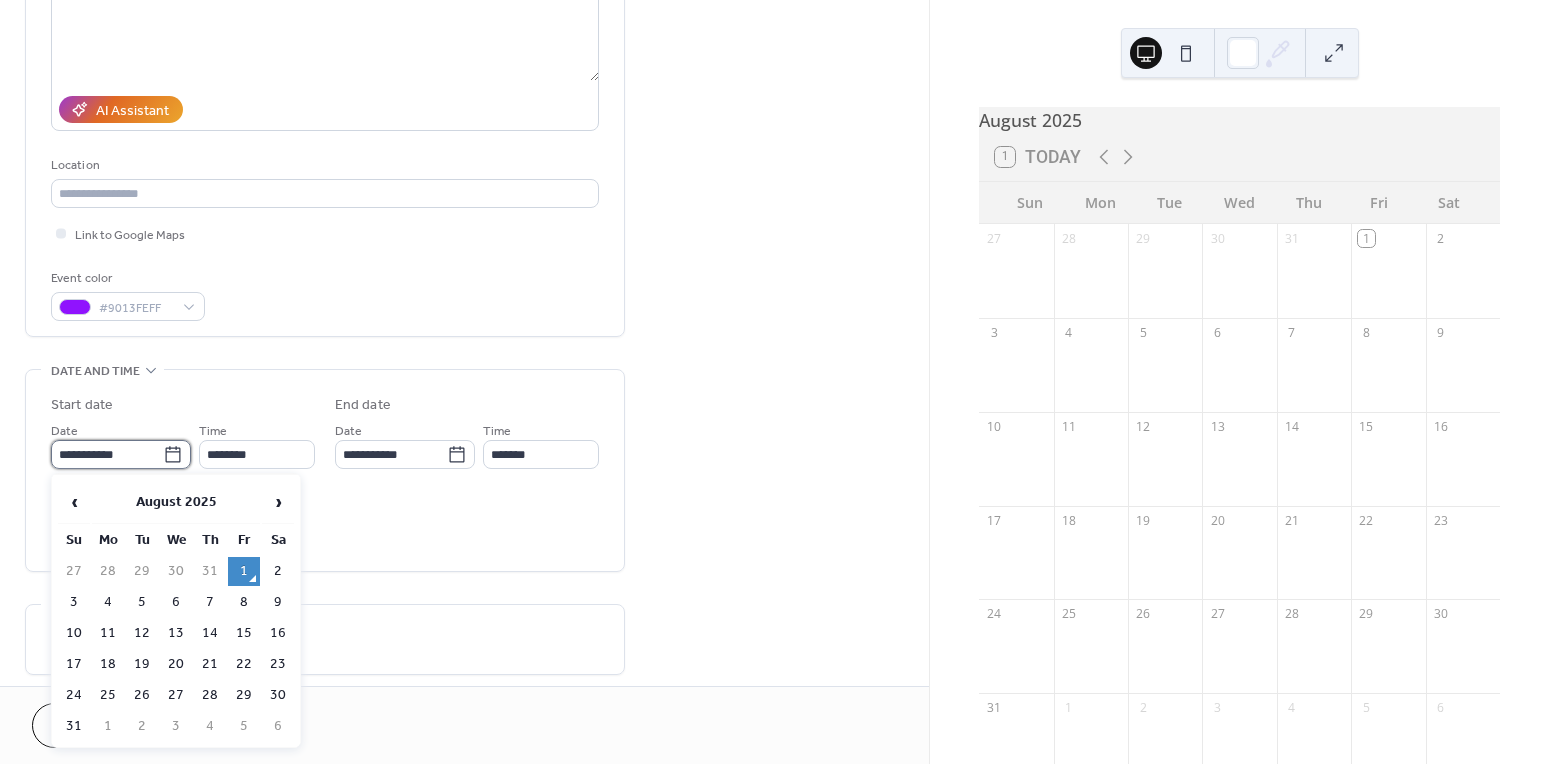 click on "**********" at bounding box center (107, 454) 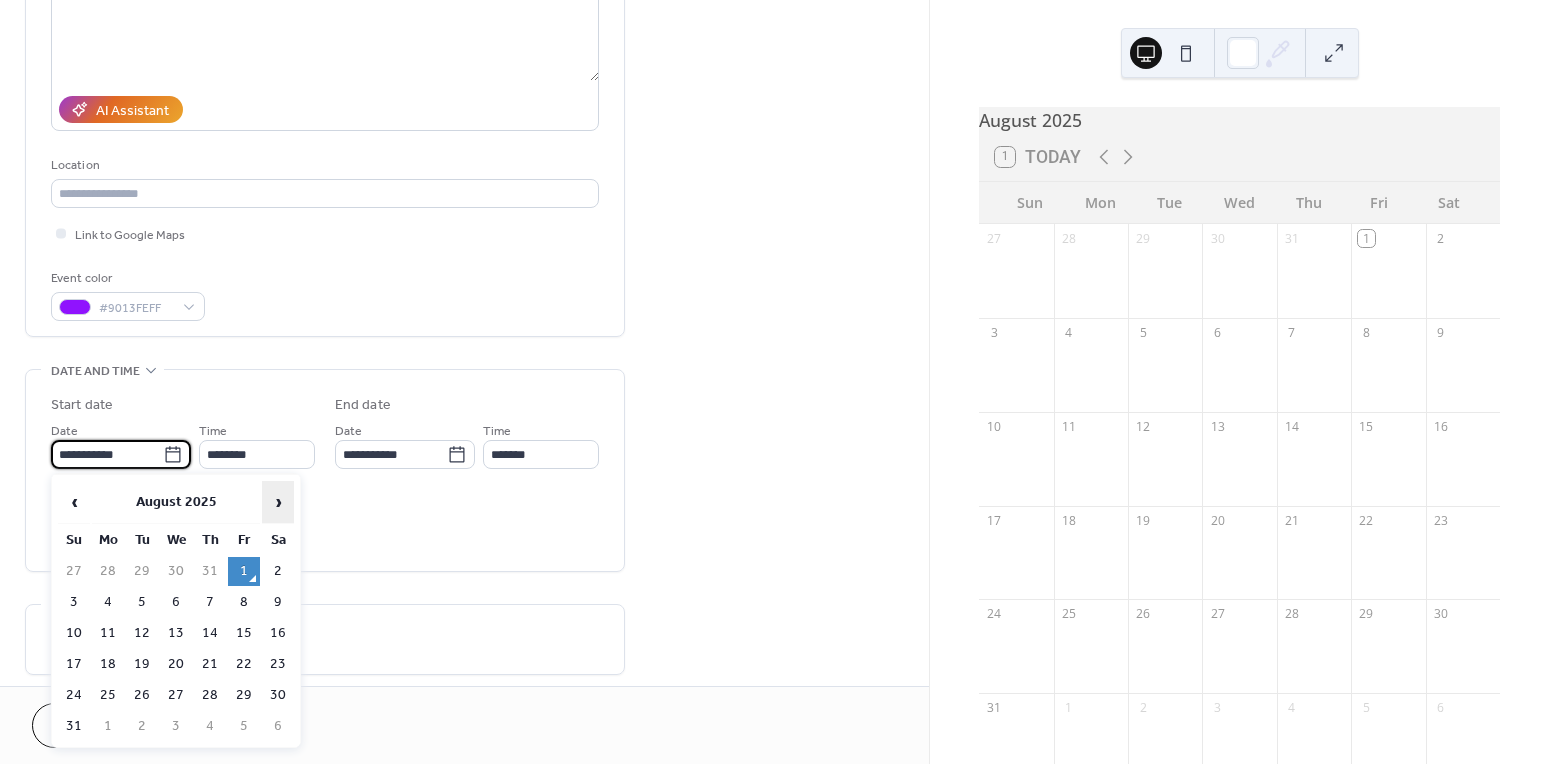click on "›" at bounding box center (278, 502) 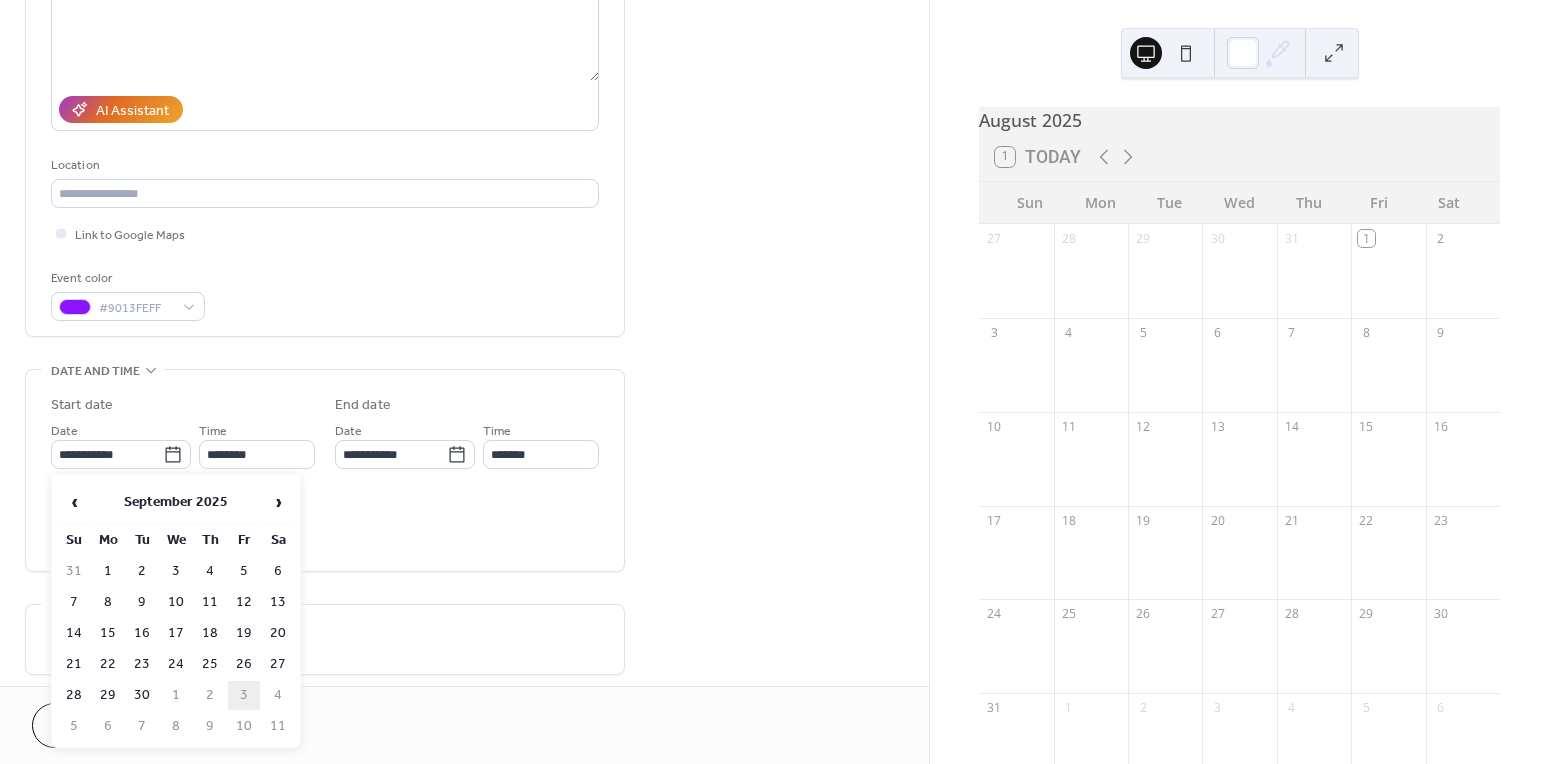 click on "3" at bounding box center [244, 695] 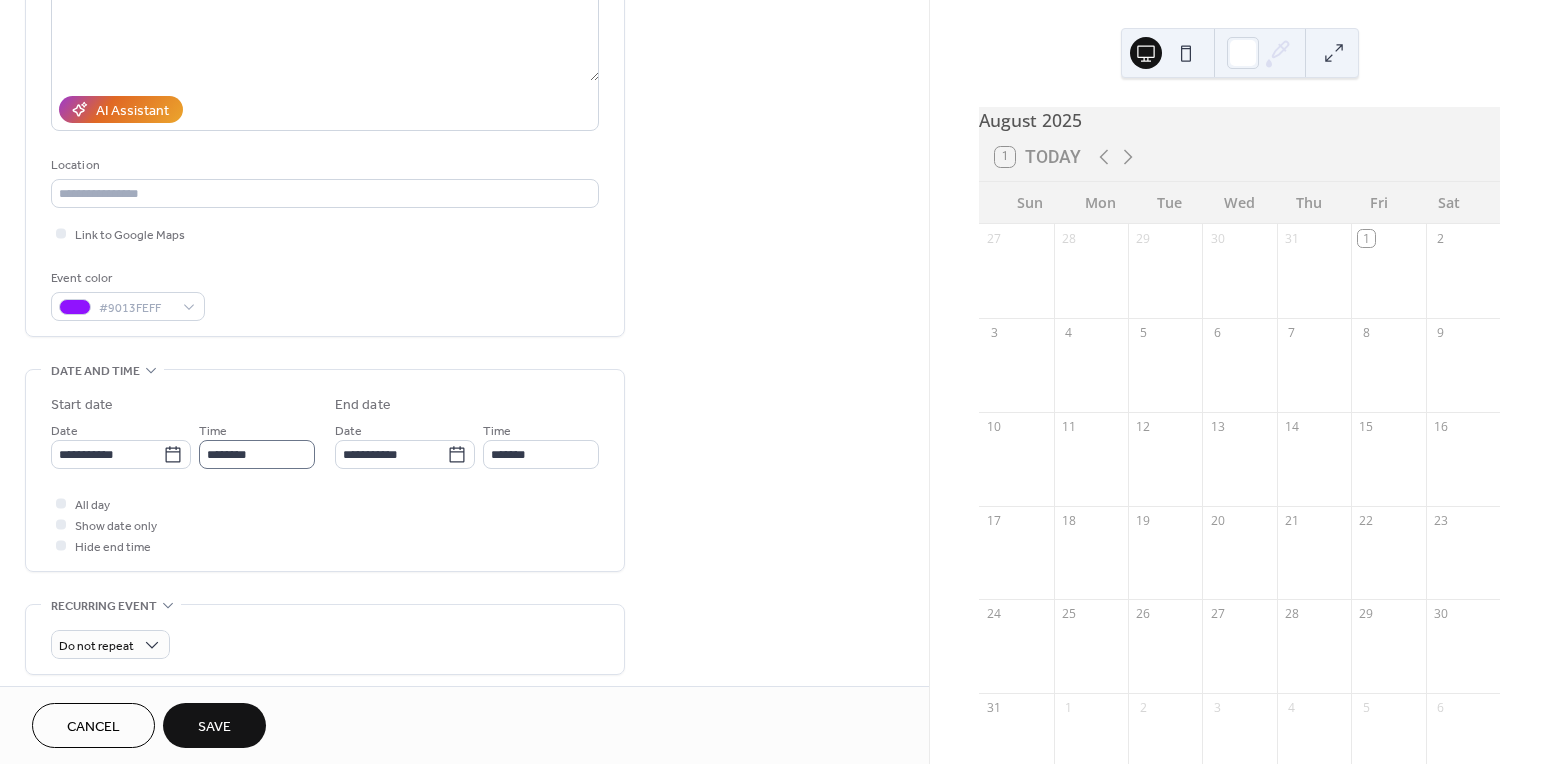 click on "Time ********" at bounding box center (257, 444) 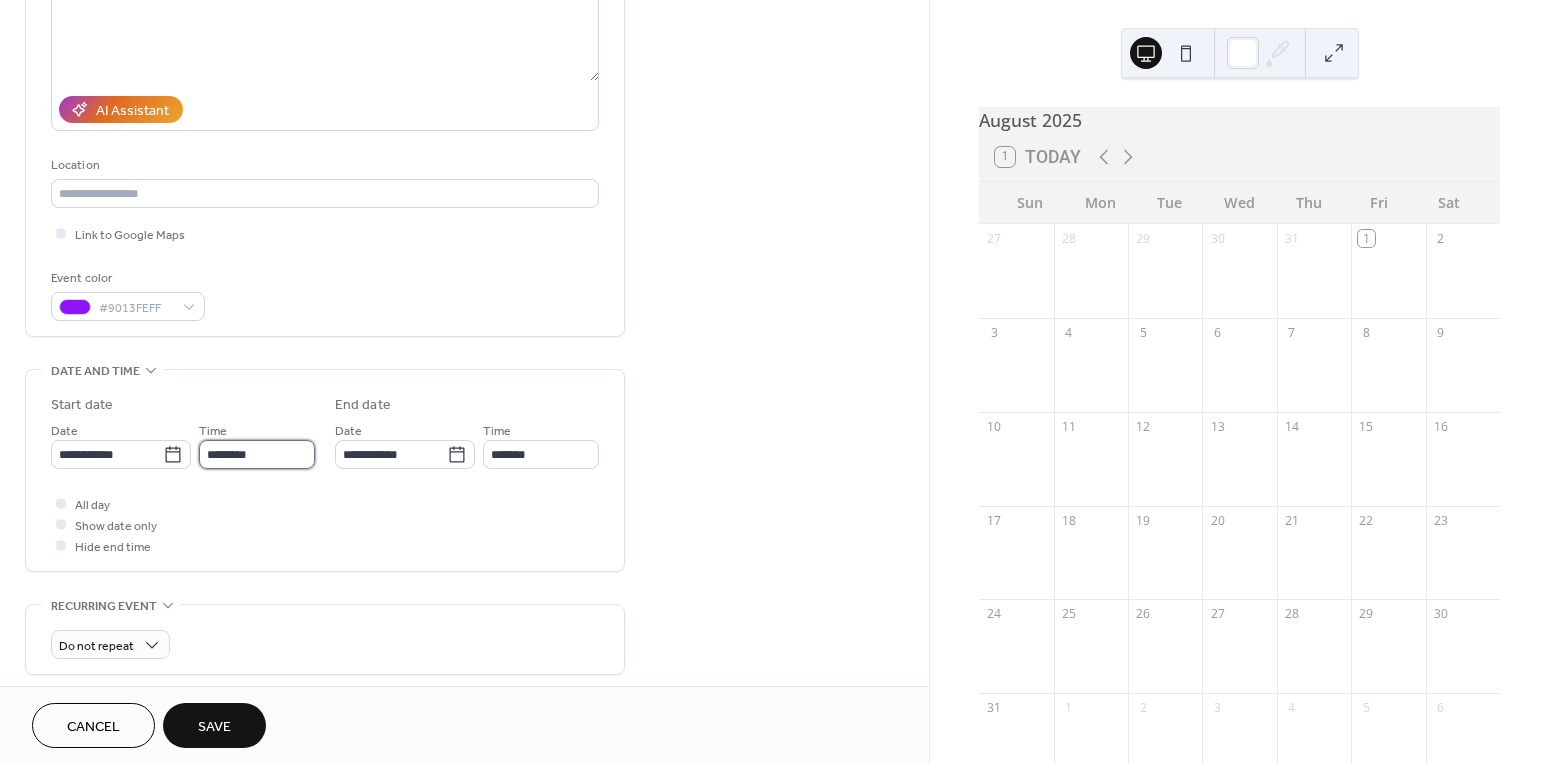 click on "********" at bounding box center (257, 454) 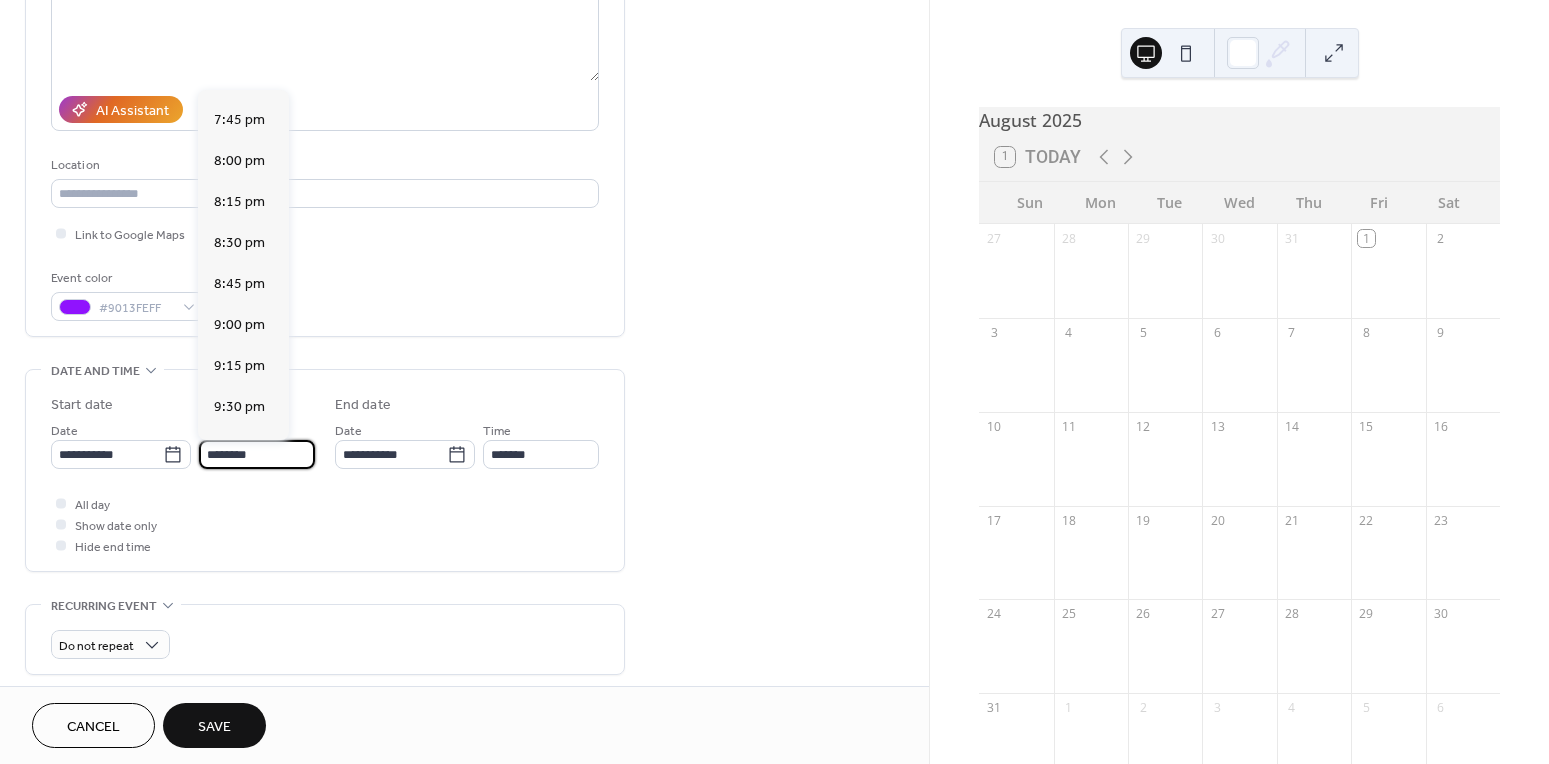 scroll, scrollTop: 3231, scrollLeft: 0, axis: vertical 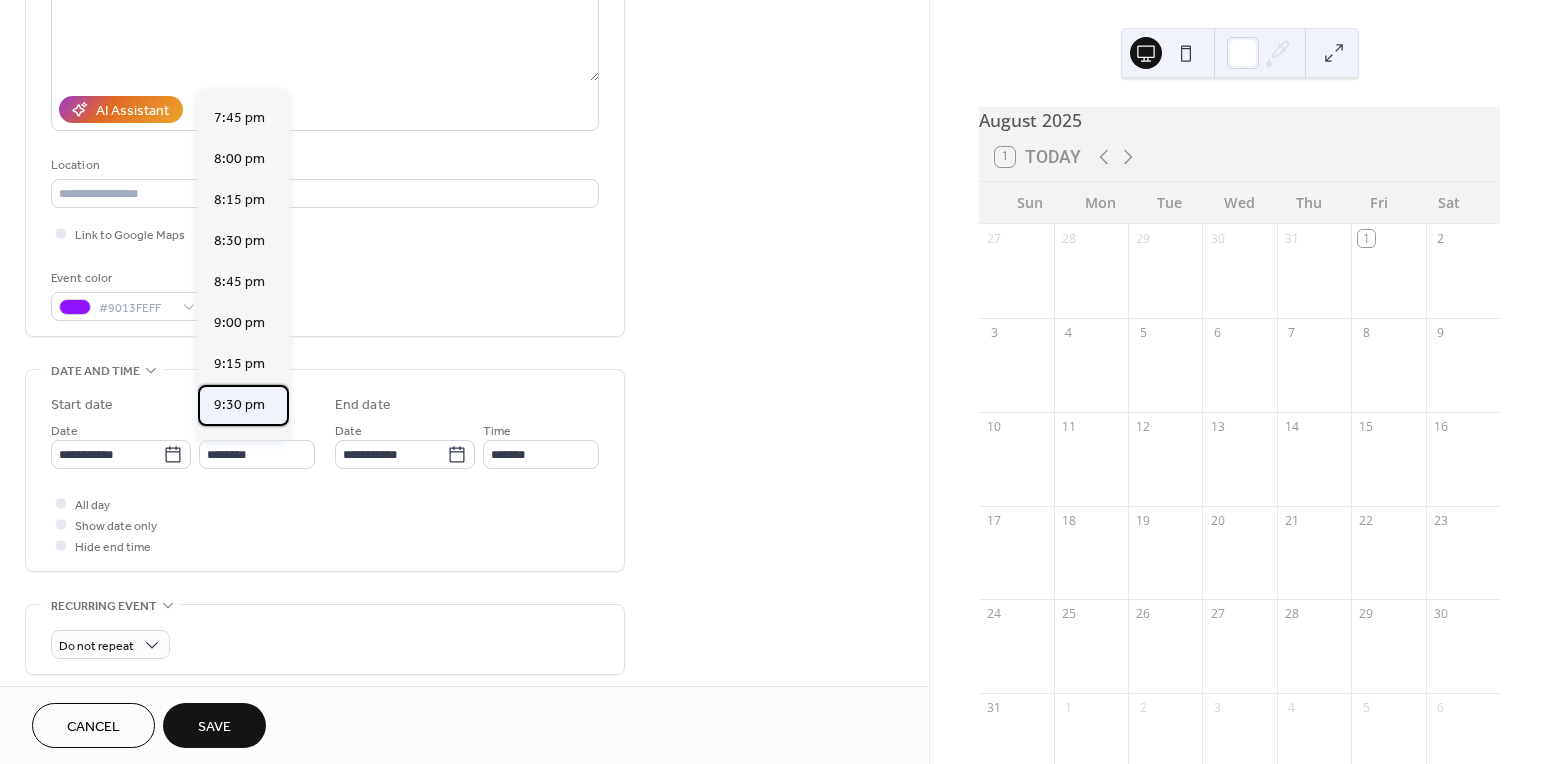 click on "9:30 pm" at bounding box center (239, 405) 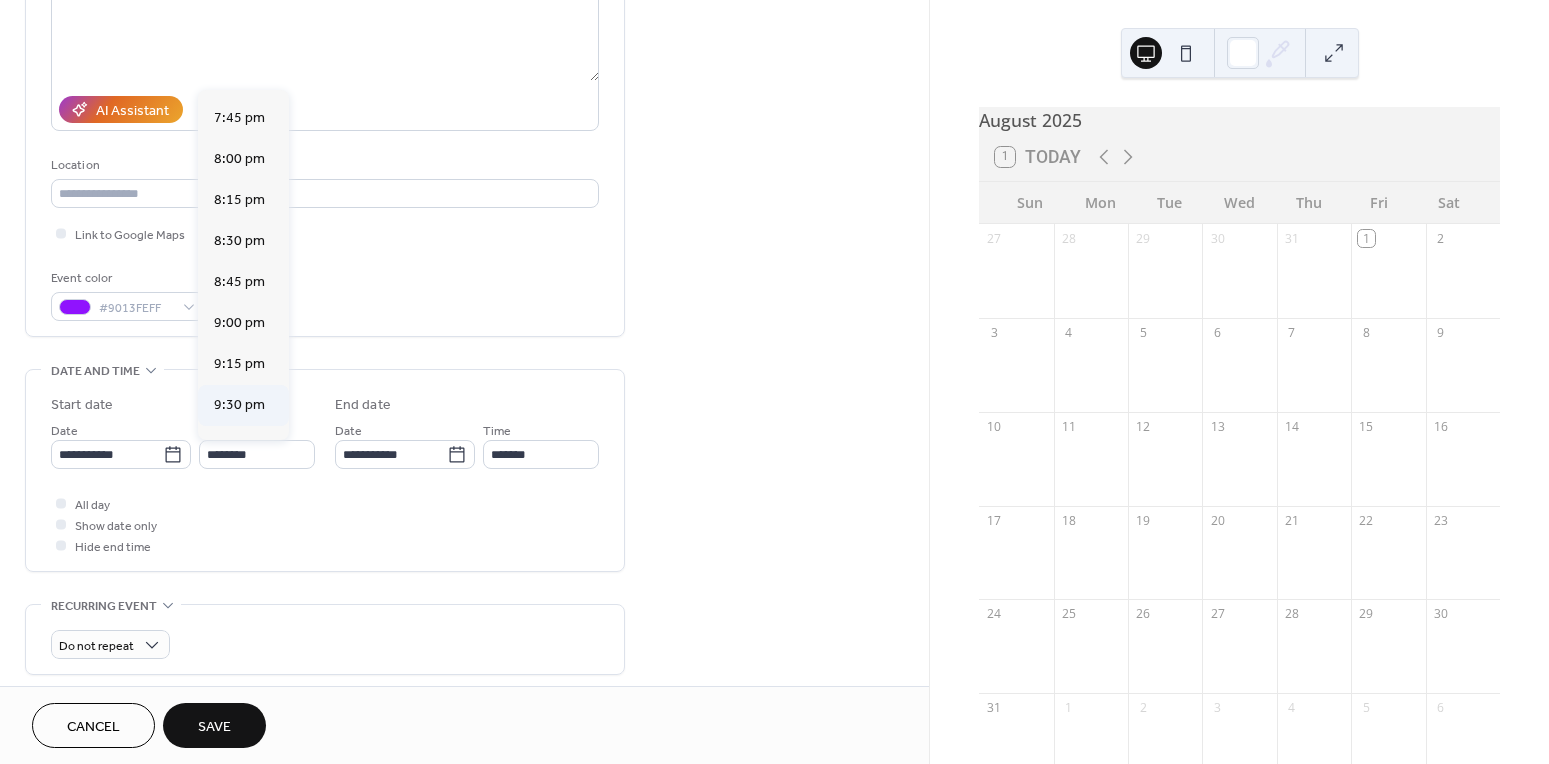 type on "*******" 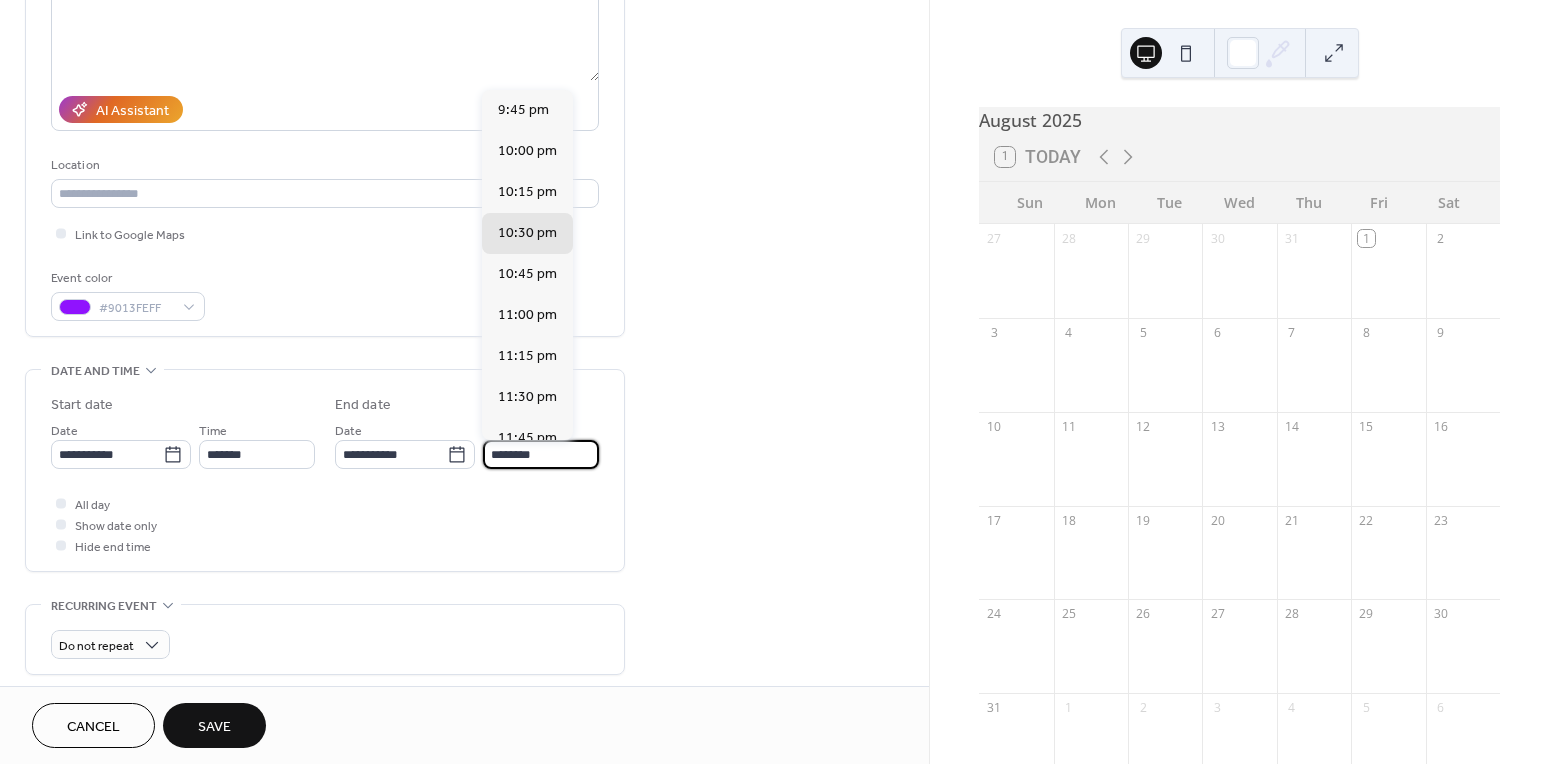 click on "********" at bounding box center [541, 454] 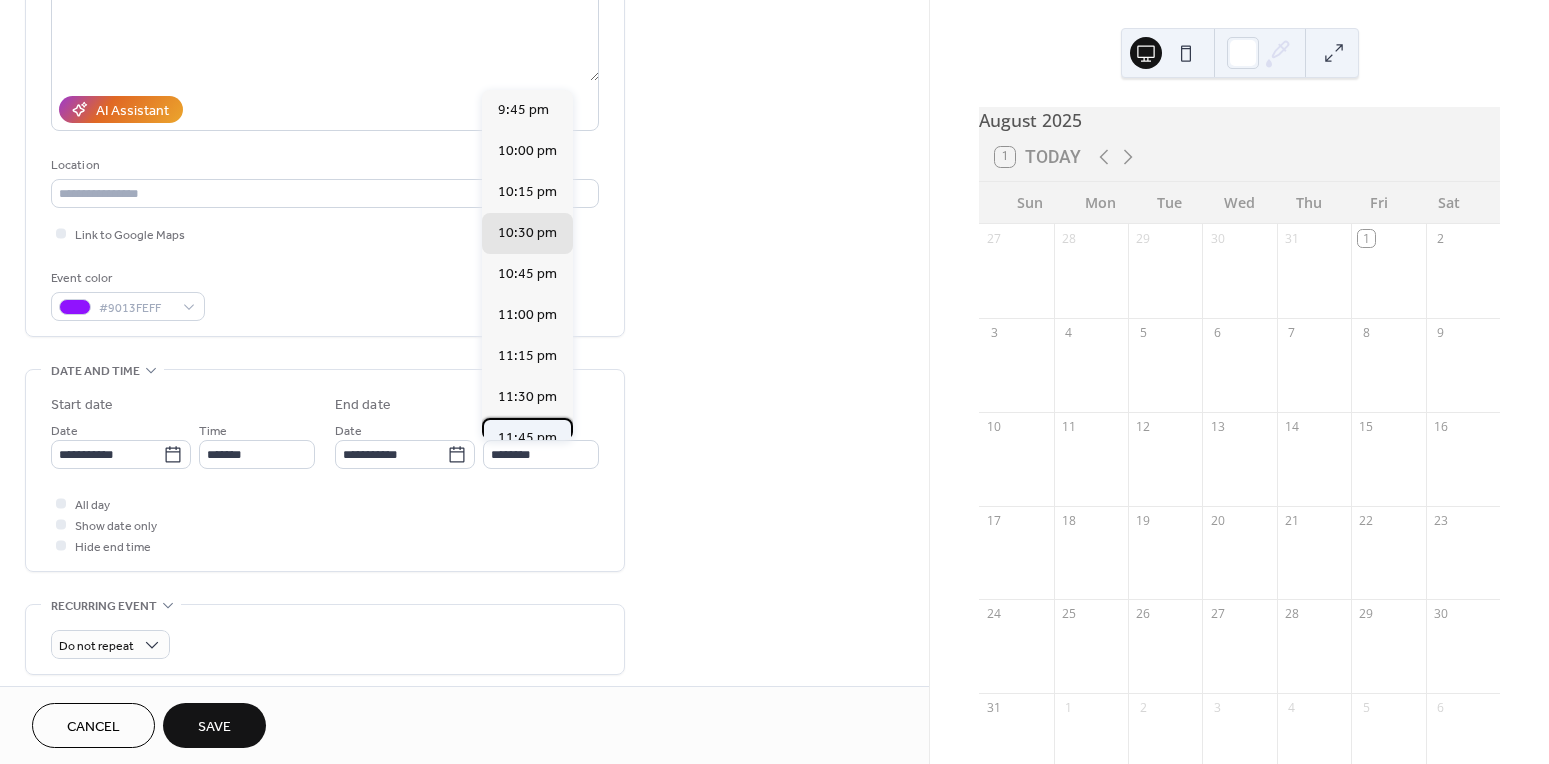 click on "11:45 pm" at bounding box center [527, 438] 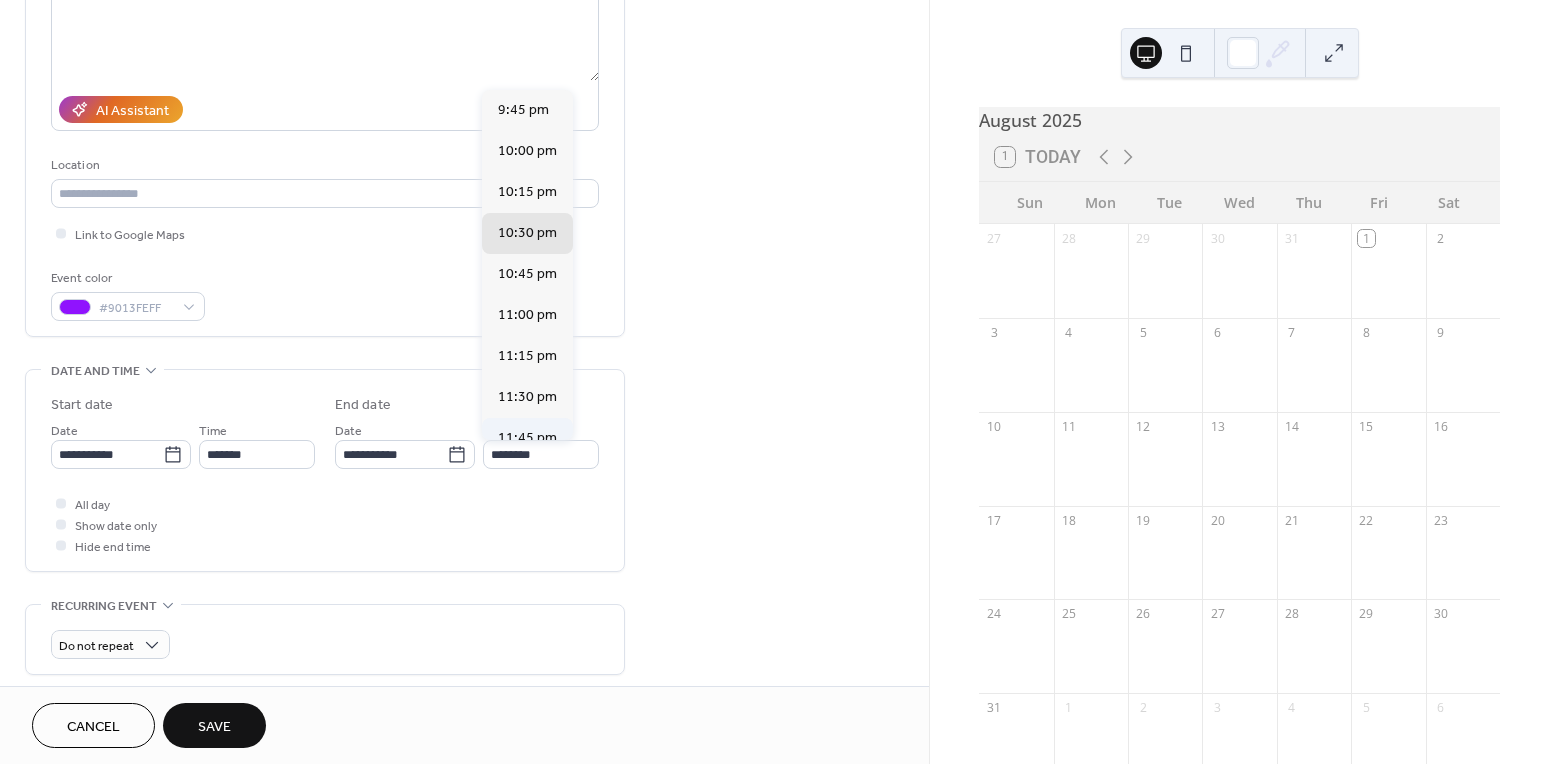 type on "********" 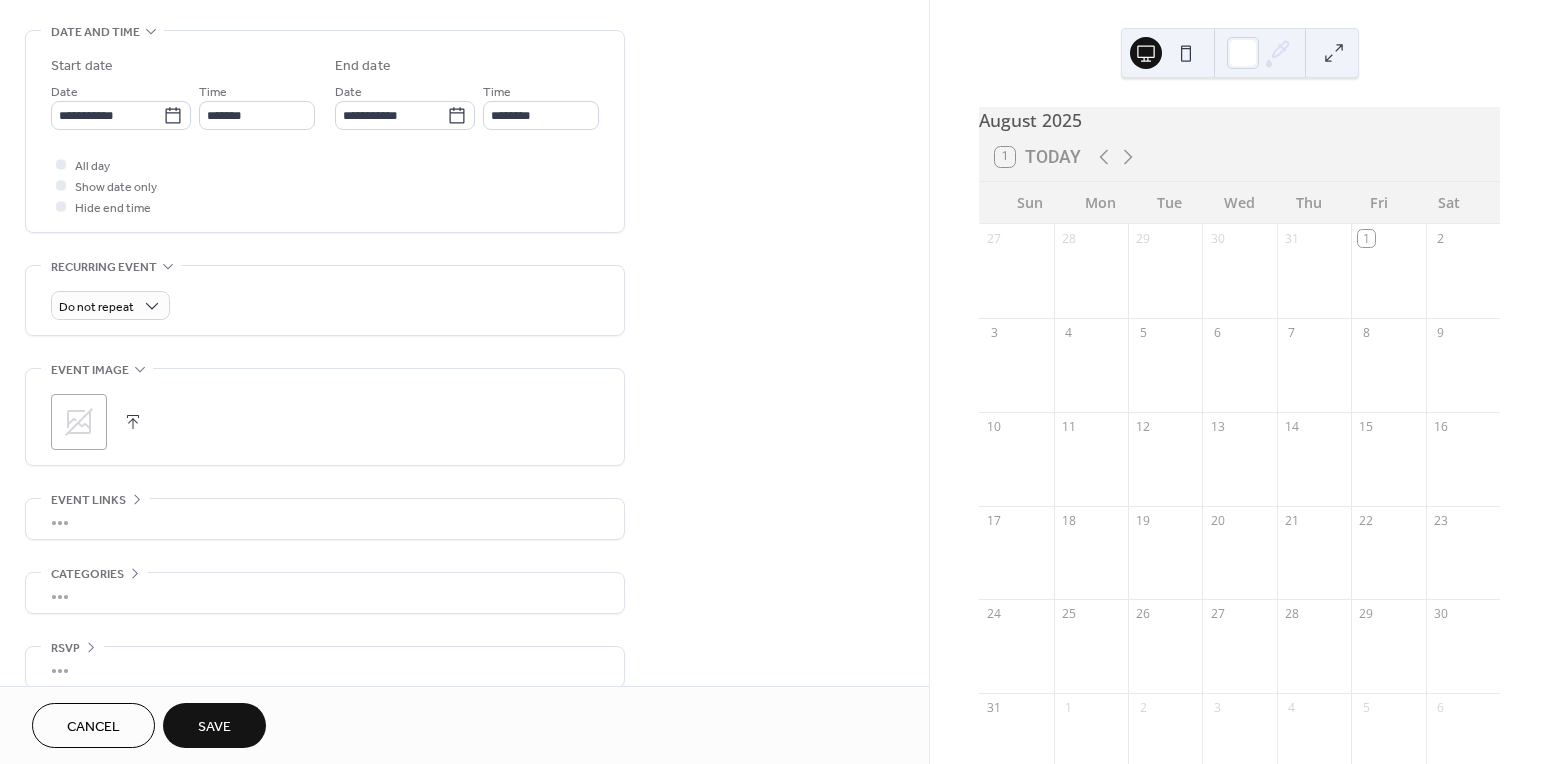 scroll, scrollTop: 643, scrollLeft: 0, axis: vertical 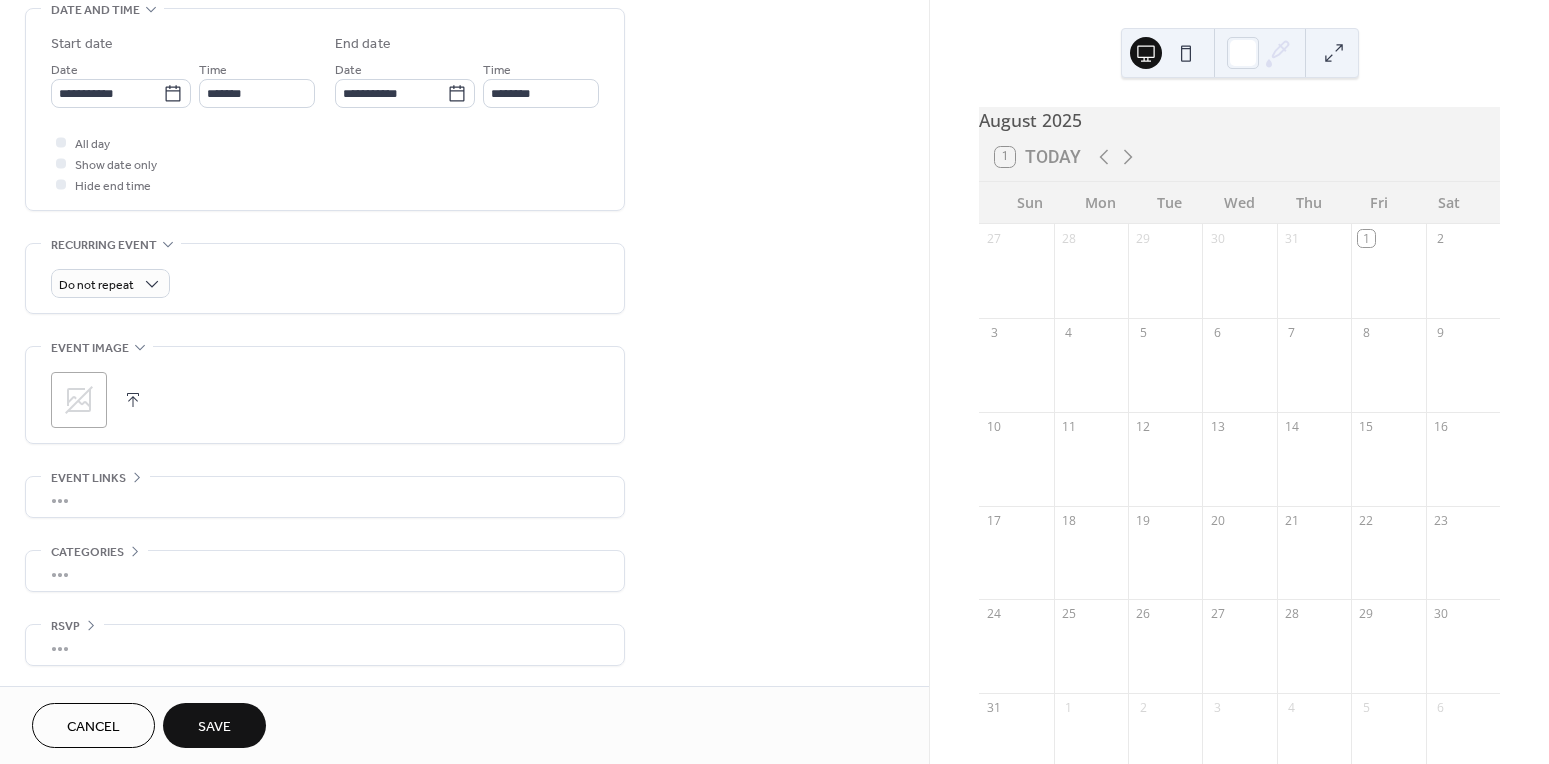click on ";" at bounding box center (79, 400) 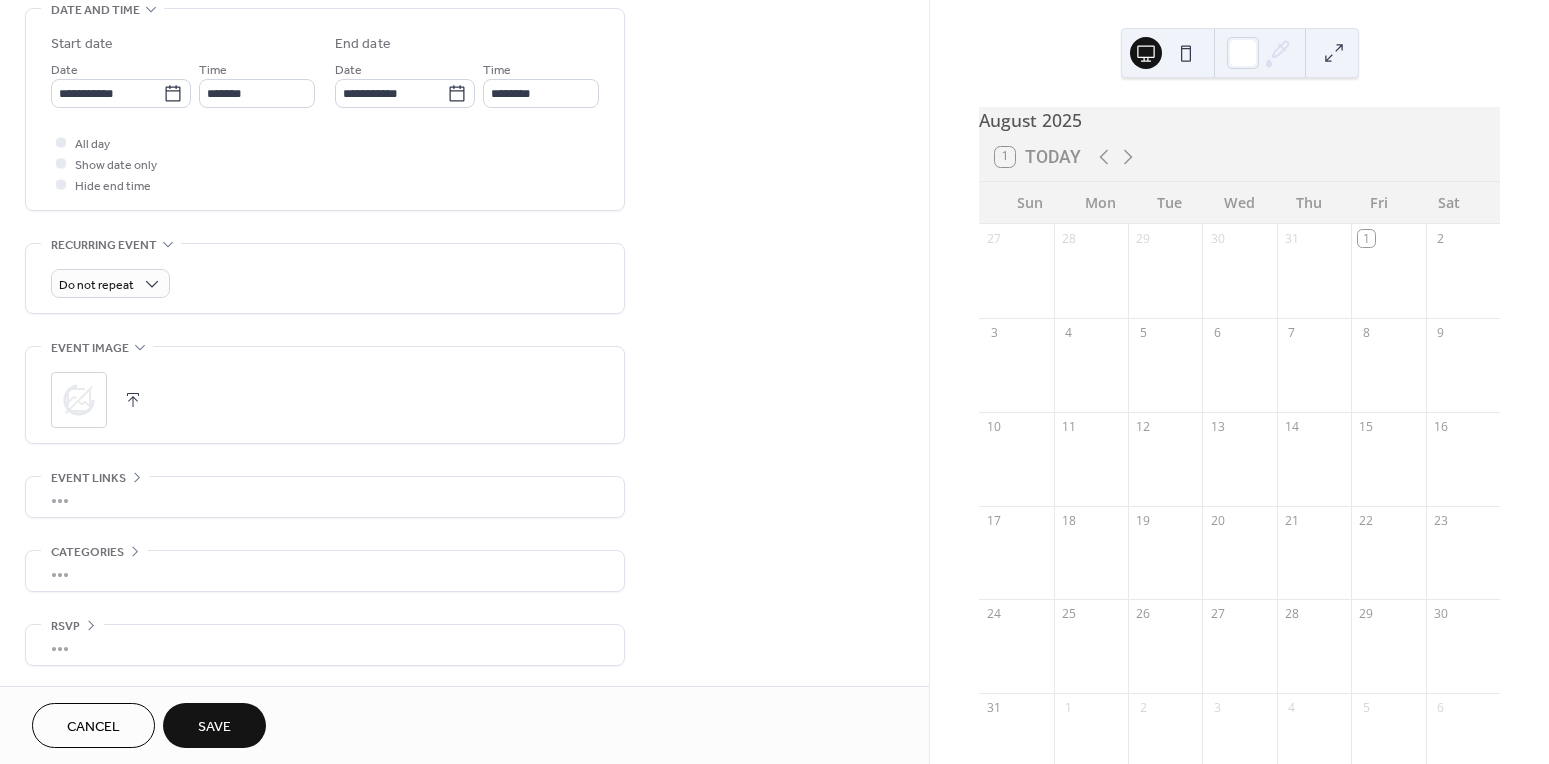 click on "Save" at bounding box center (214, 727) 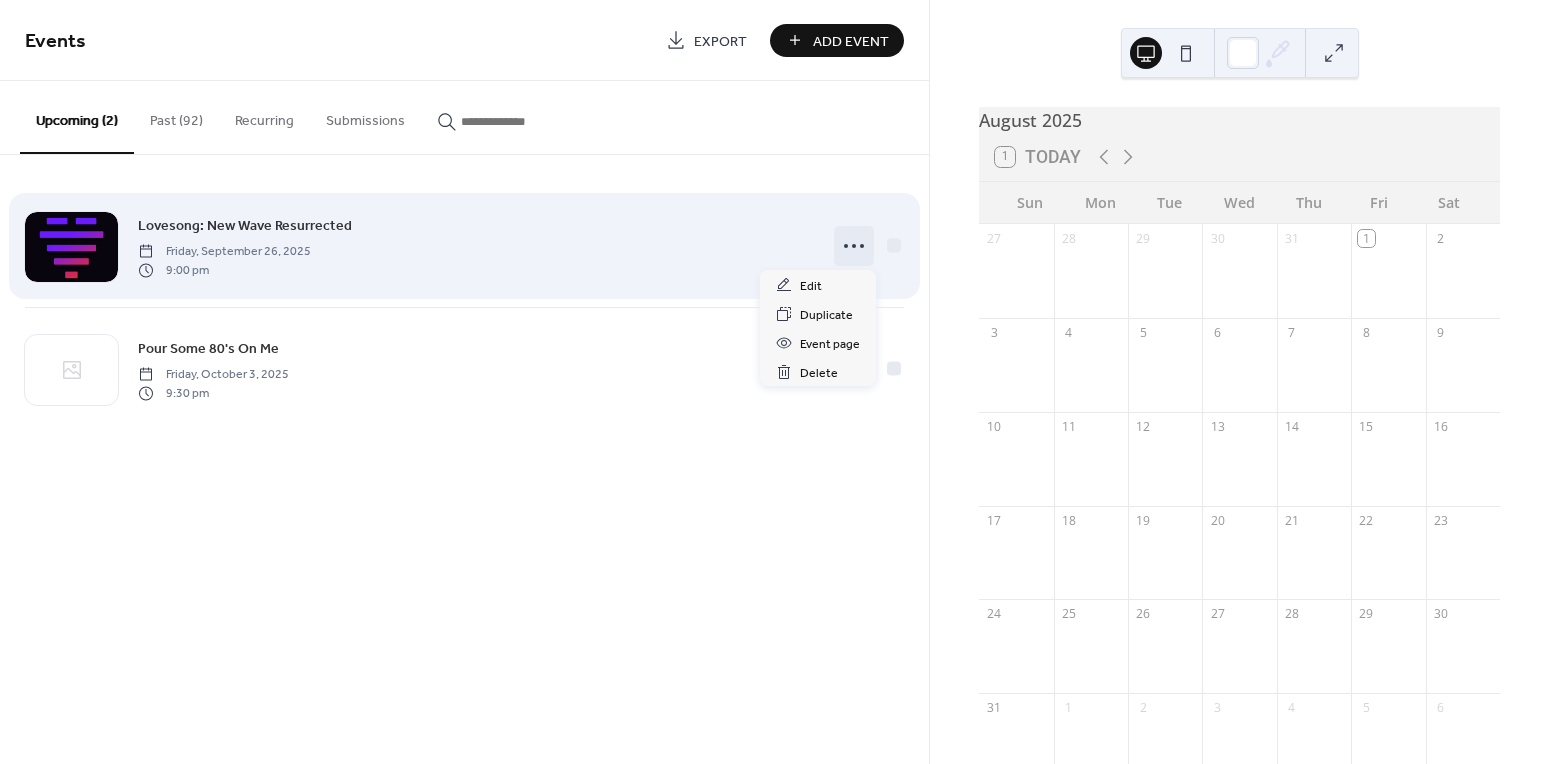 click 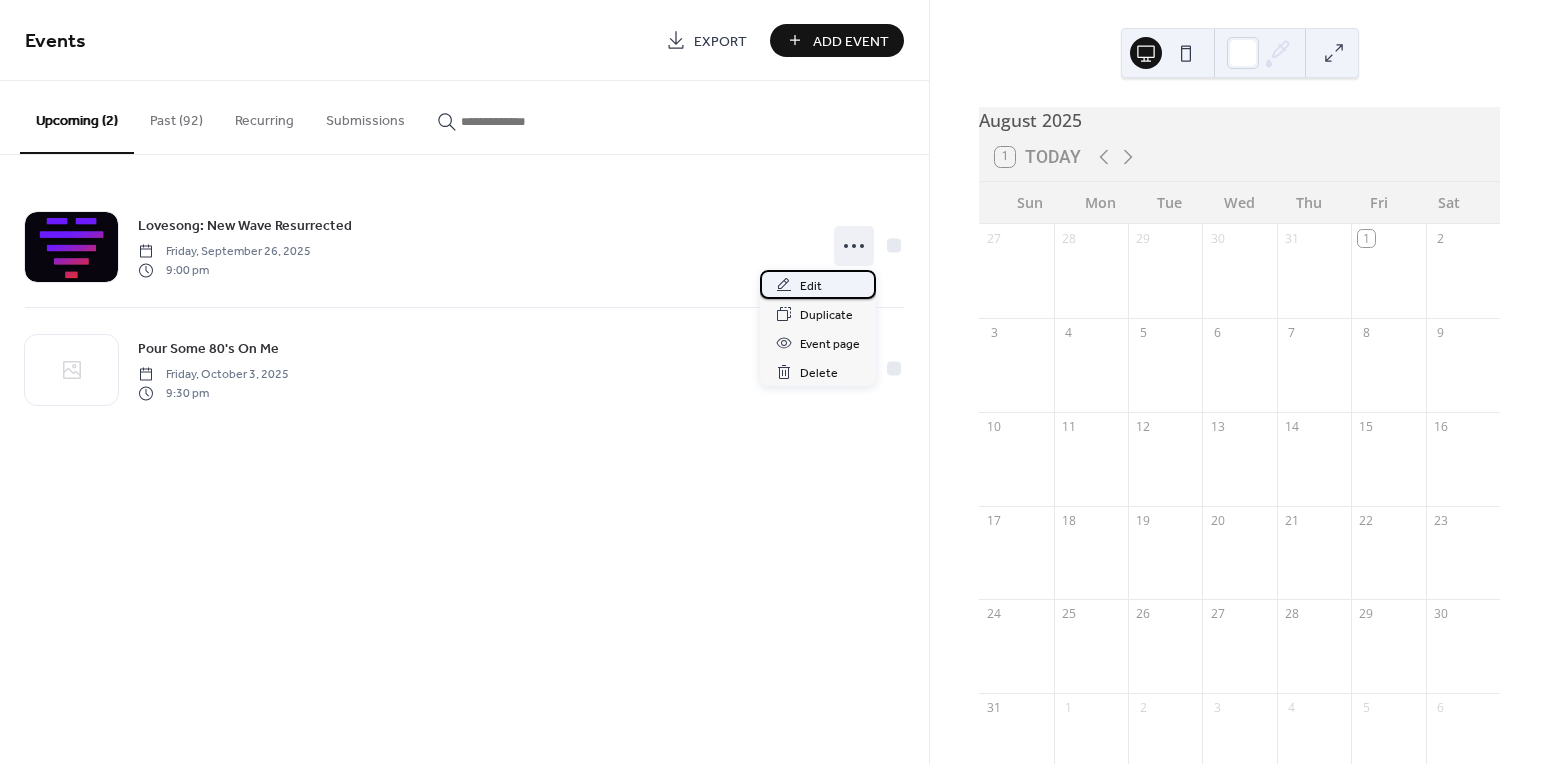 click on "Edit" at bounding box center [811, 286] 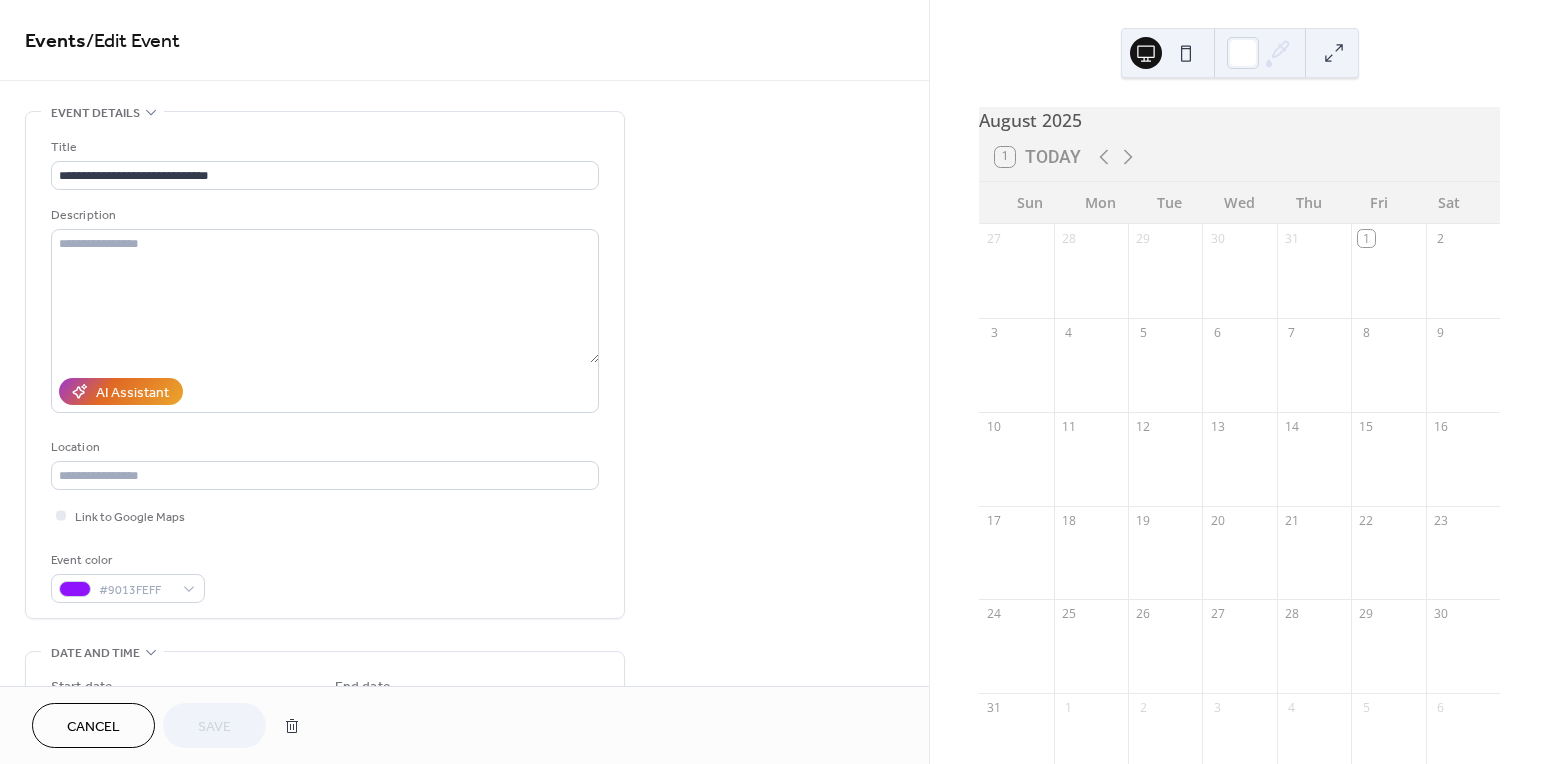 click on "Cancel" at bounding box center (93, 725) 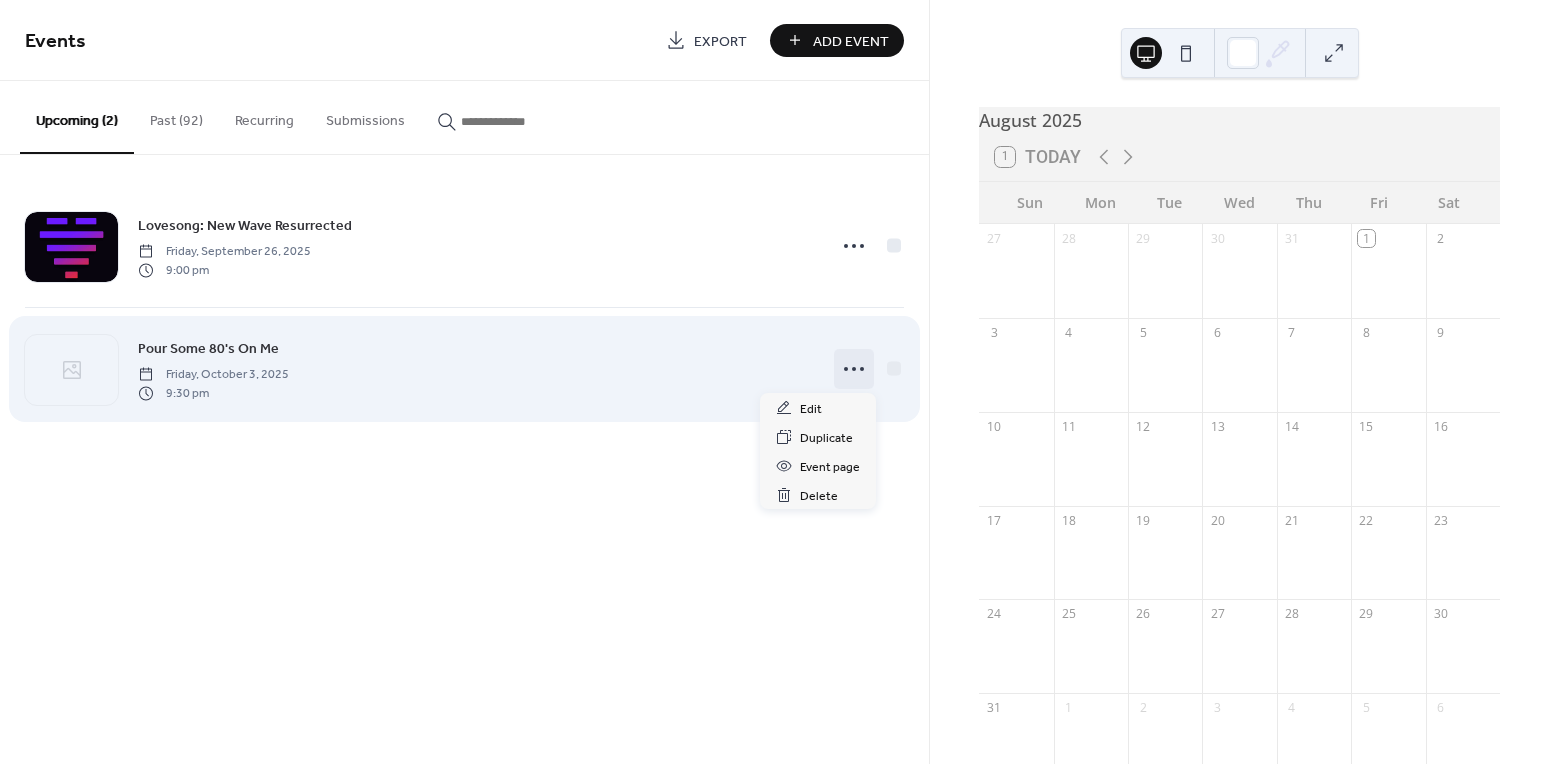 click 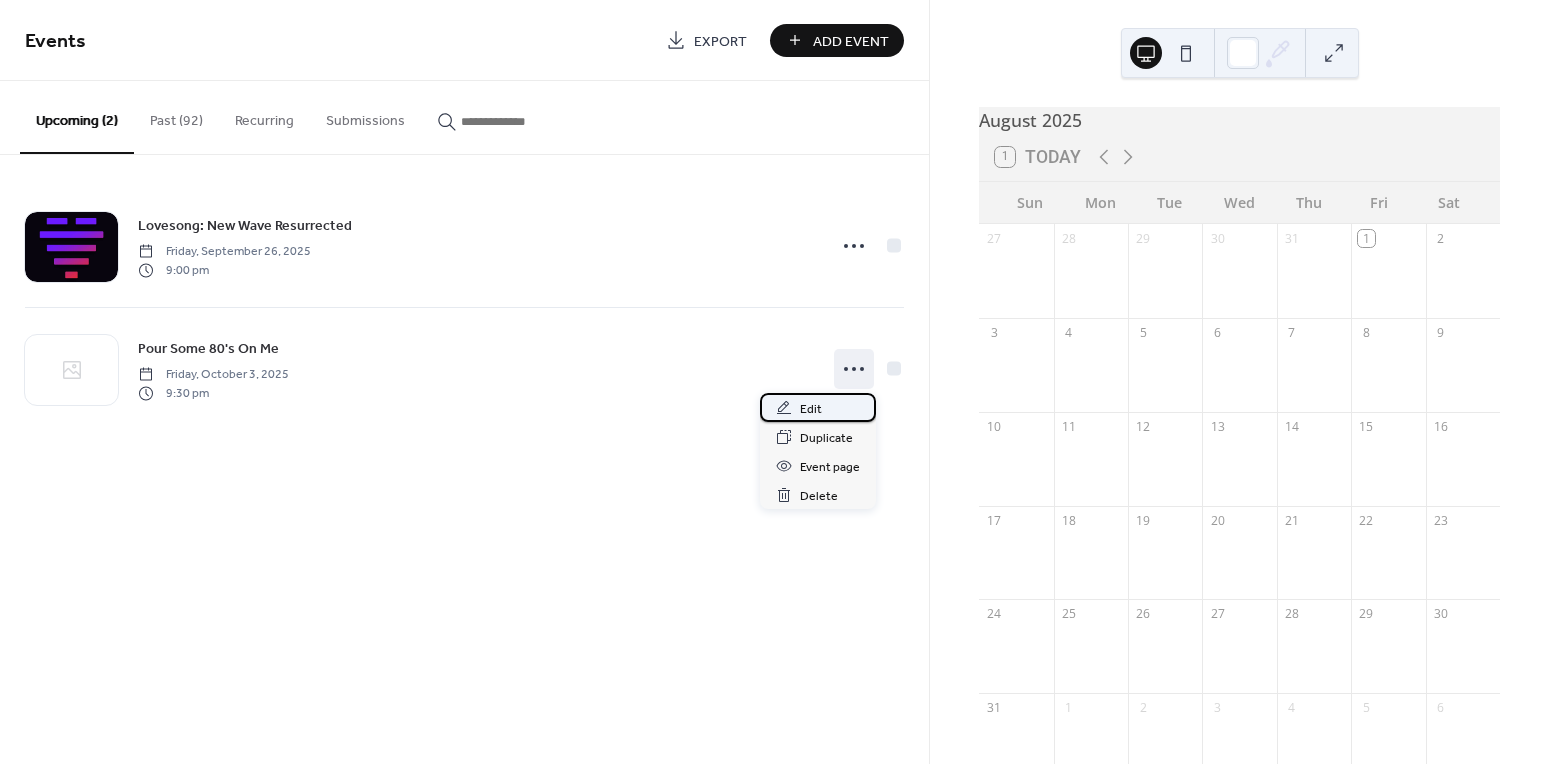 click on "Edit" at bounding box center (818, 407) 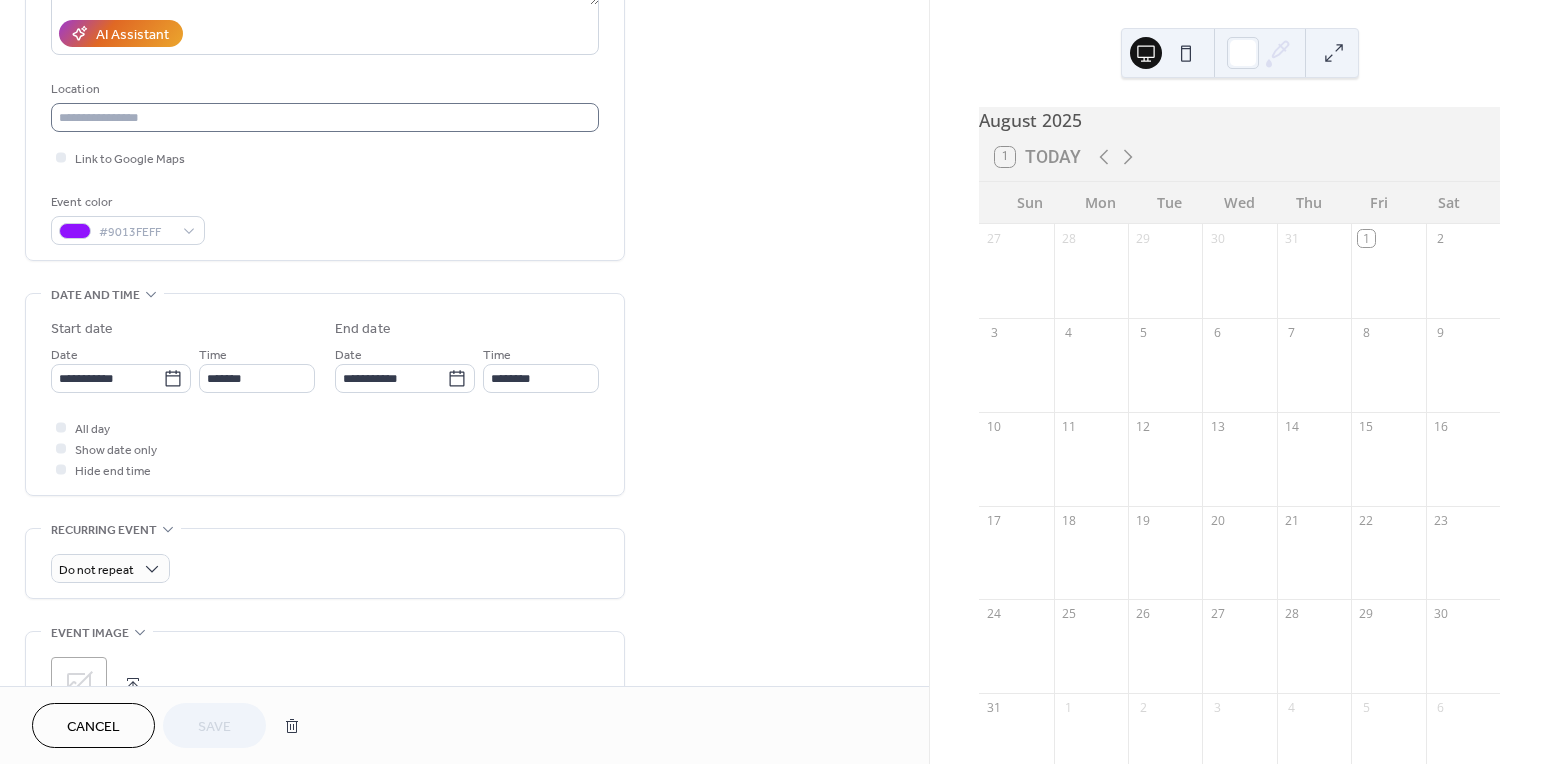 scroll, scrollTop: 643, scrollLeft: 0, axis: vertical 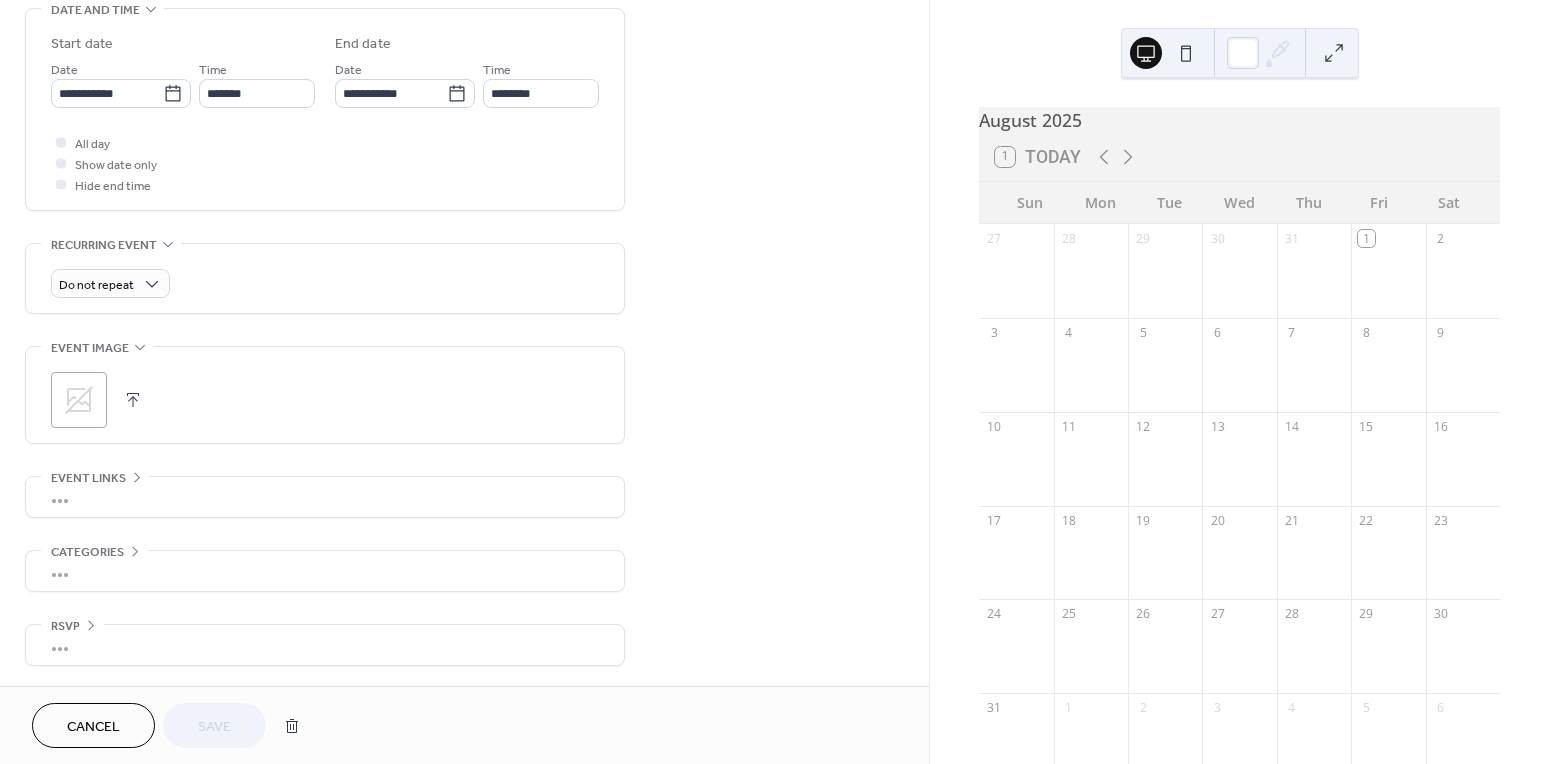 click 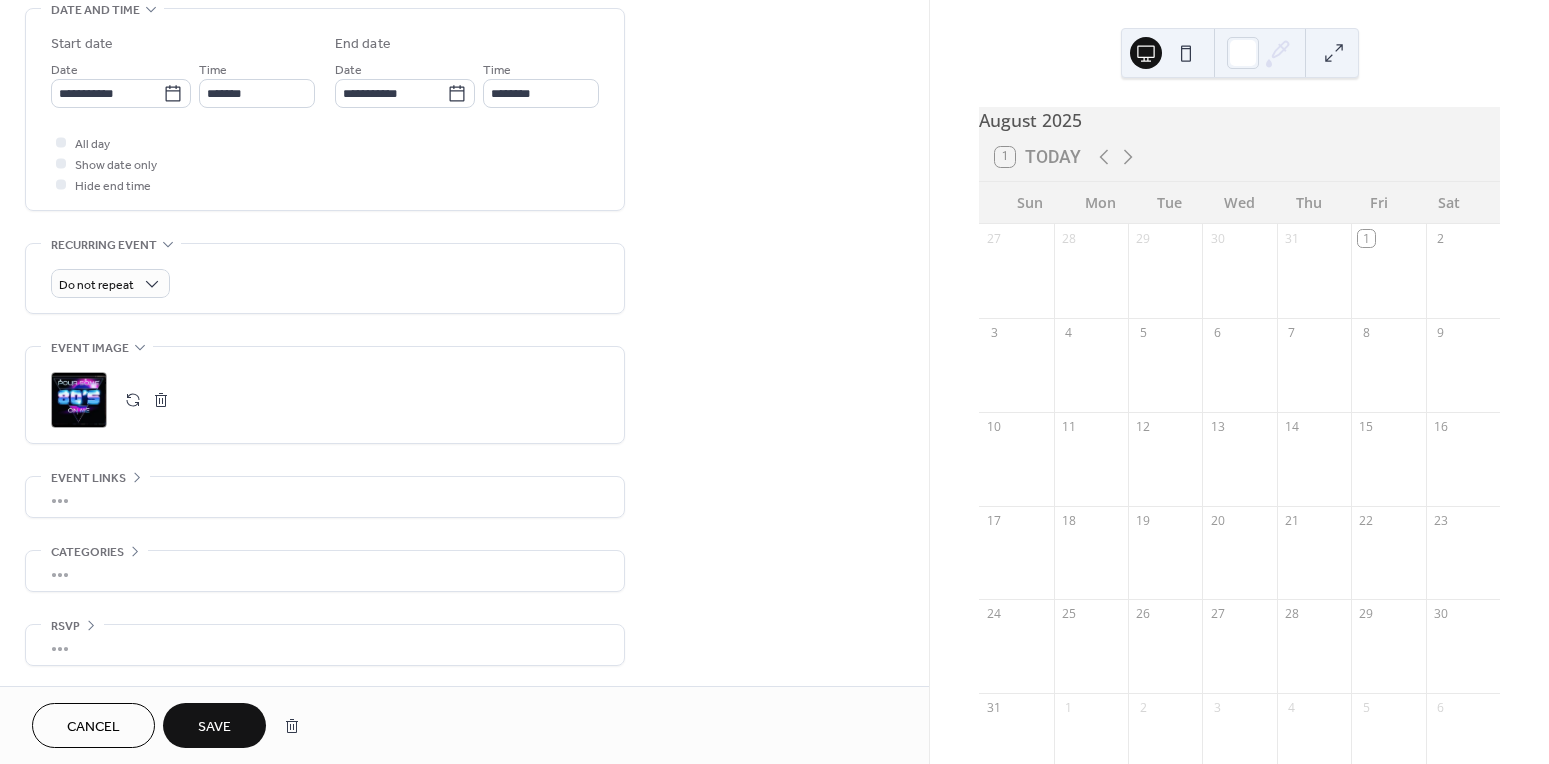 click on "Save" at bounding box center (214, 727) 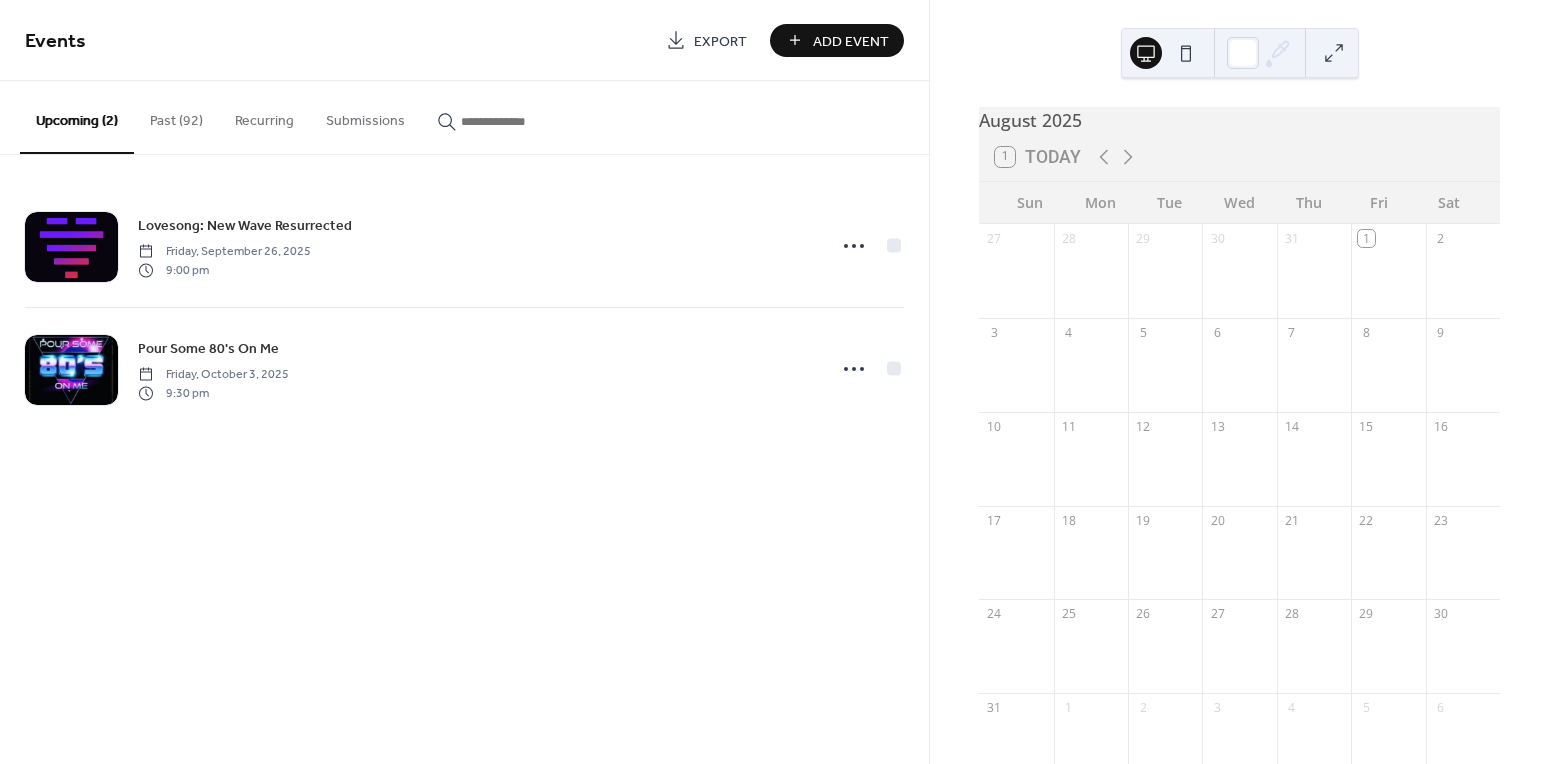 click on "Events Export Add Event" at bounding box center (464, 40) 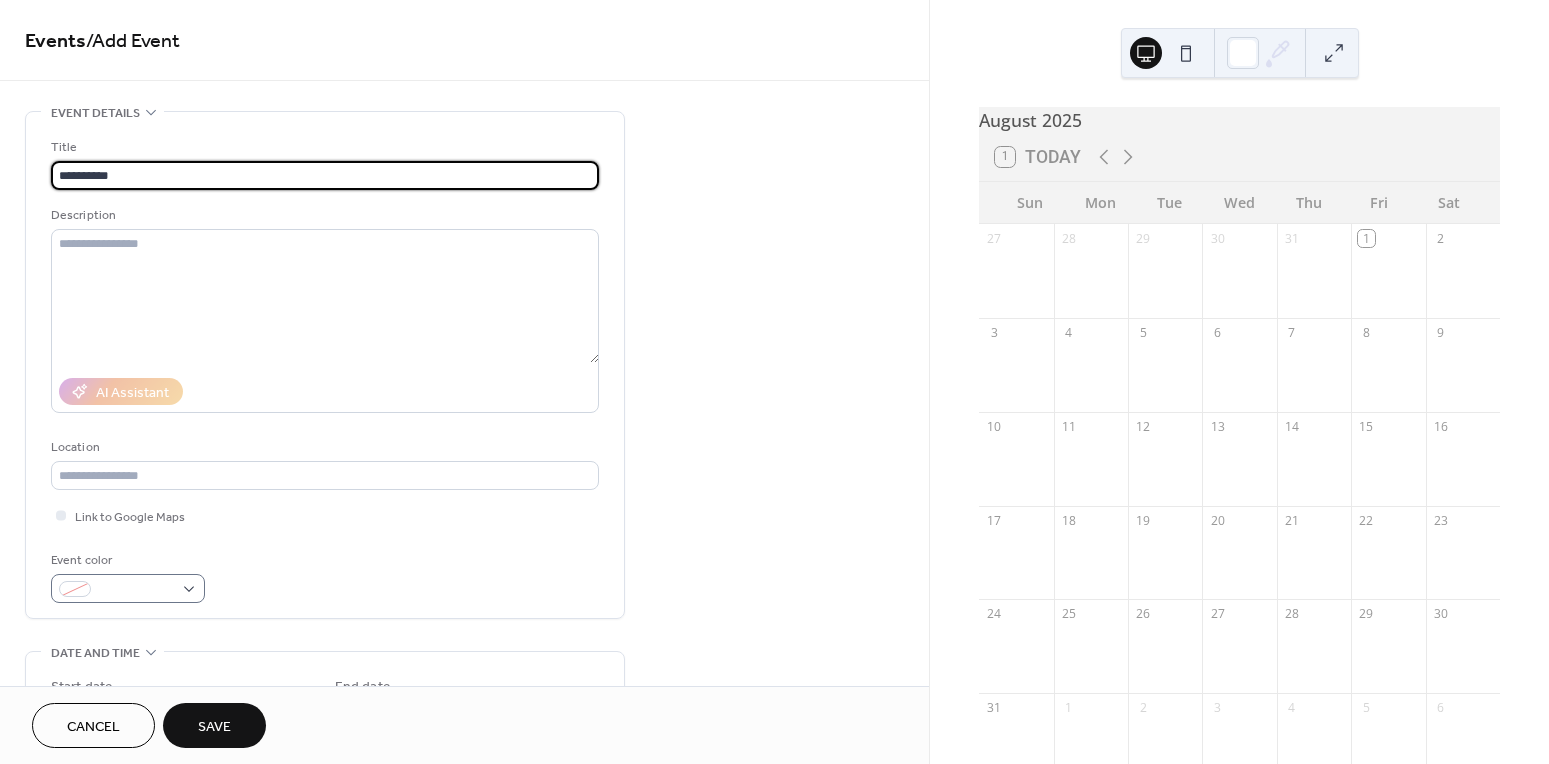type on "**********" 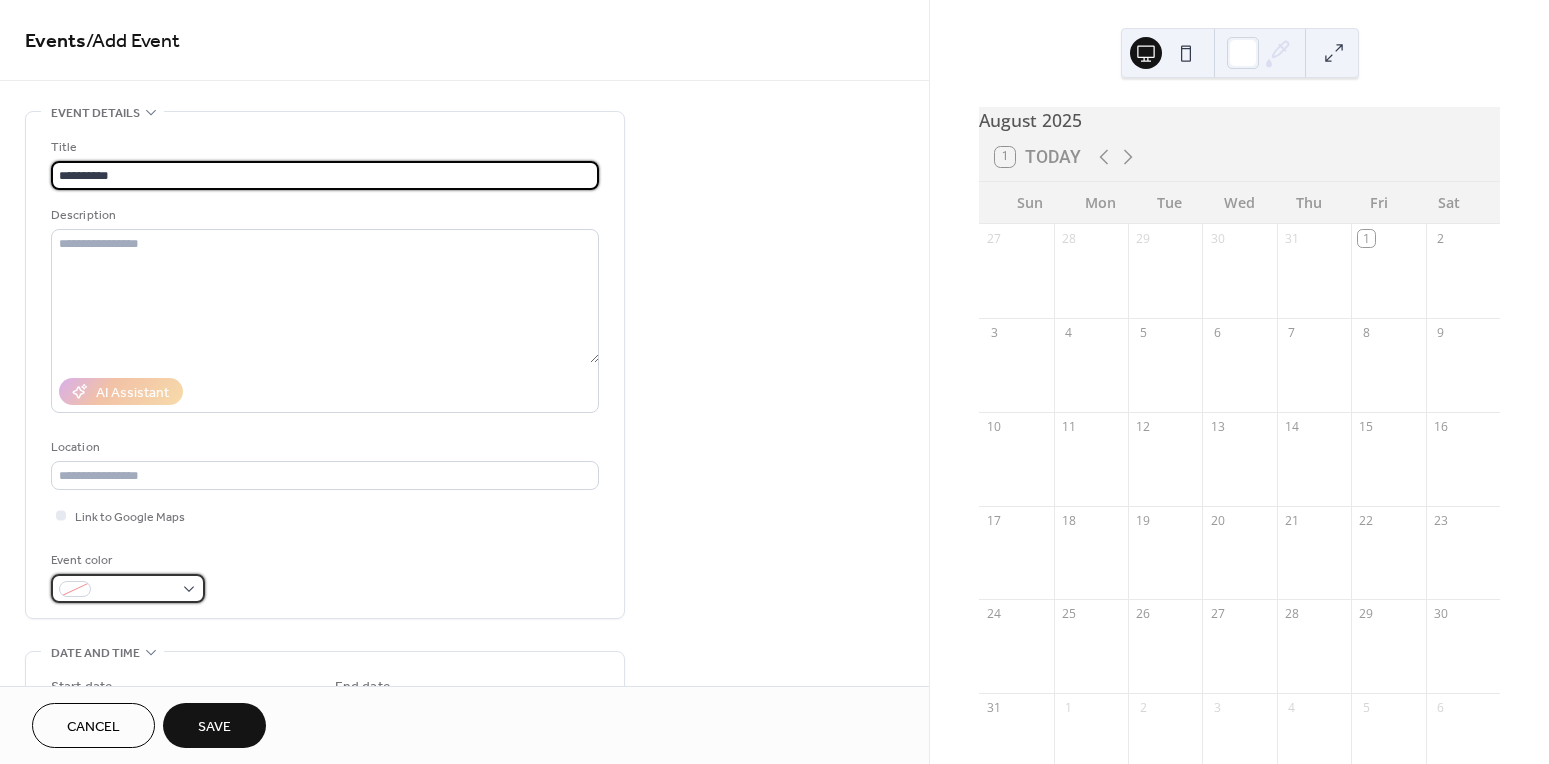 click at bounding box center (75, 589) 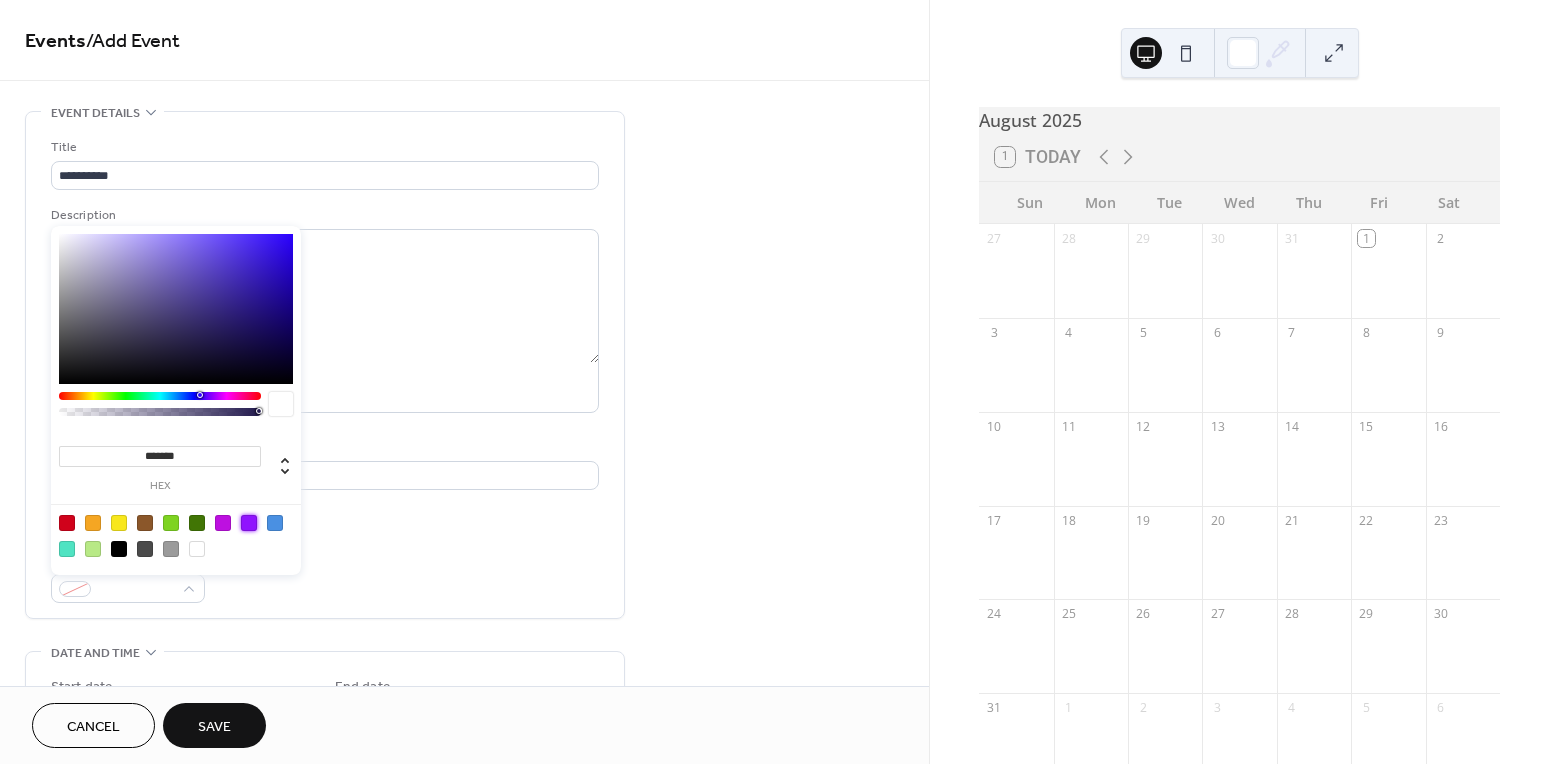 click at bounding box center [249, 523] 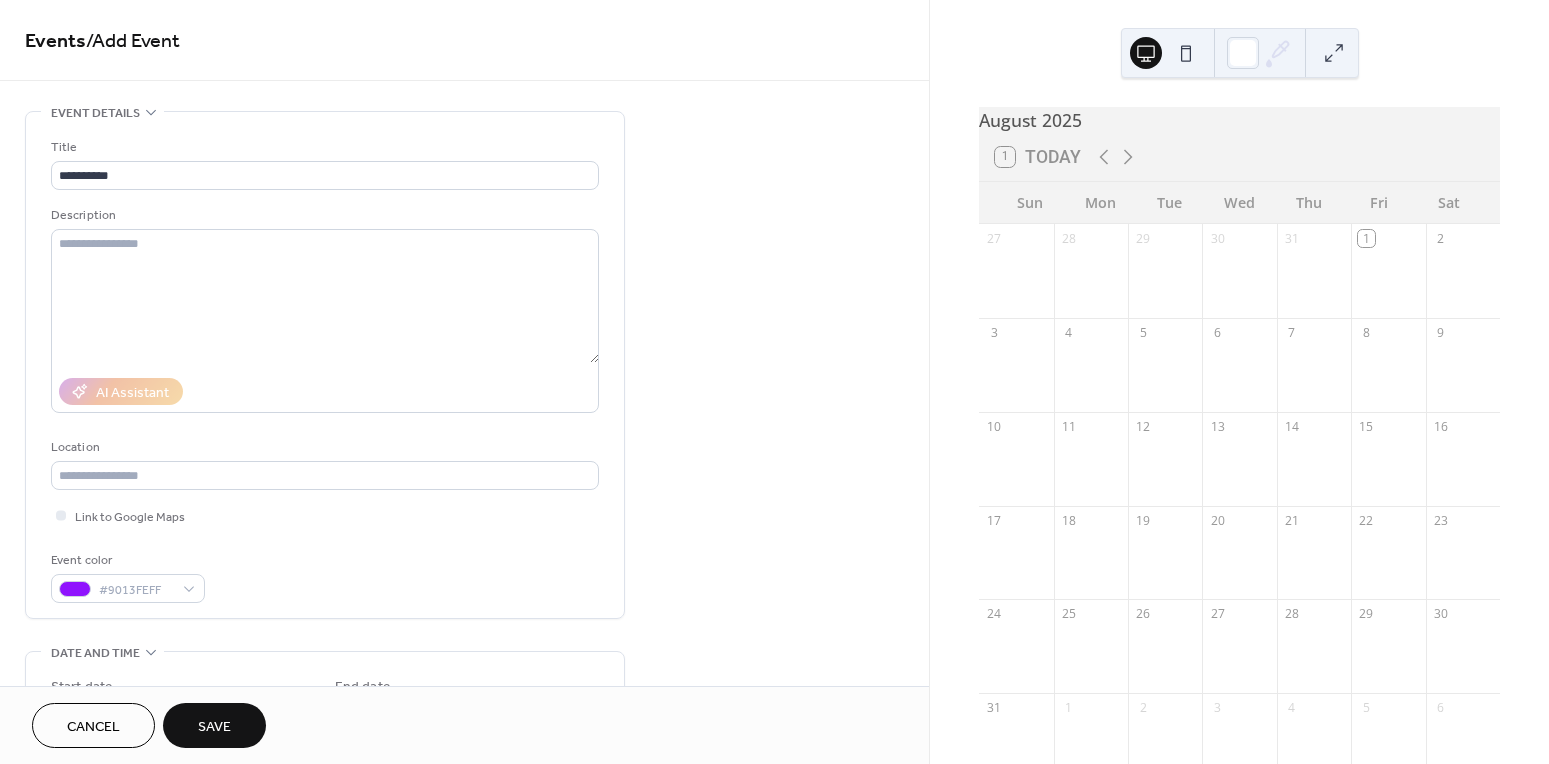 click on "Link to Google Maps" at bounding box center (325, 515) 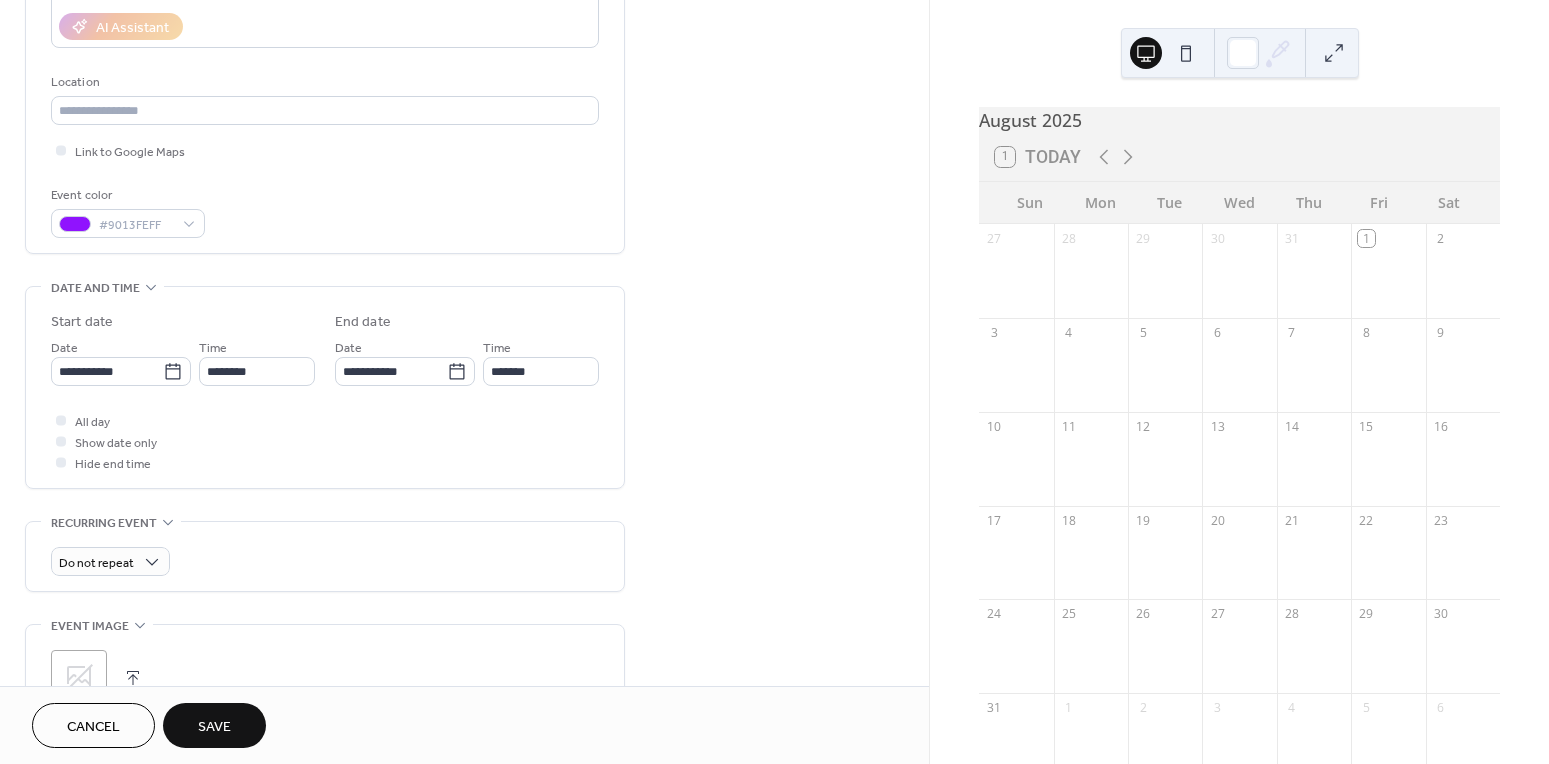 scroll, scrollTop: 369, scrollLeft: 0, axis: vertical 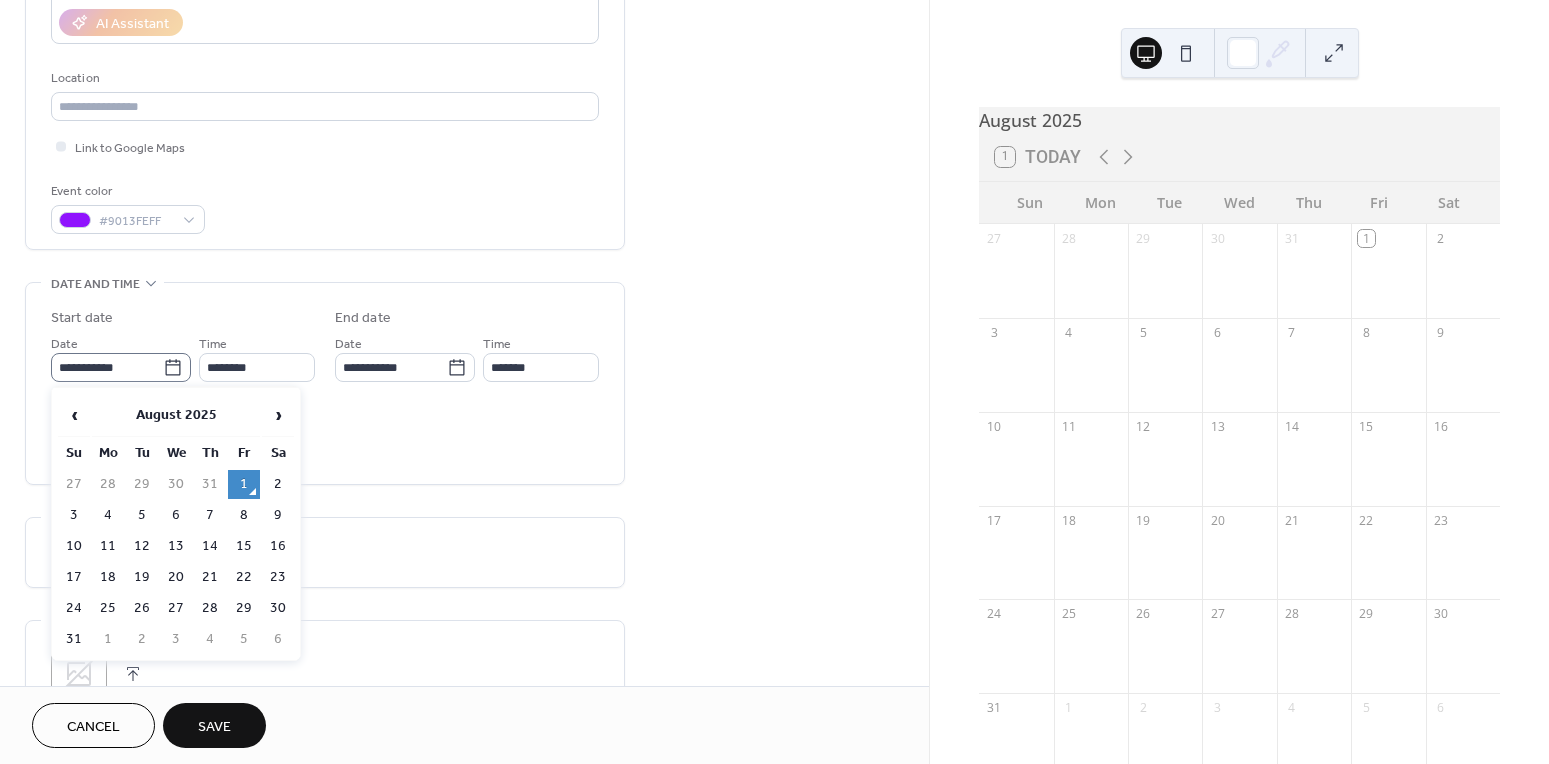 click 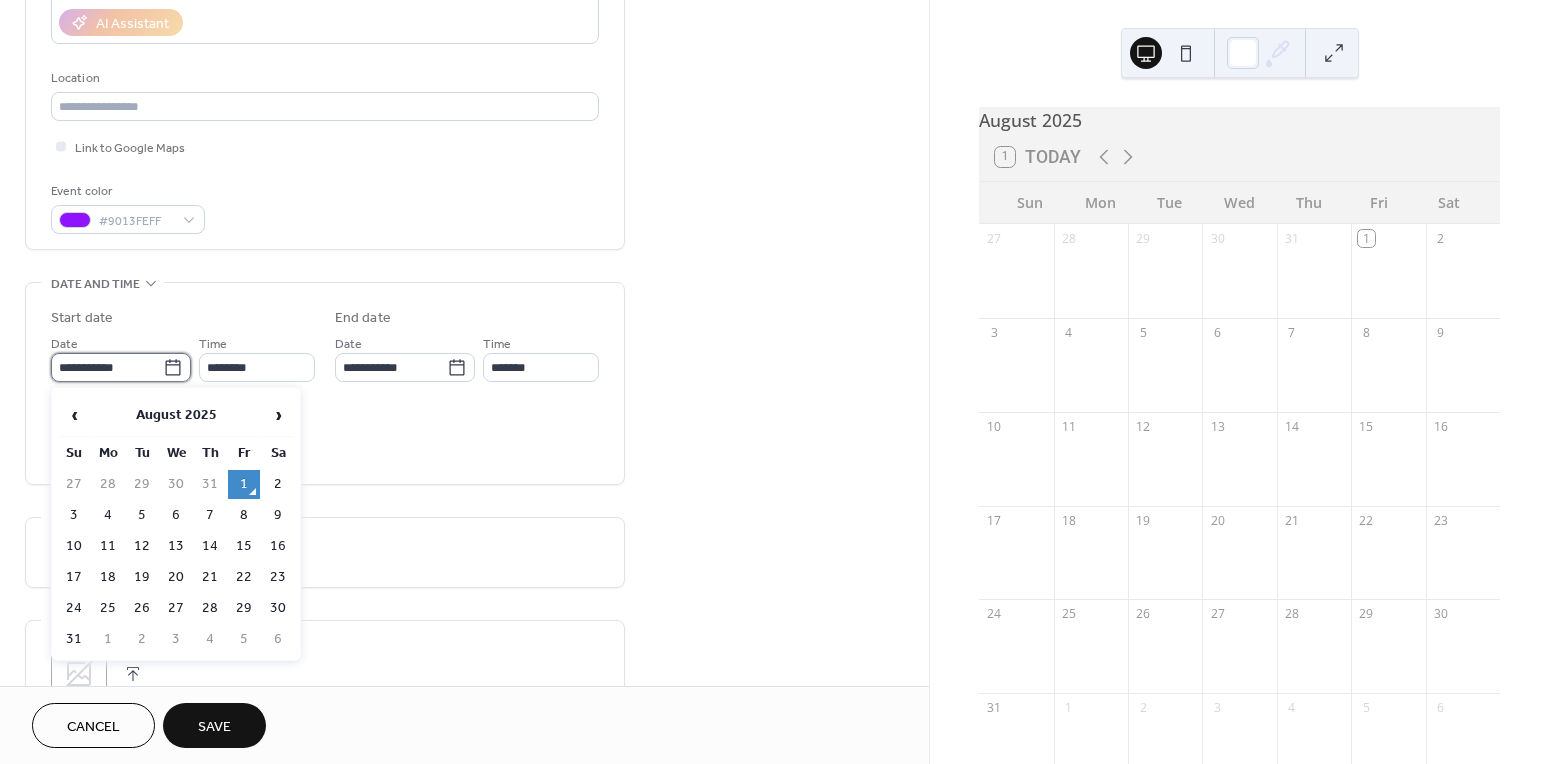 click on "**********" at bounding box center (107, 367) 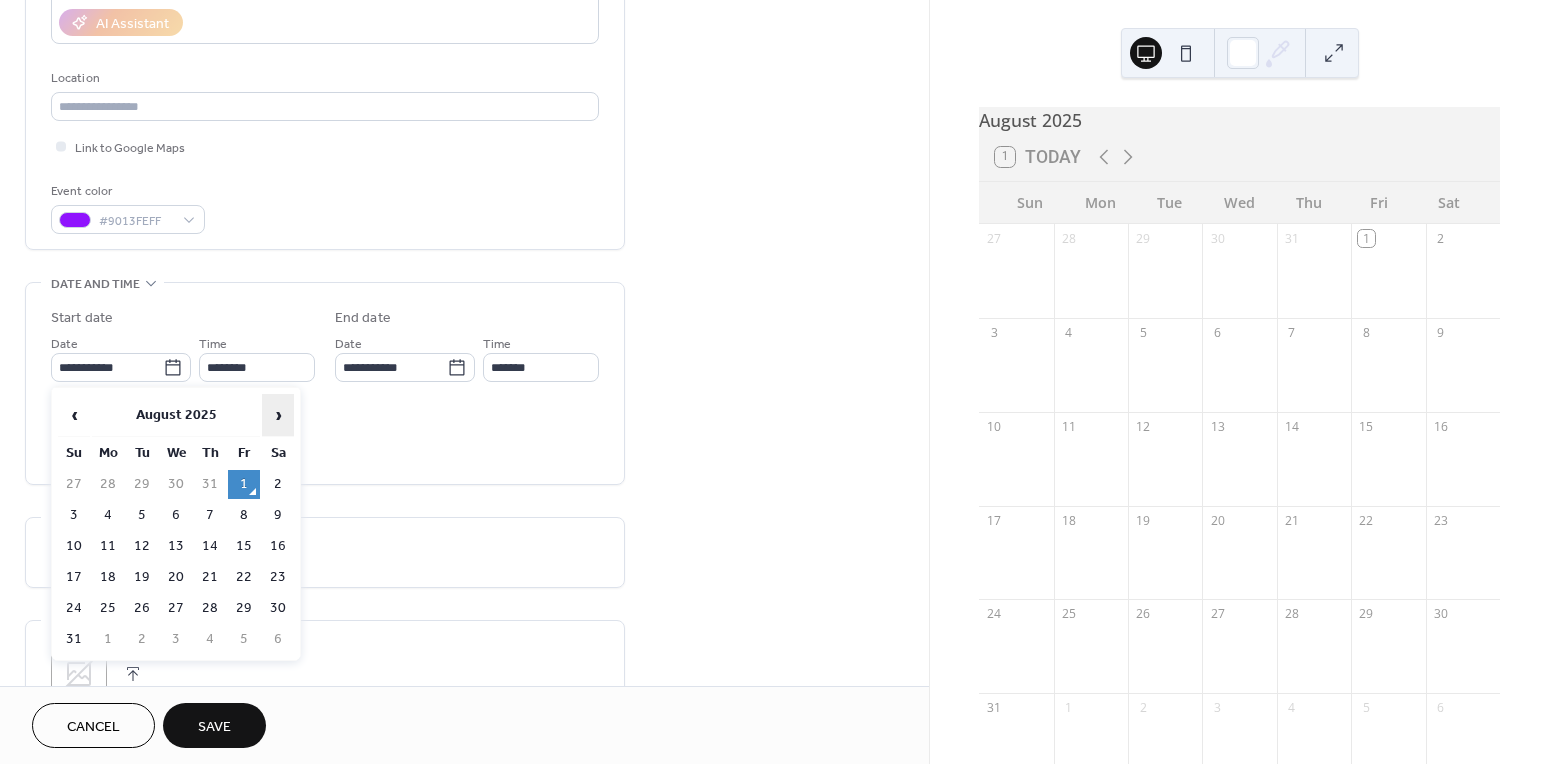 click on "›" at bounding box center (278, 415) 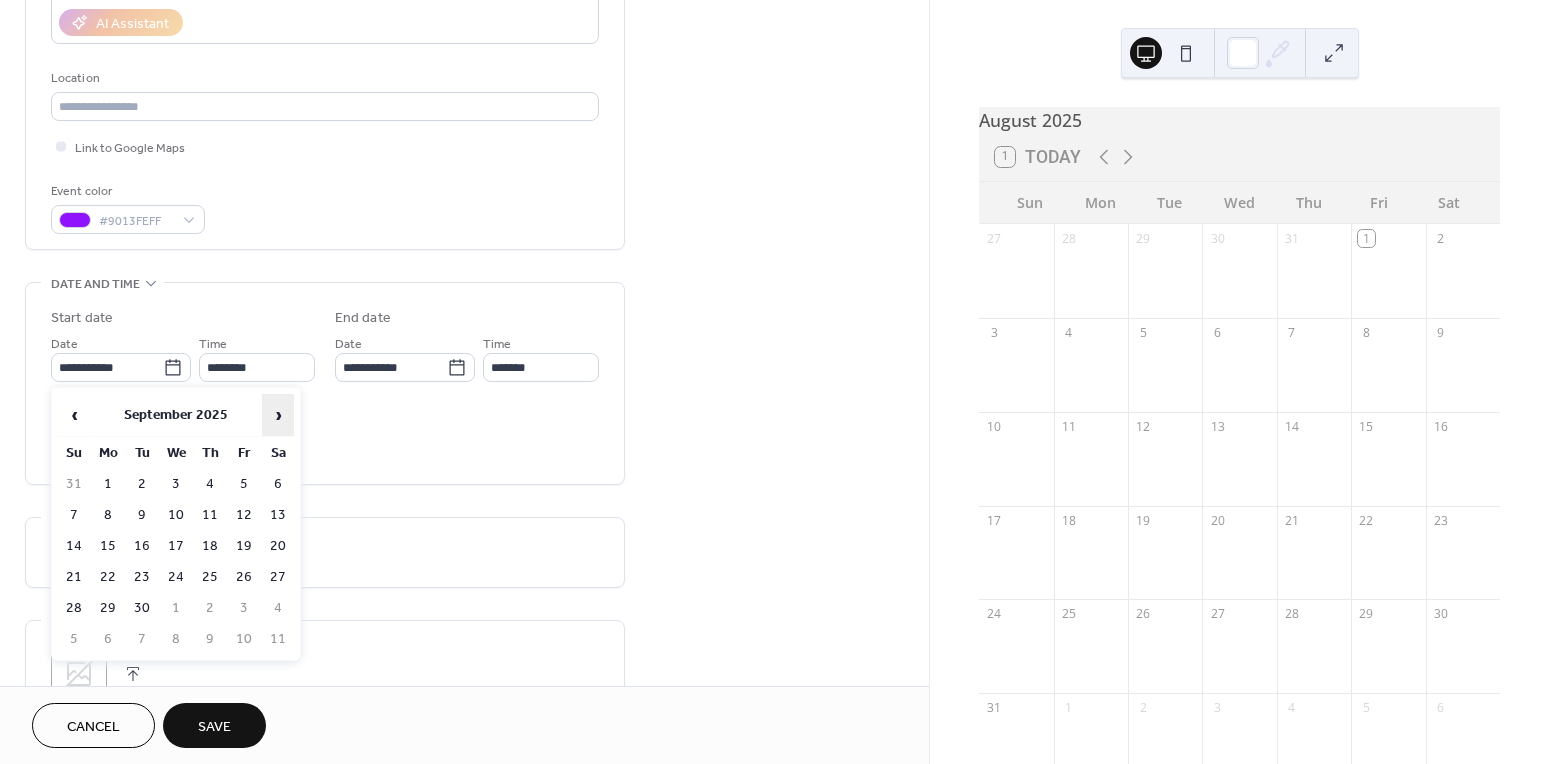 click on "›" at bounding box center [278, 415] 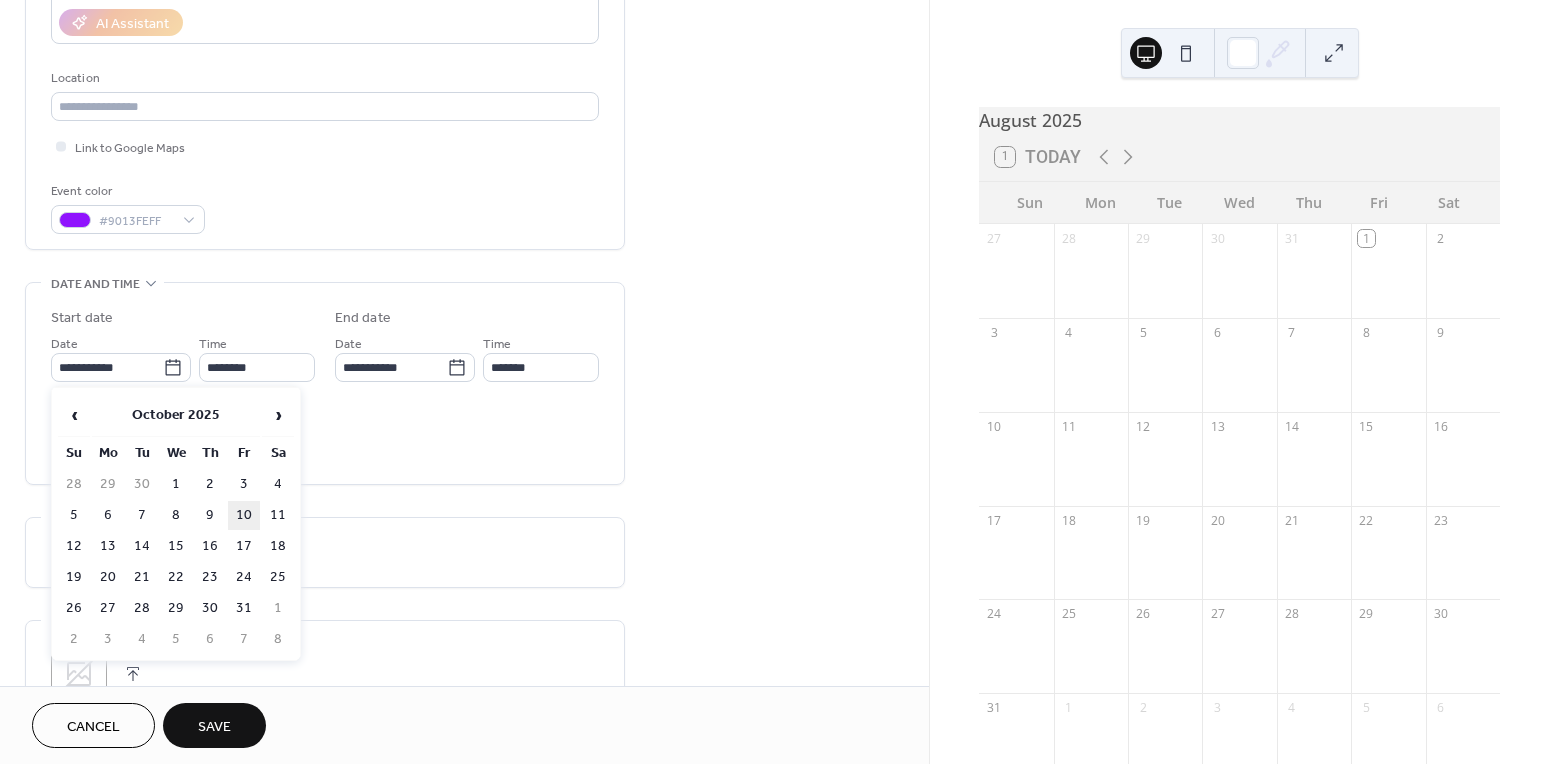 click on "10" at bounding box center [244, 515] 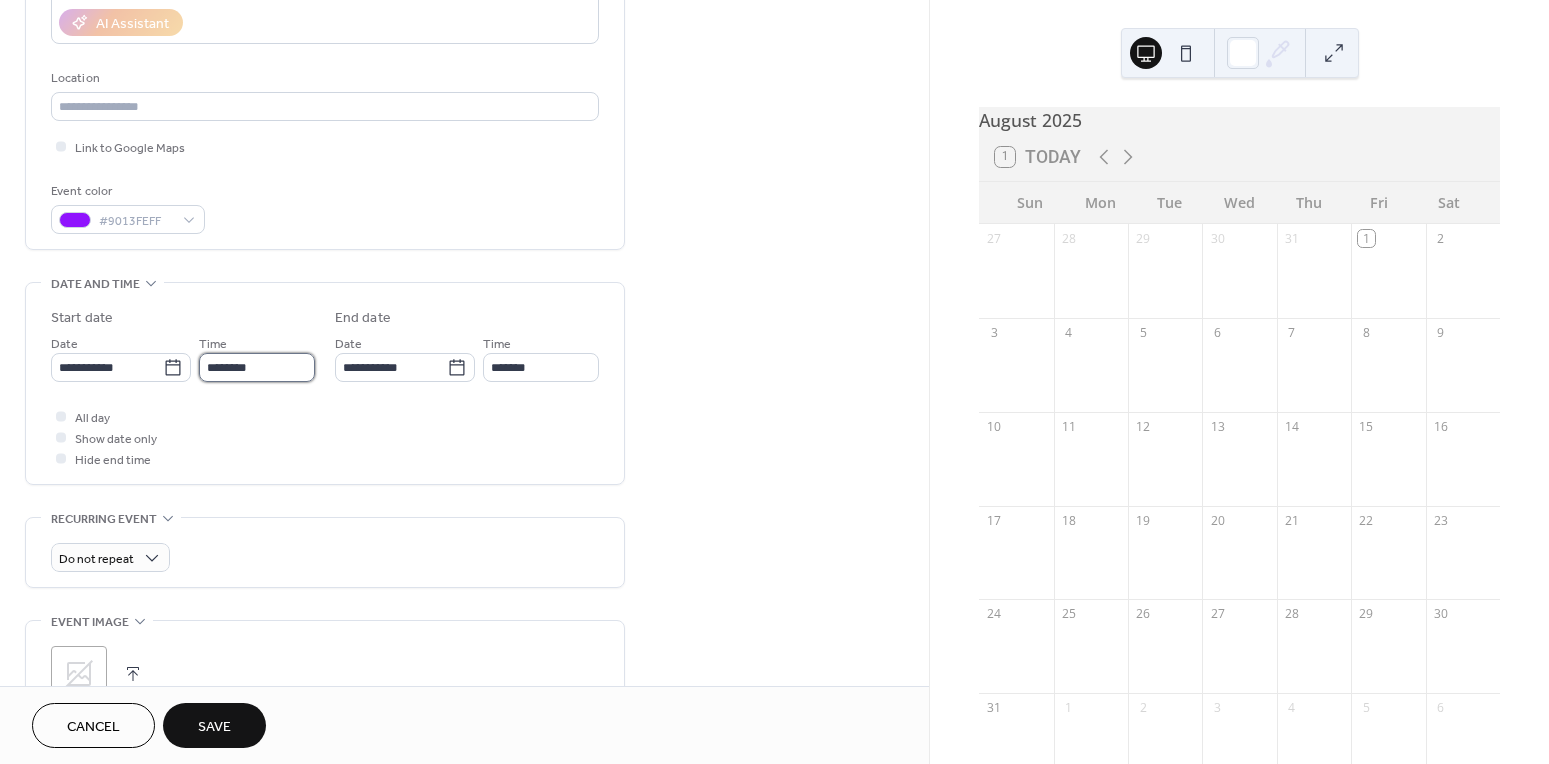 click on "********" at bounding box center [257, 367] 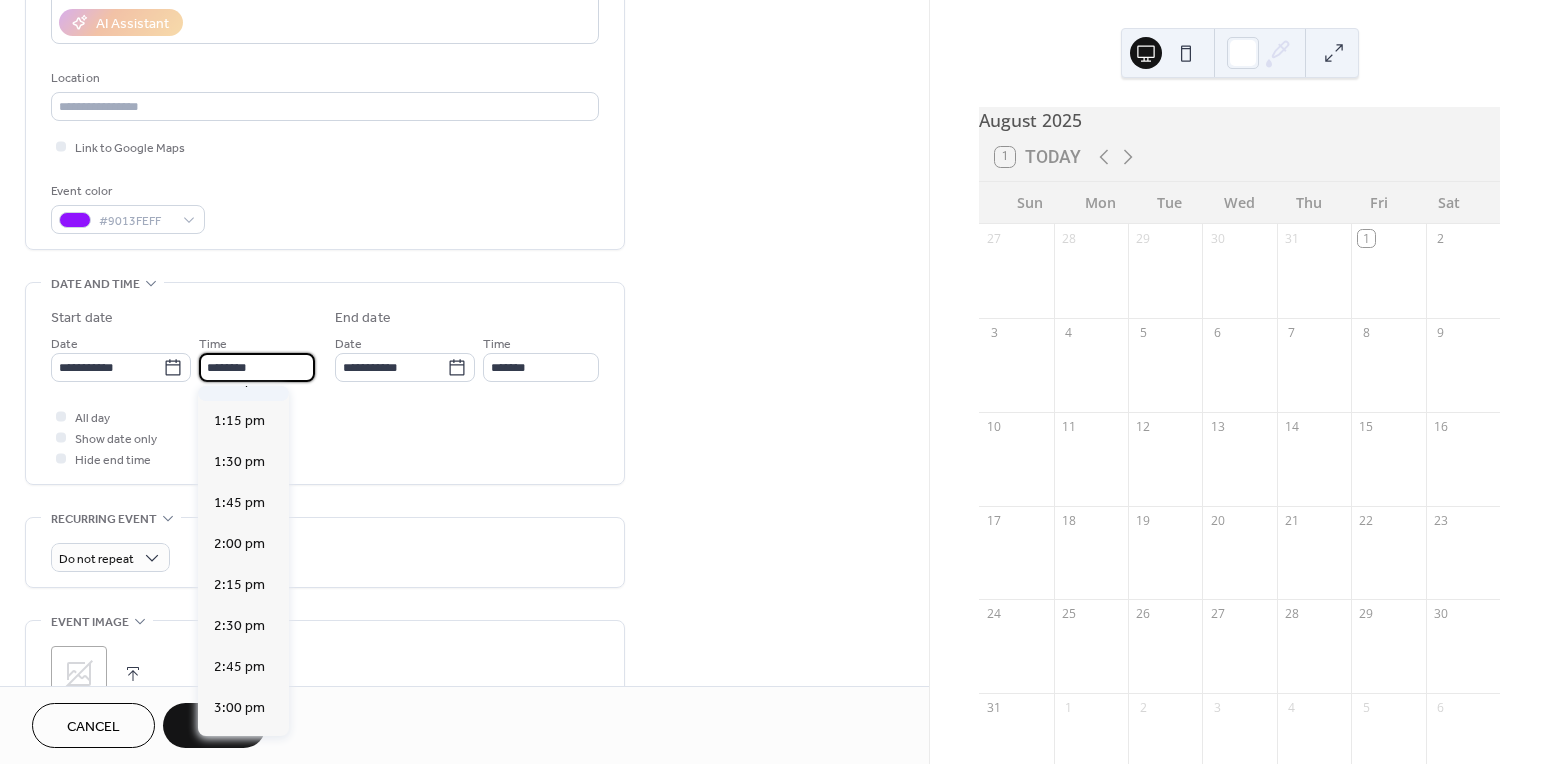 scroll, scrollTop: 2159, scrollLeft: 0, axis: vertical 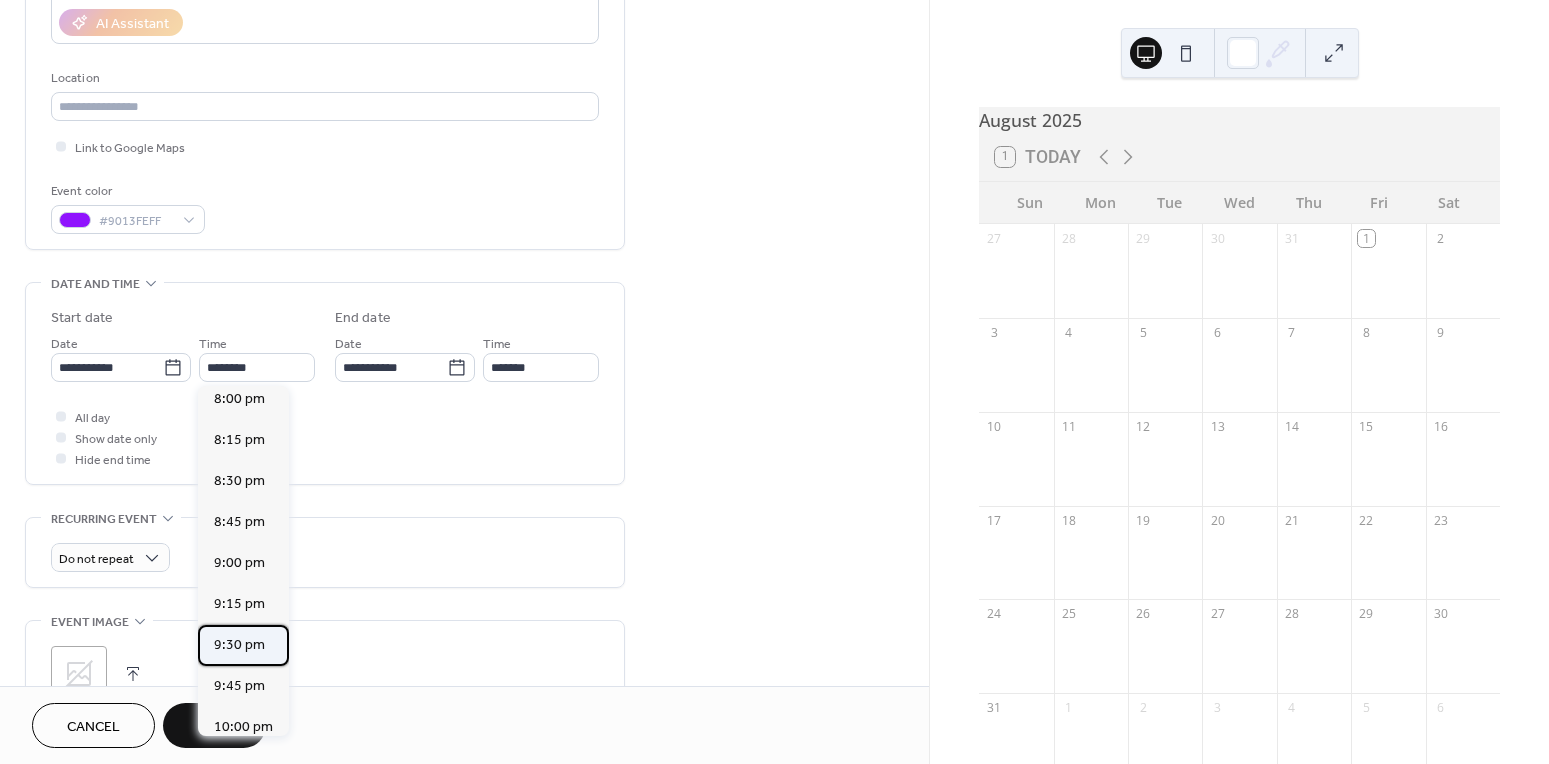 click on "9:30 pm" at bounding box center (239, 645) 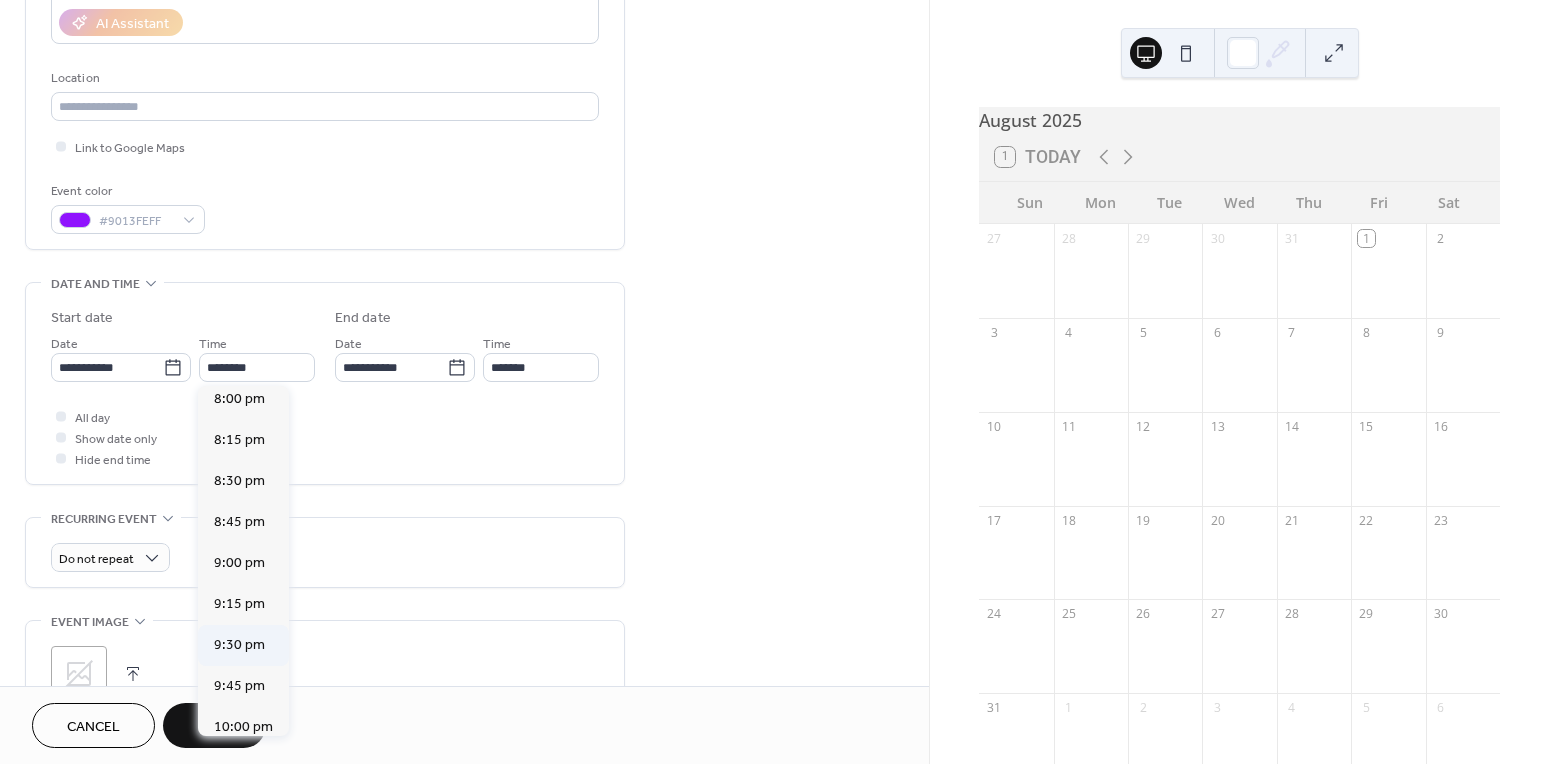 type on "*******" 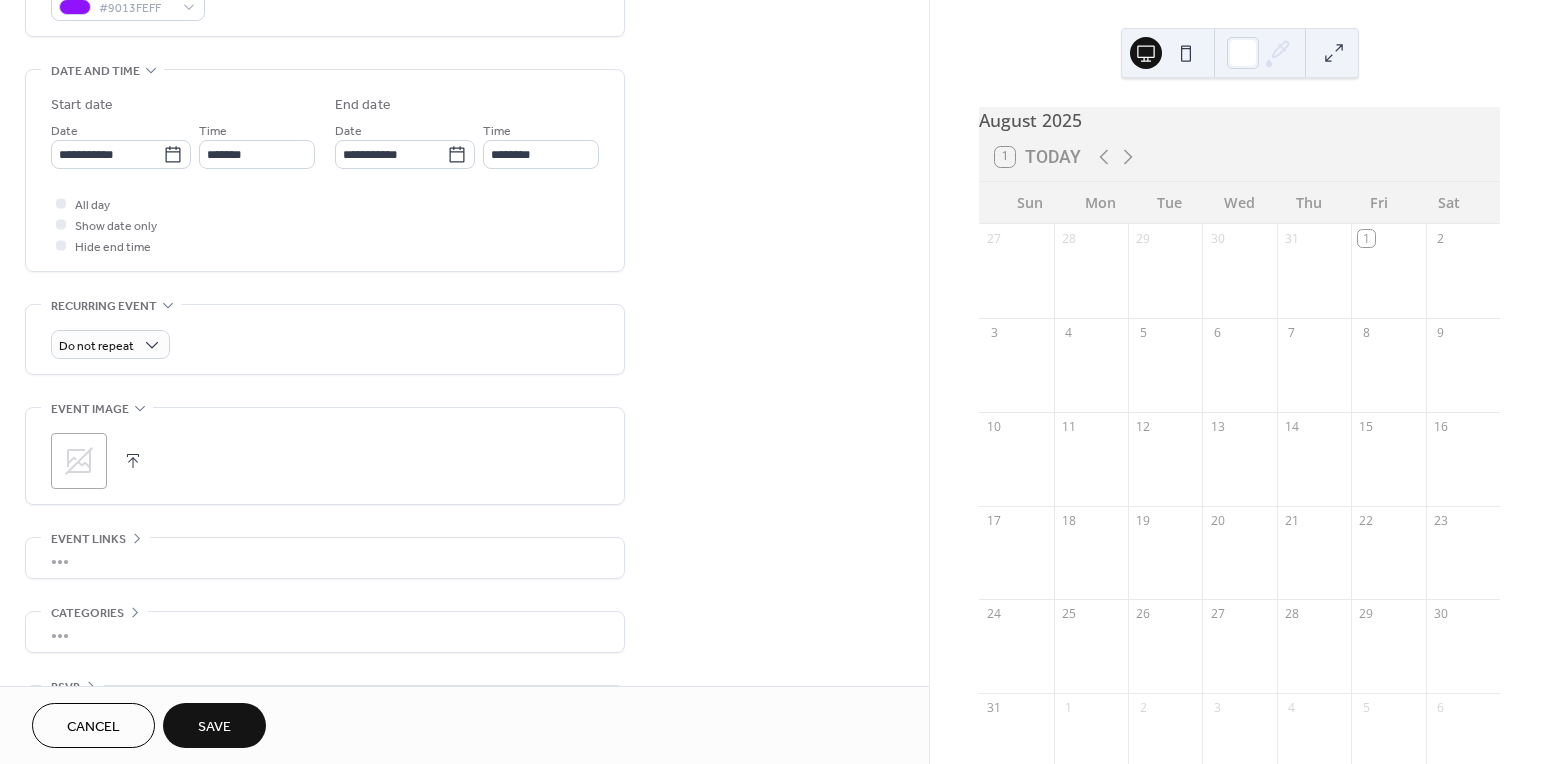 scroll, scrollTop: 584, scrollLeft: 0, axis: vertical 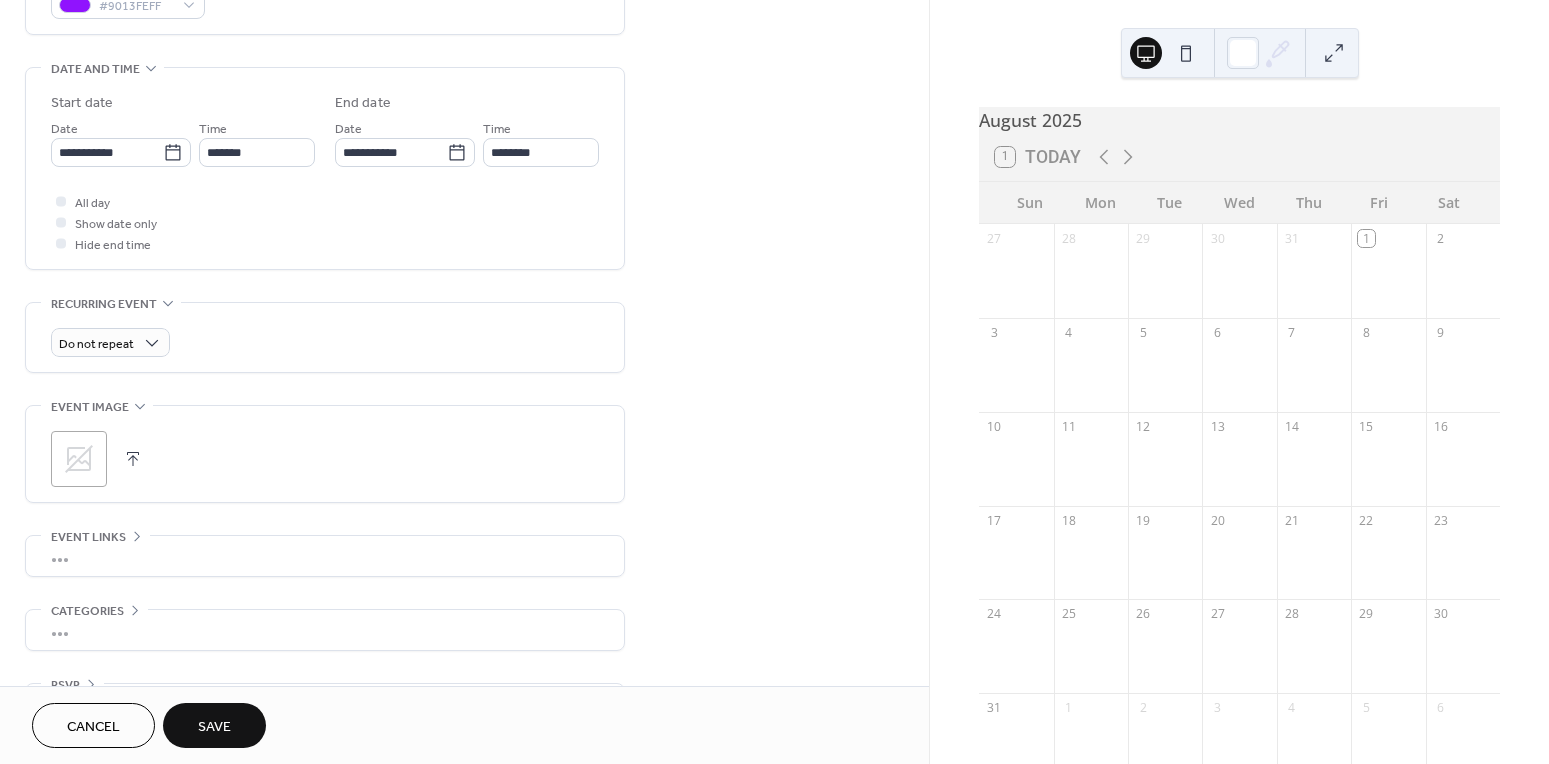 click 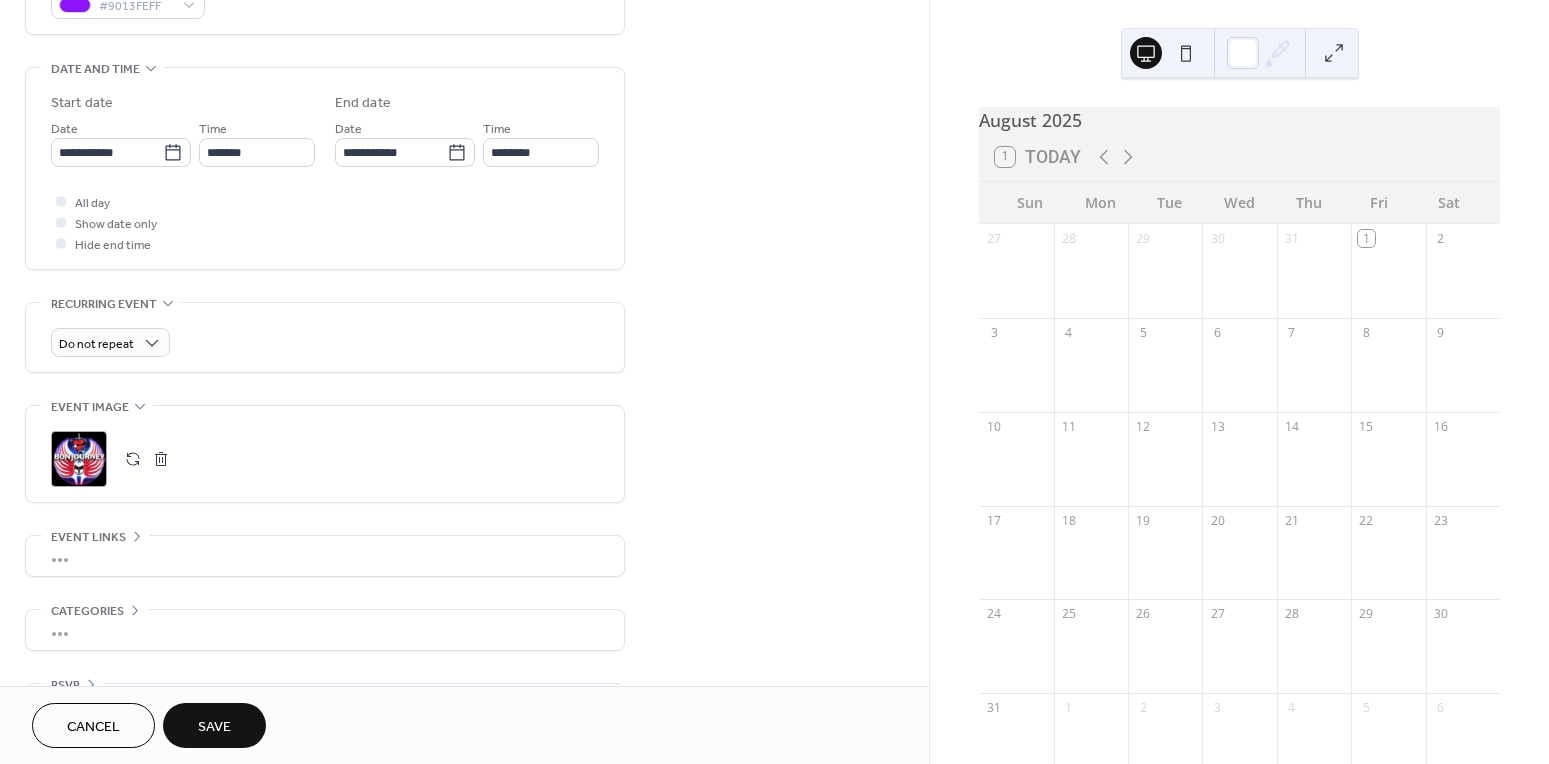 click on "Save" at bounding box center (214, 727) 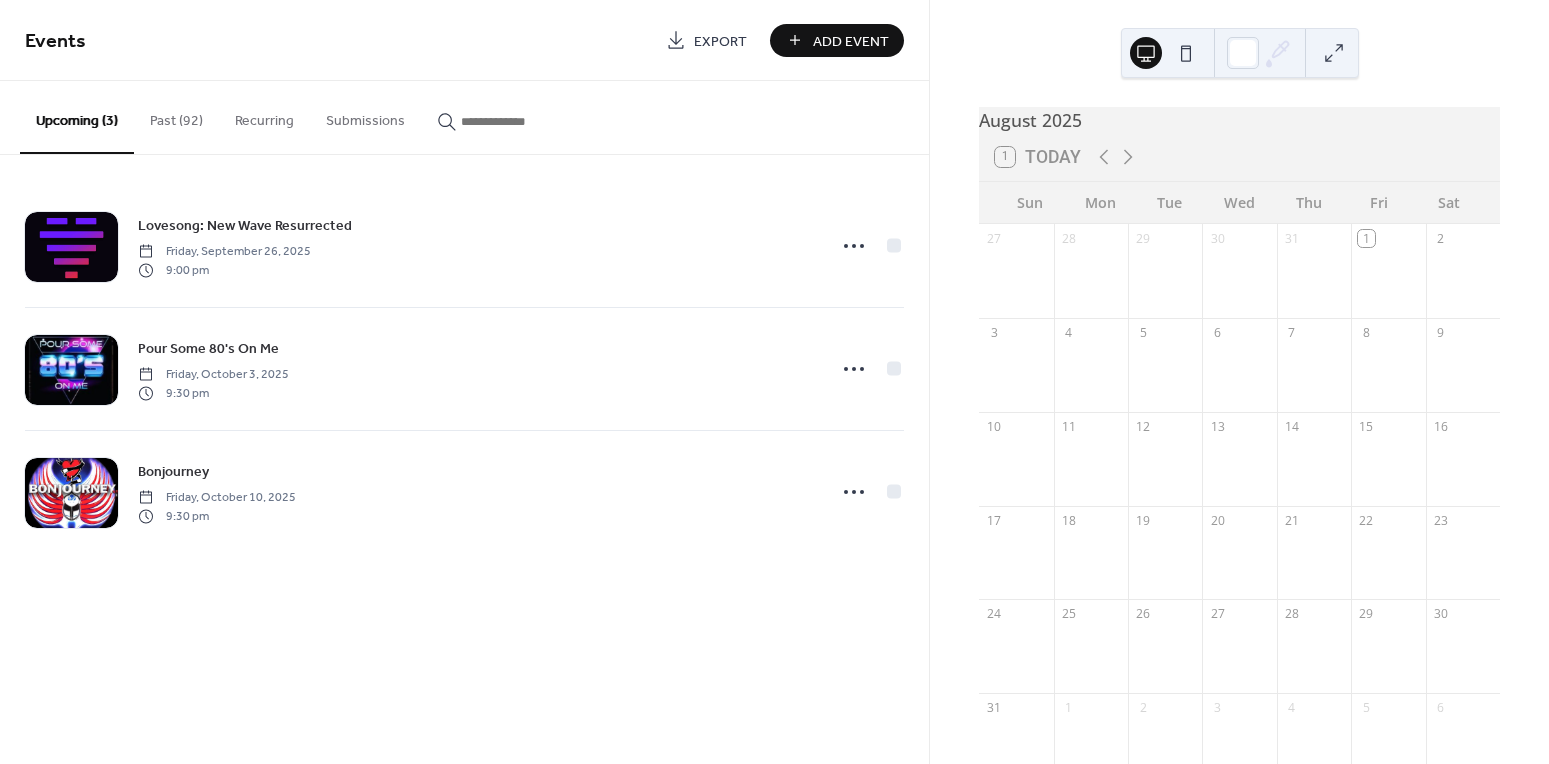 click on "Add Event" at bounding box center (851, 41) 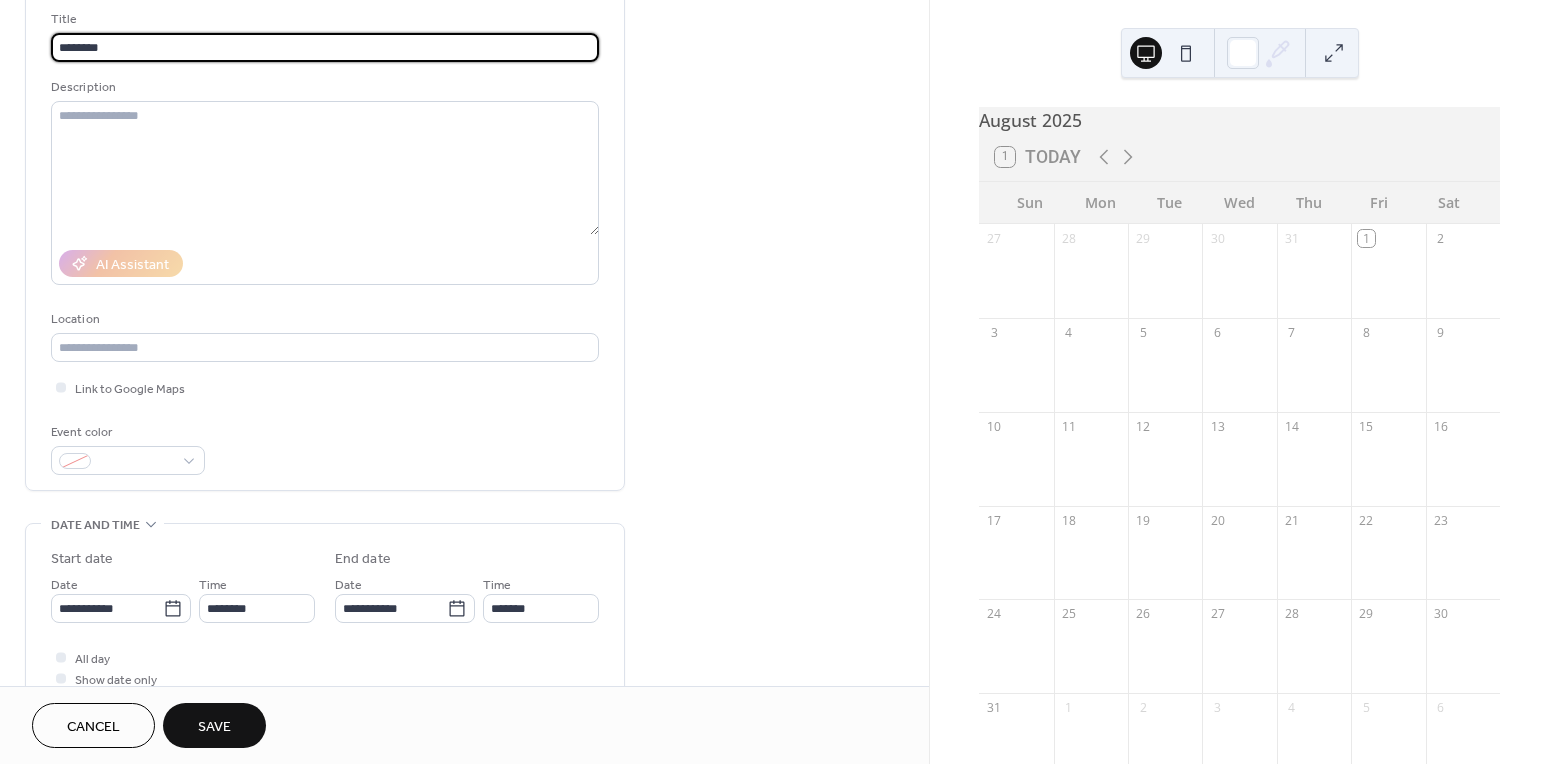 scroll, scrollTop: 146, scrollLeft: 0, axis: vertical 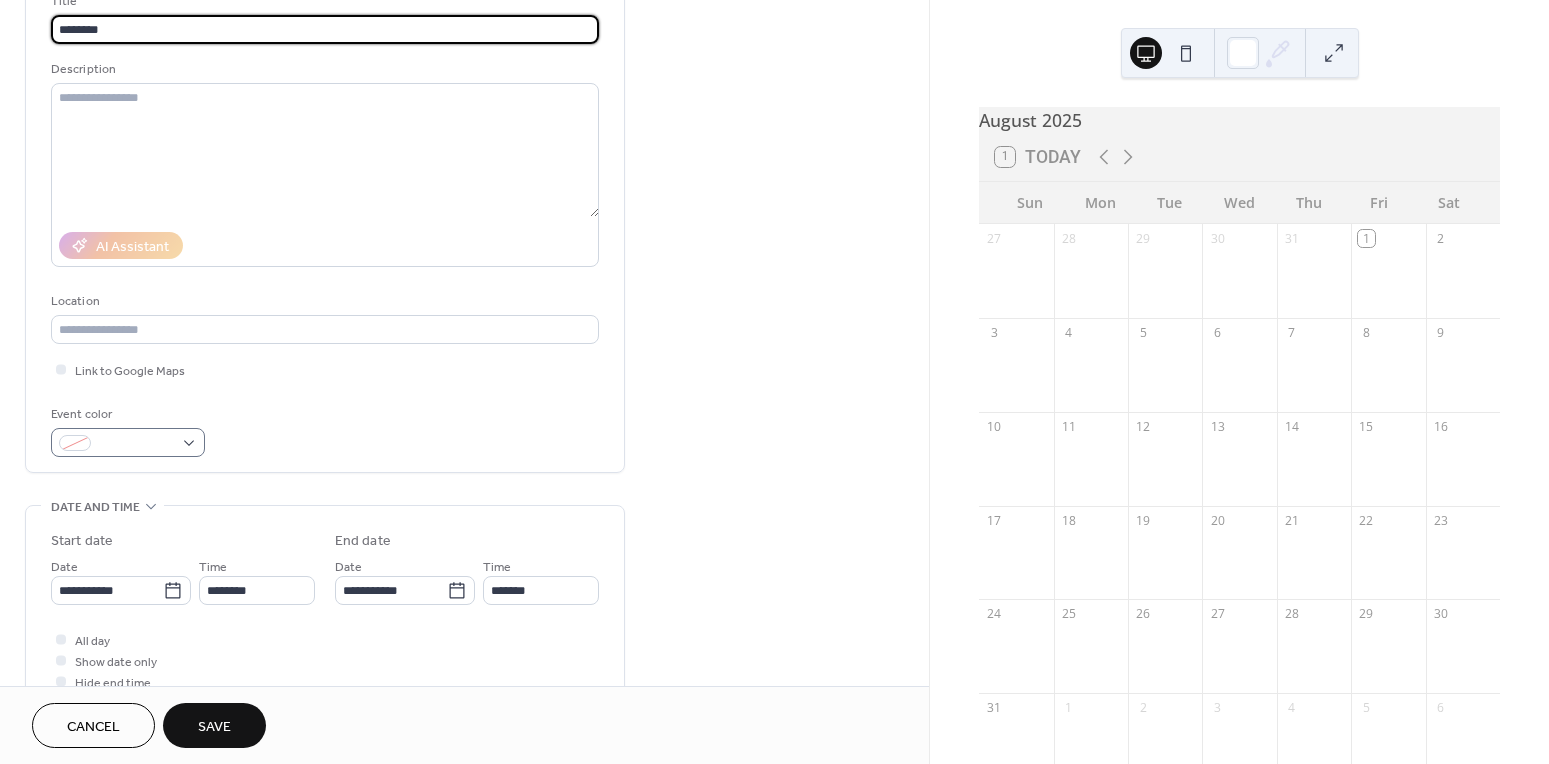 type on "********" 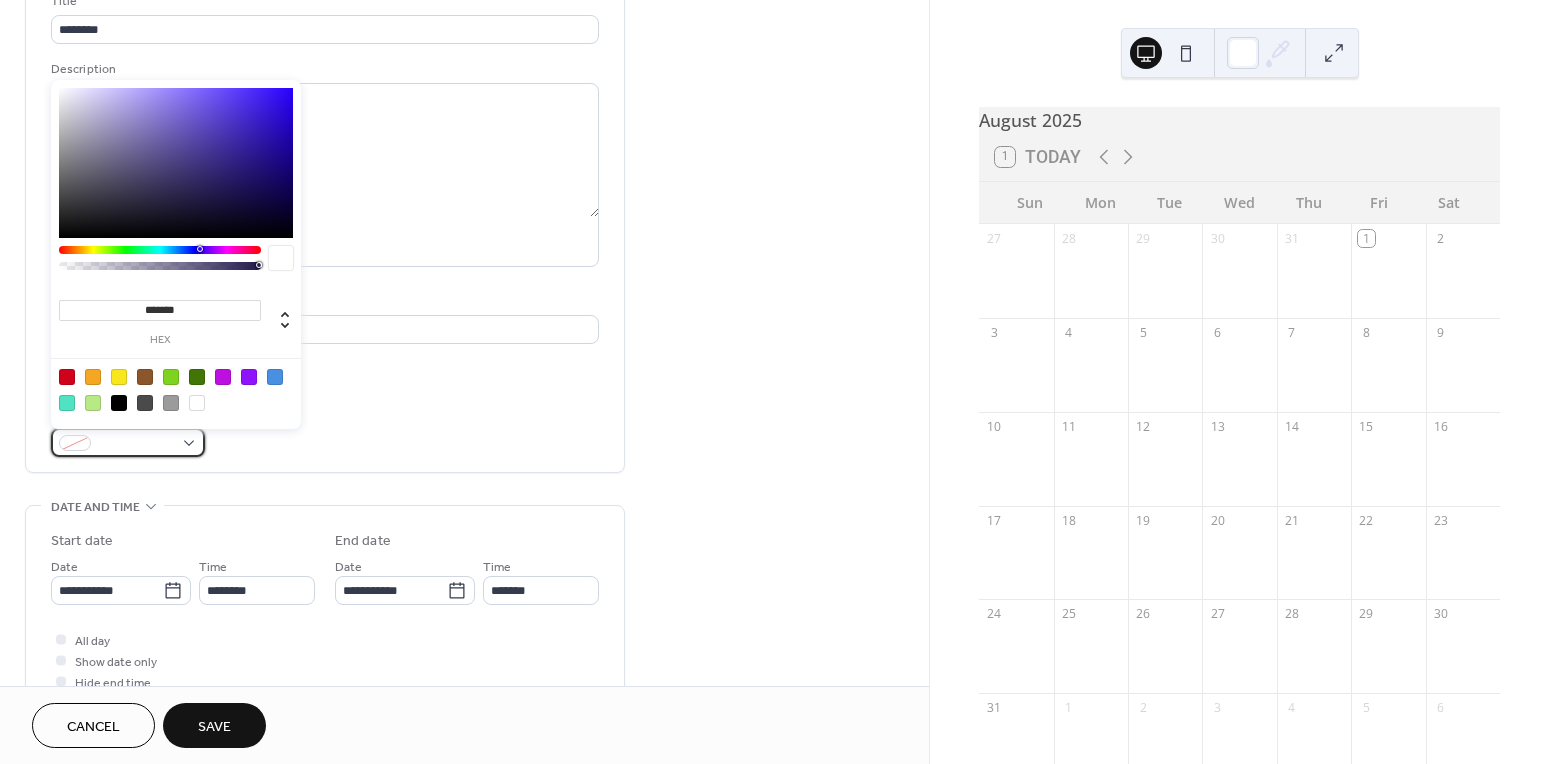 click at bounding box center [75, 443] 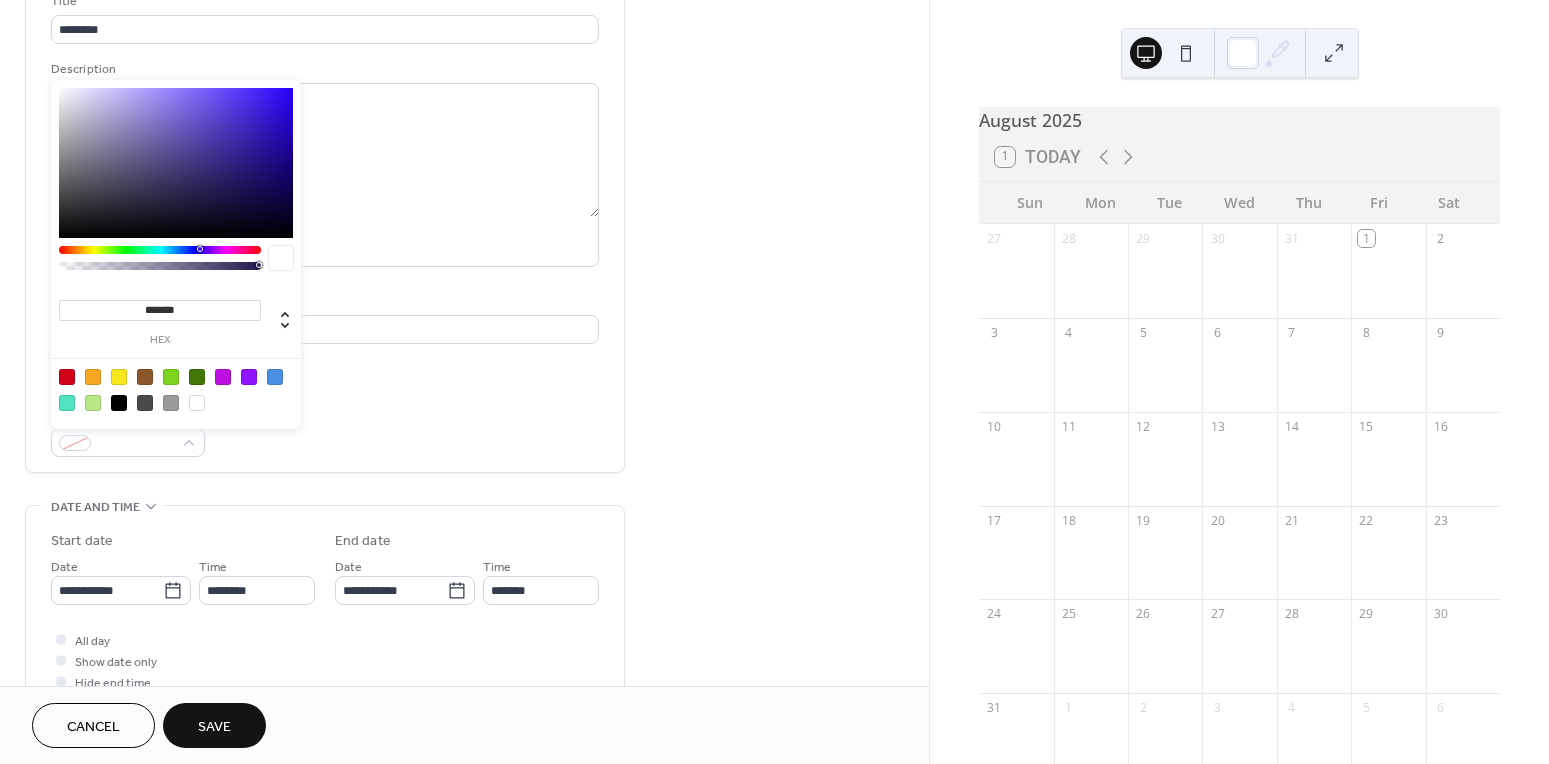 click at bounding box center (249, 377) 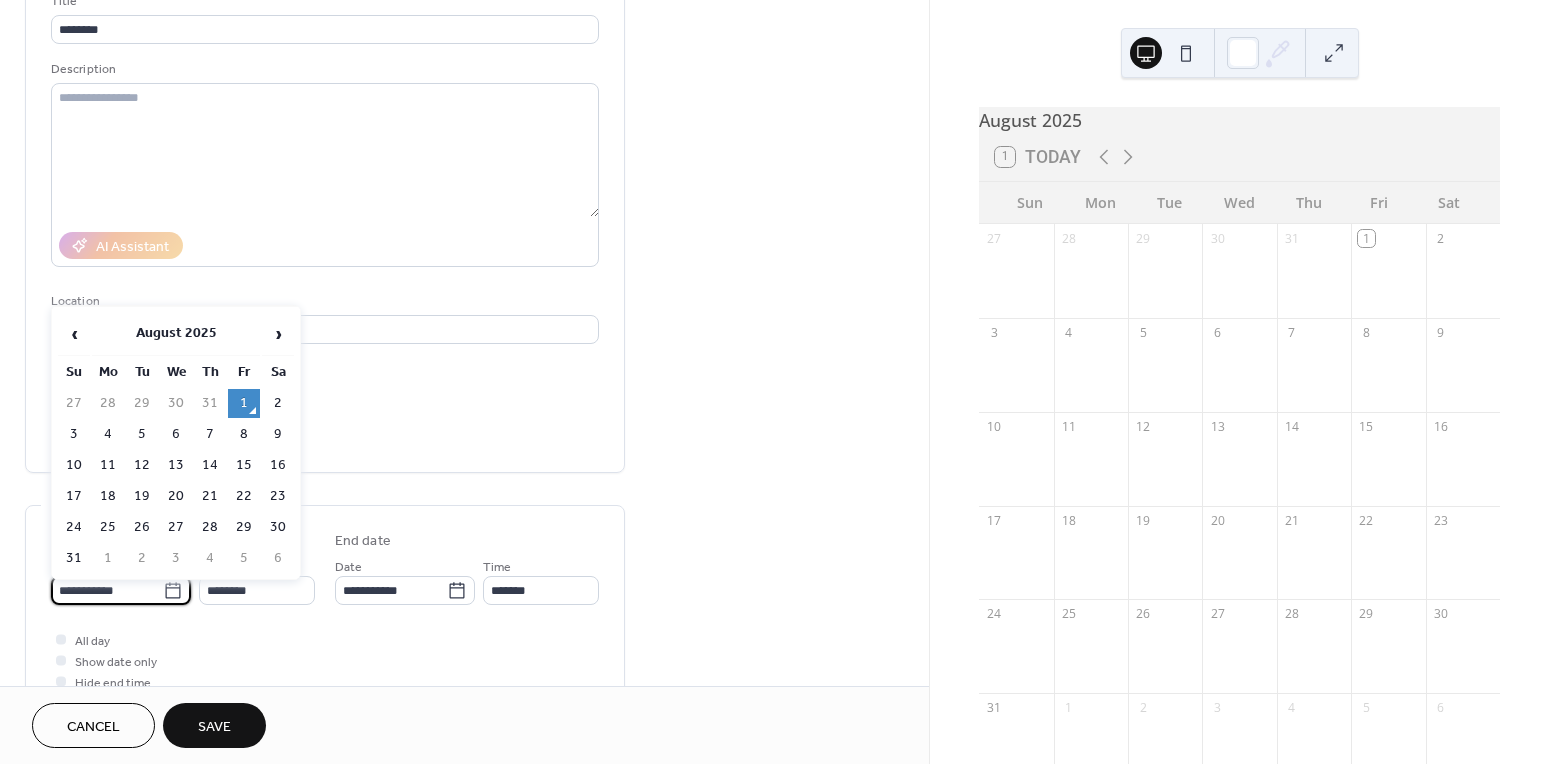 click on "**********" at bounding box center [107, 590] 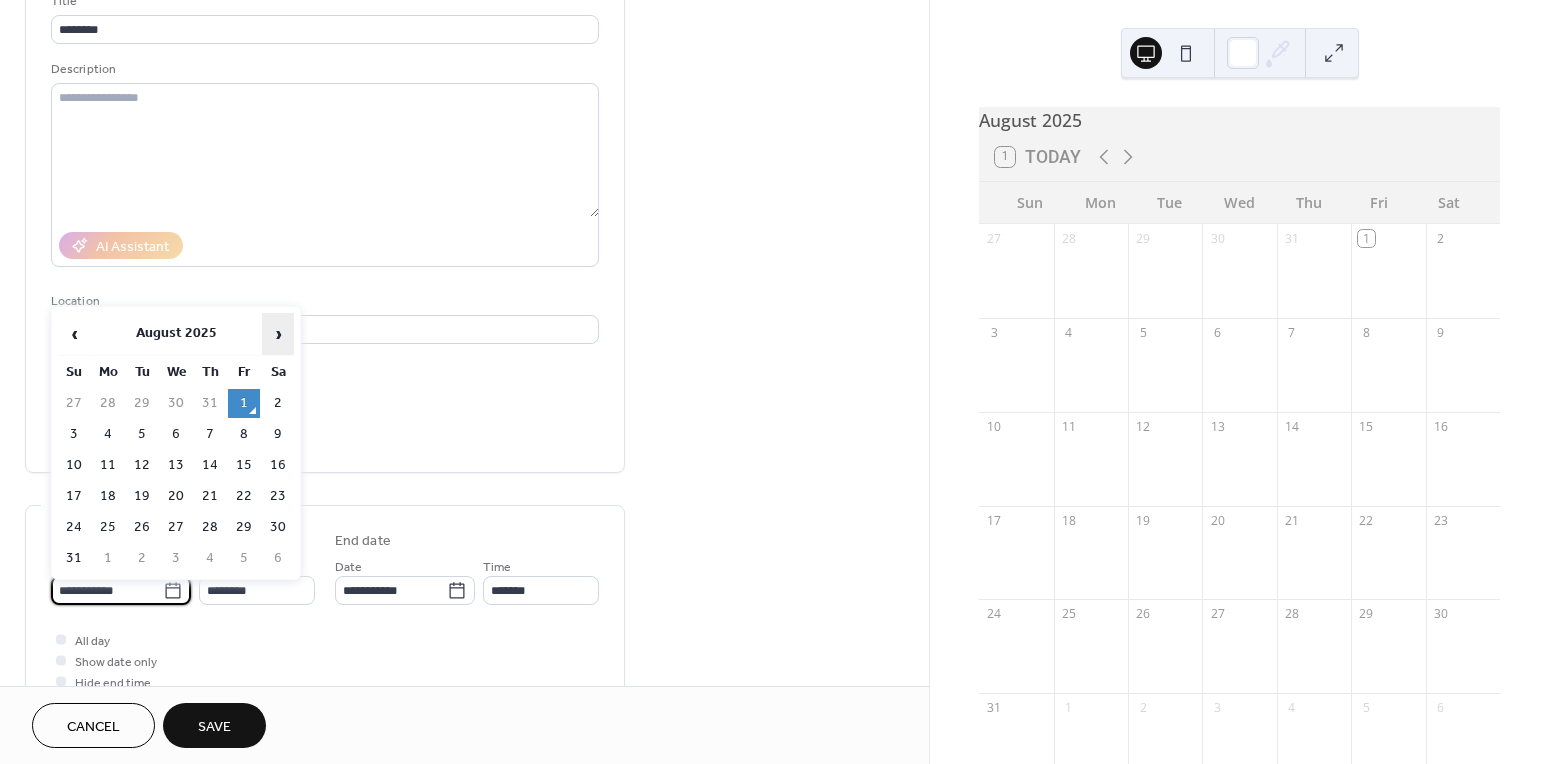 click on "›" at bounding box center [278, 334] 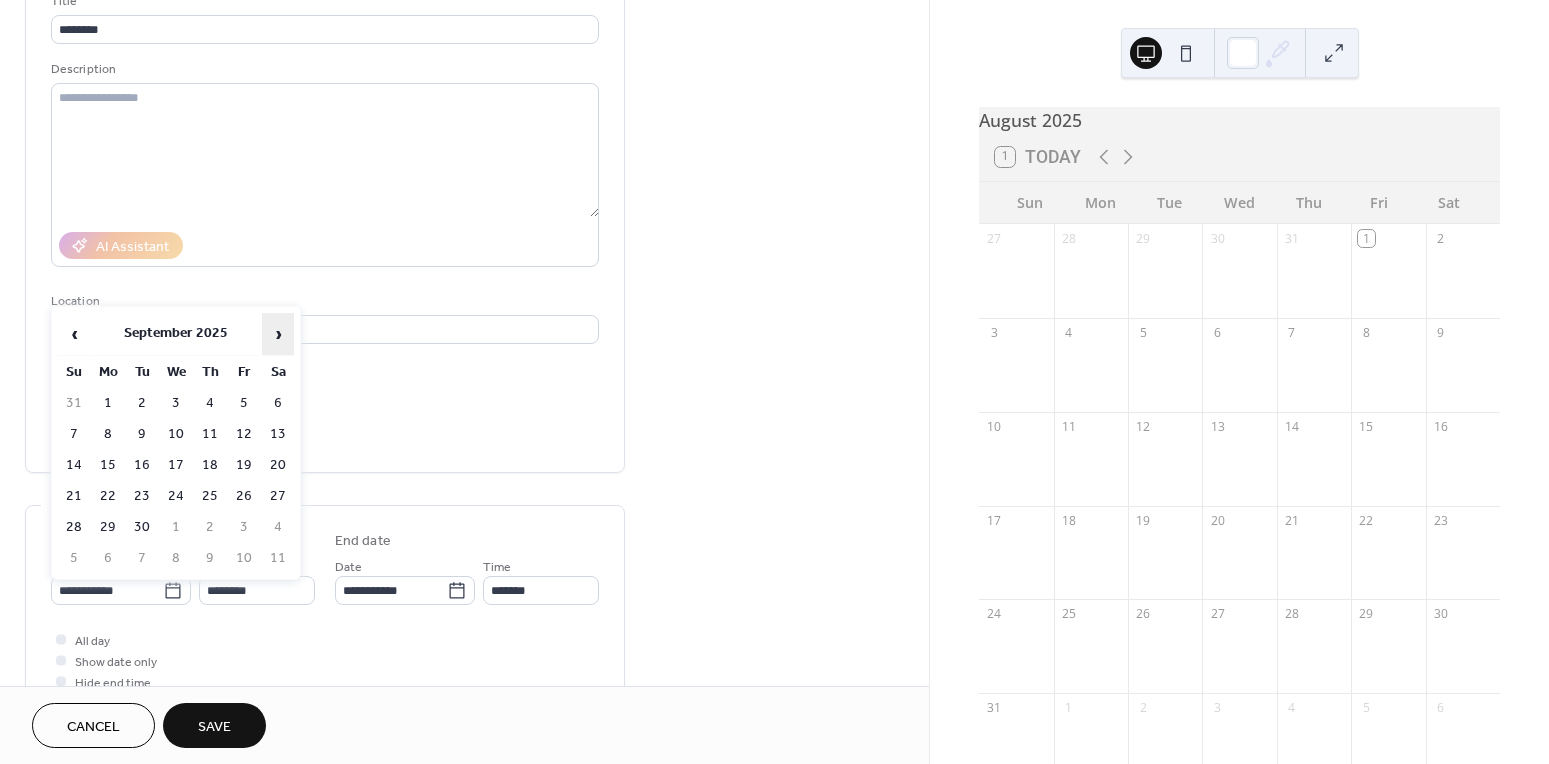 click on "›" at bounding box center [278, 334] 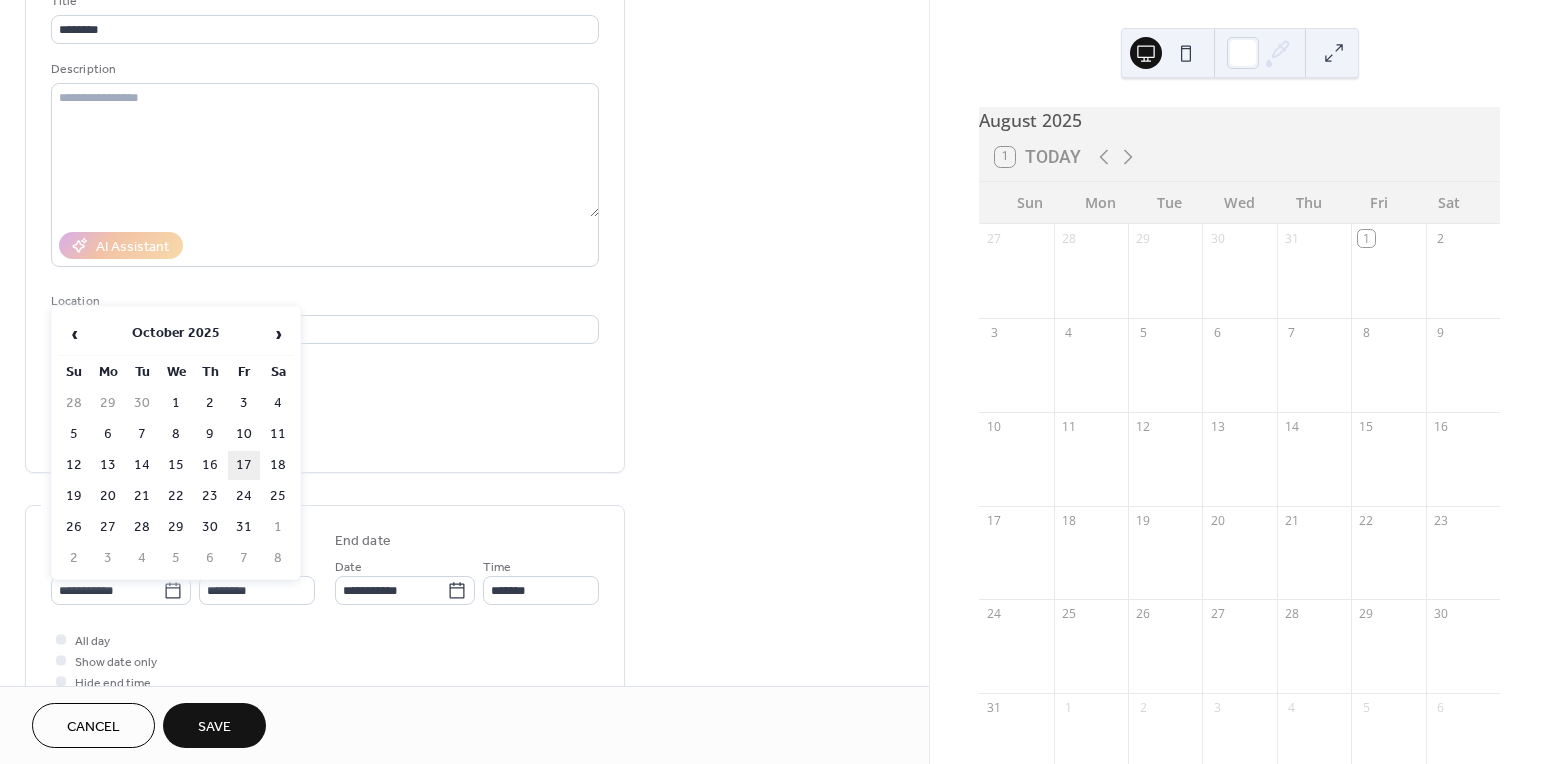 click on "17" at bounding box center [244, 465] 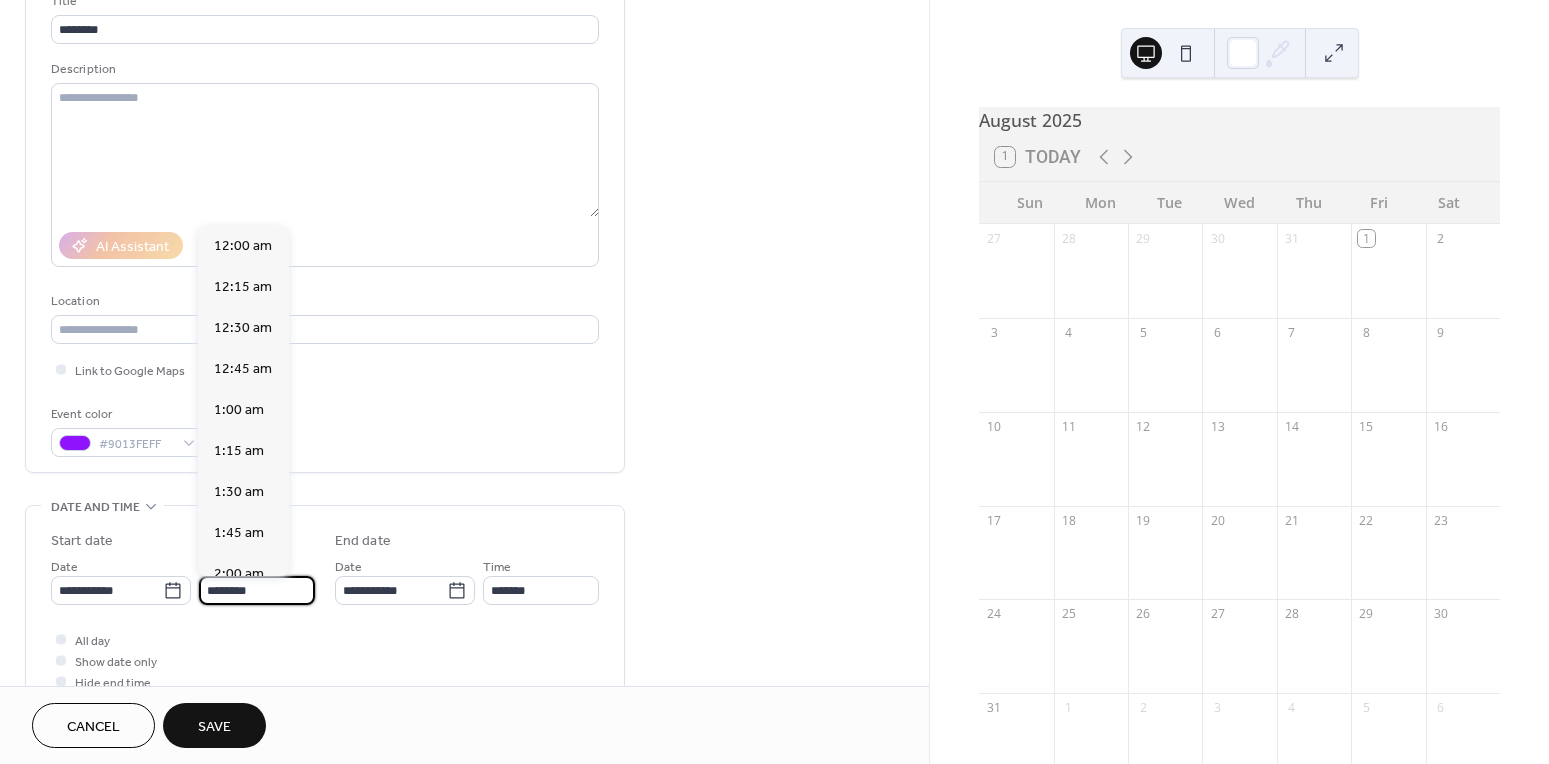 click on "********" at bounding box center [257, 590] 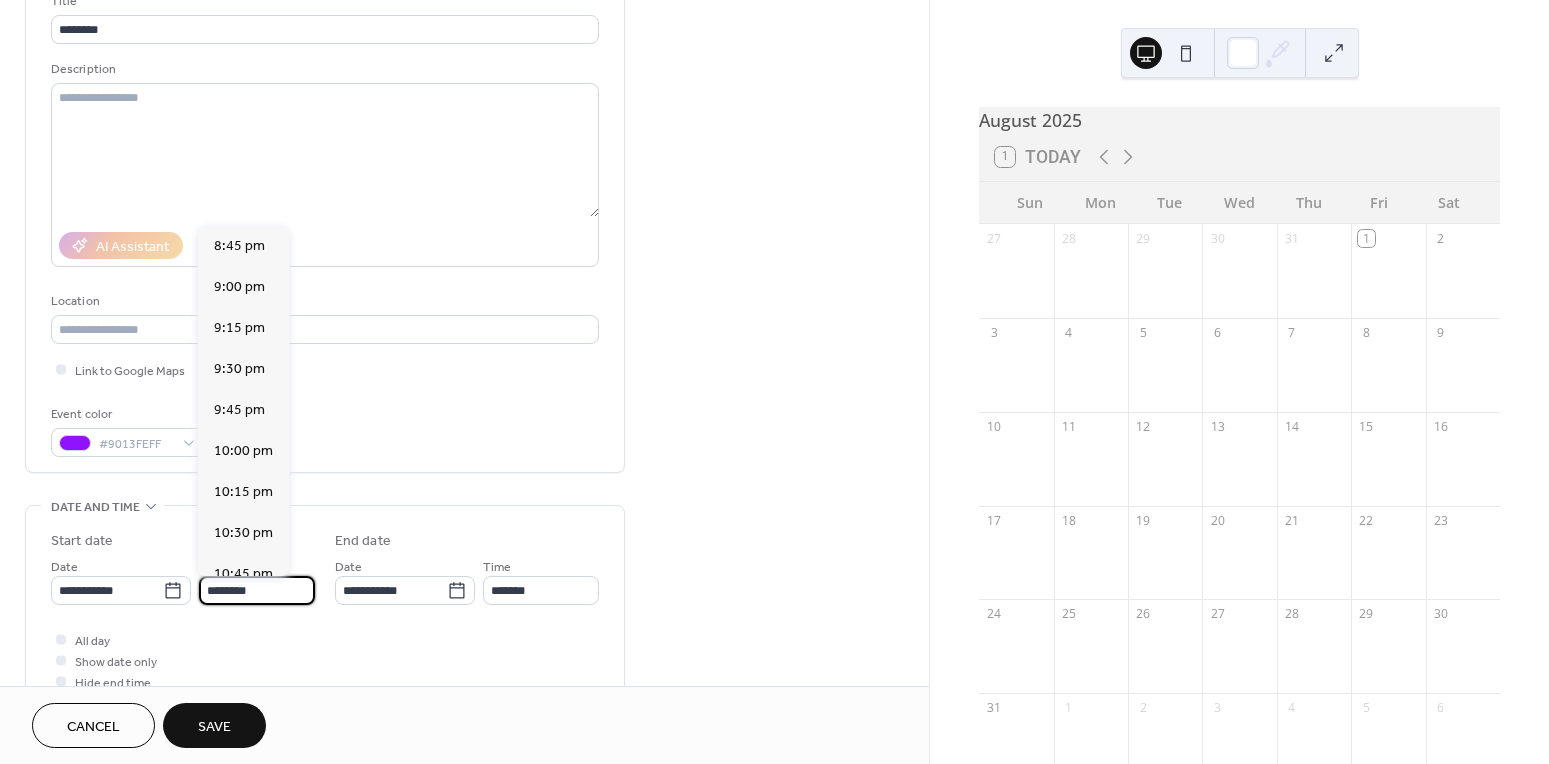 scroll, scrollTop: 3386, scrollLeft: 0, axis: vertical 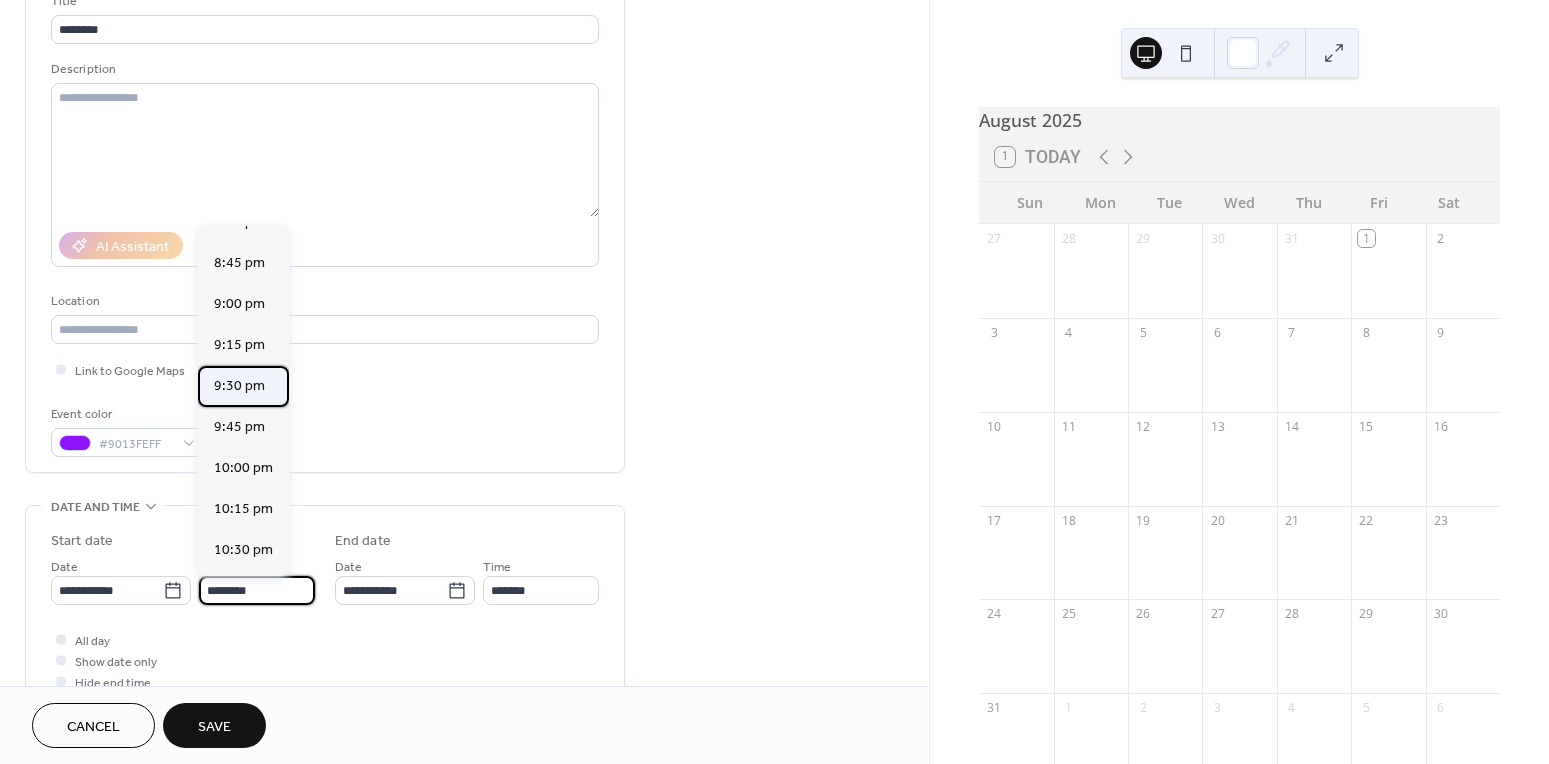 click on "9:30 pm" at bounding box center (239, 386) 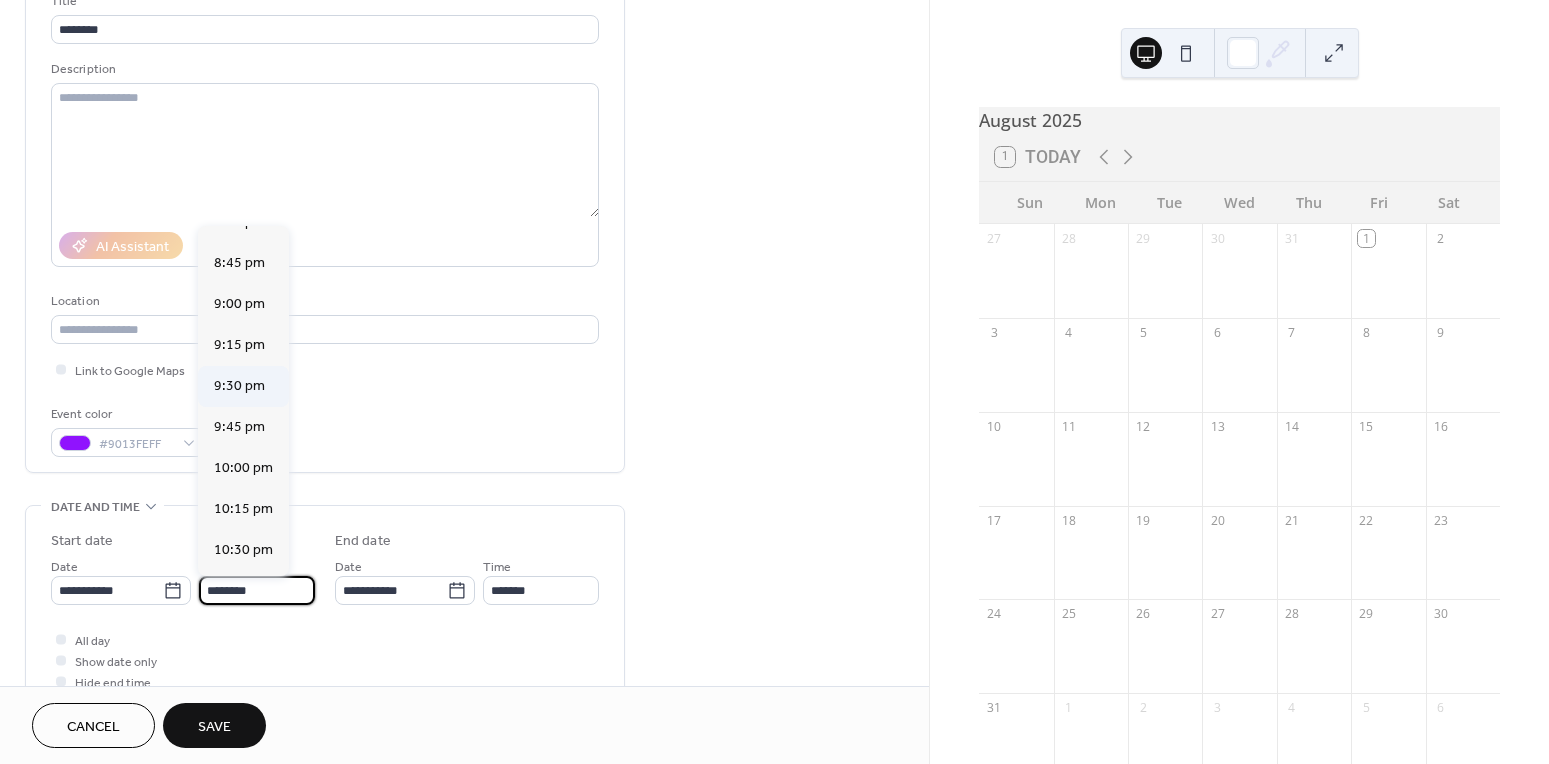 type on "*******" 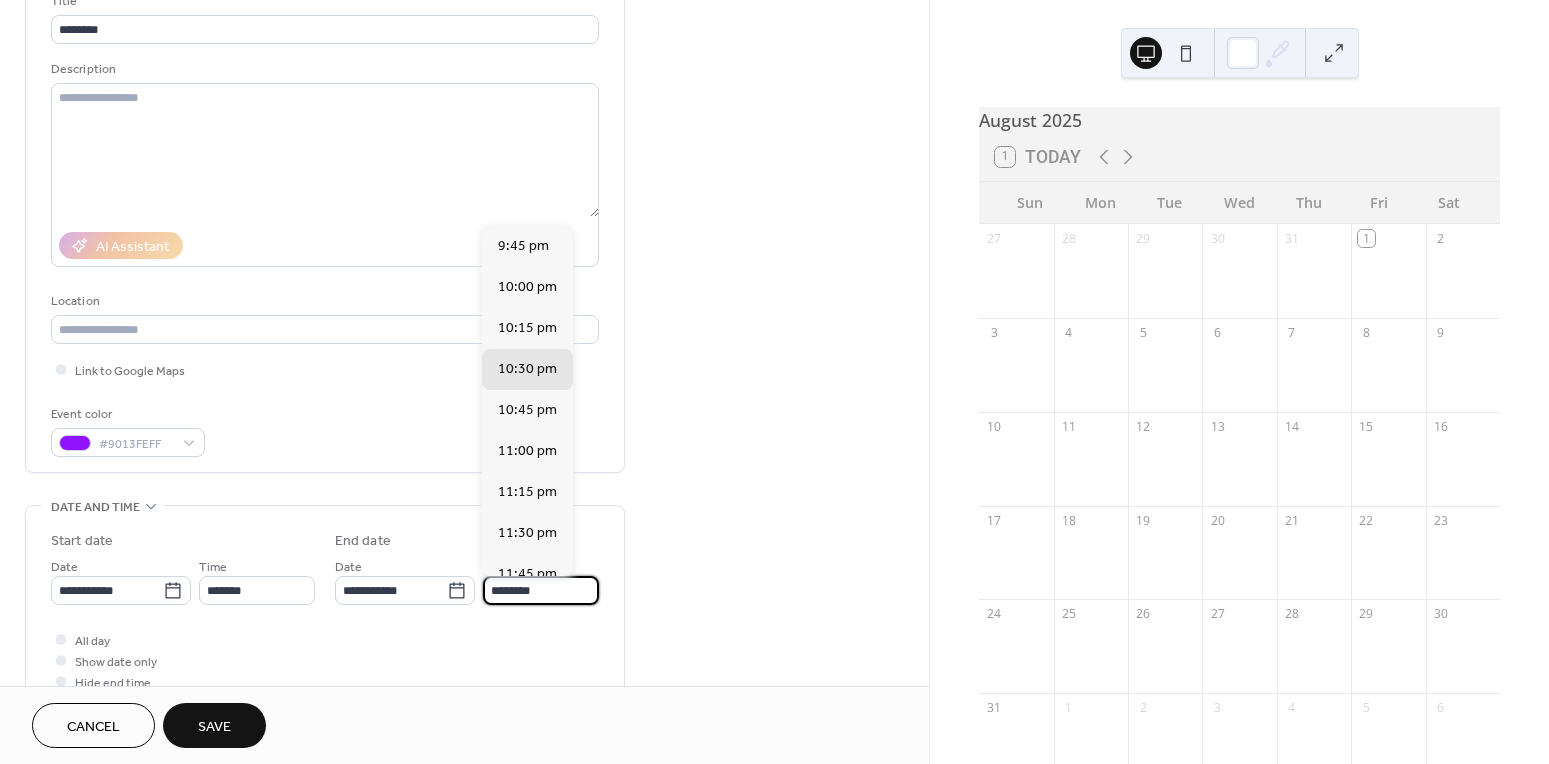 click on "********" at bounding box center [541, 590] 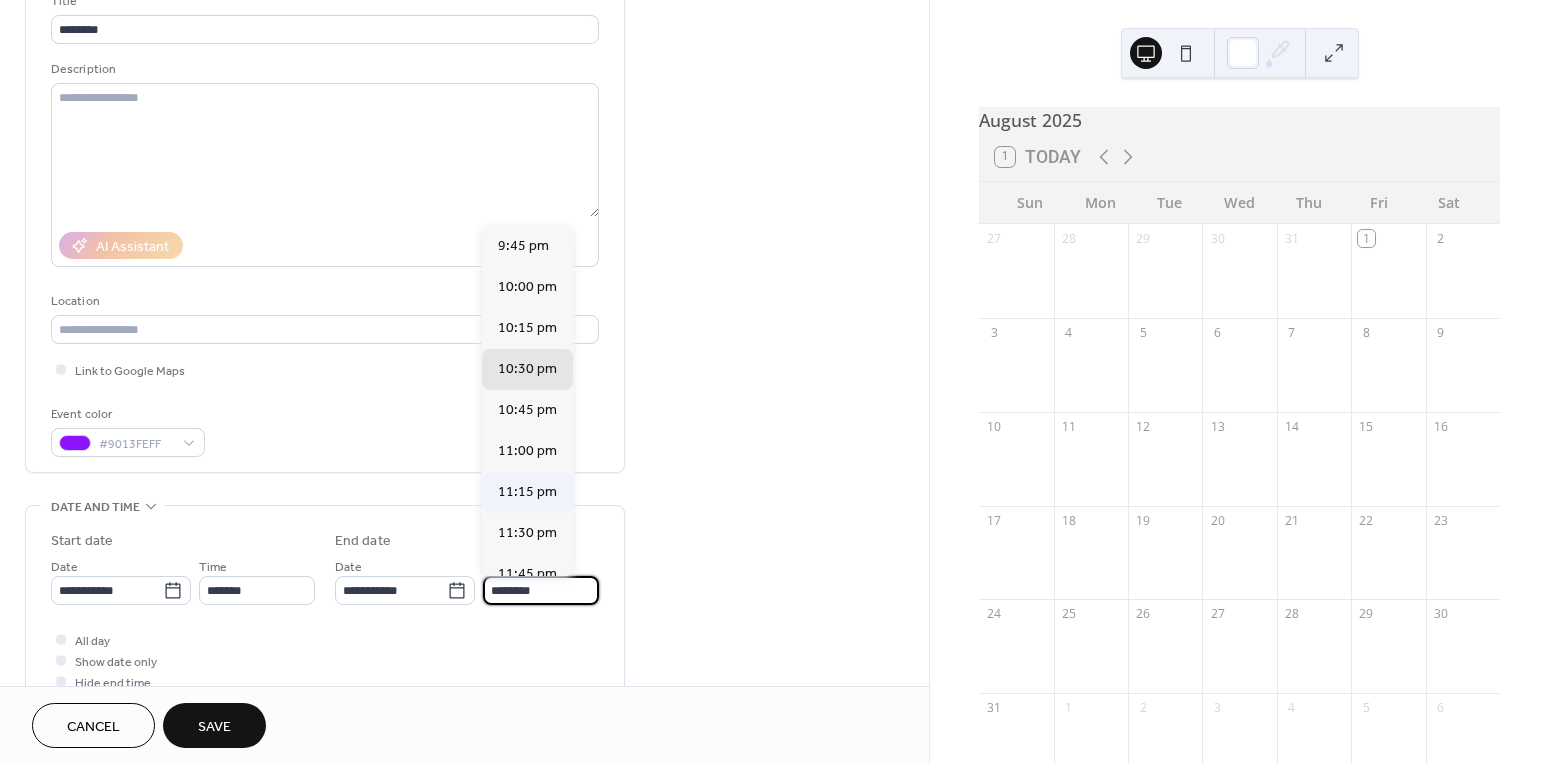 scroll, scrollTop: 14, scrollLeft: 0, axis: vertical 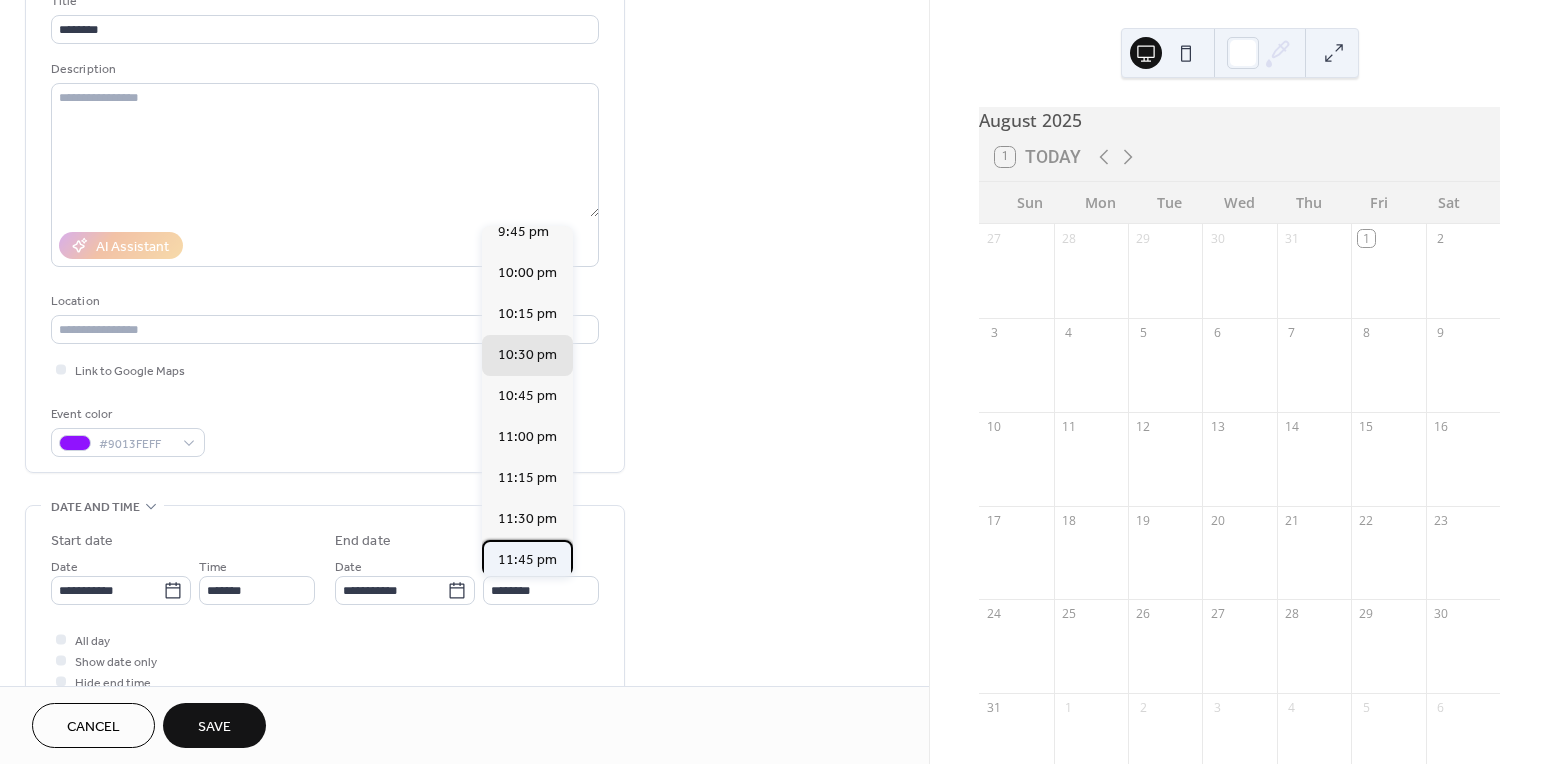 click on "11:45 pm" at bounding box center (527, 560) 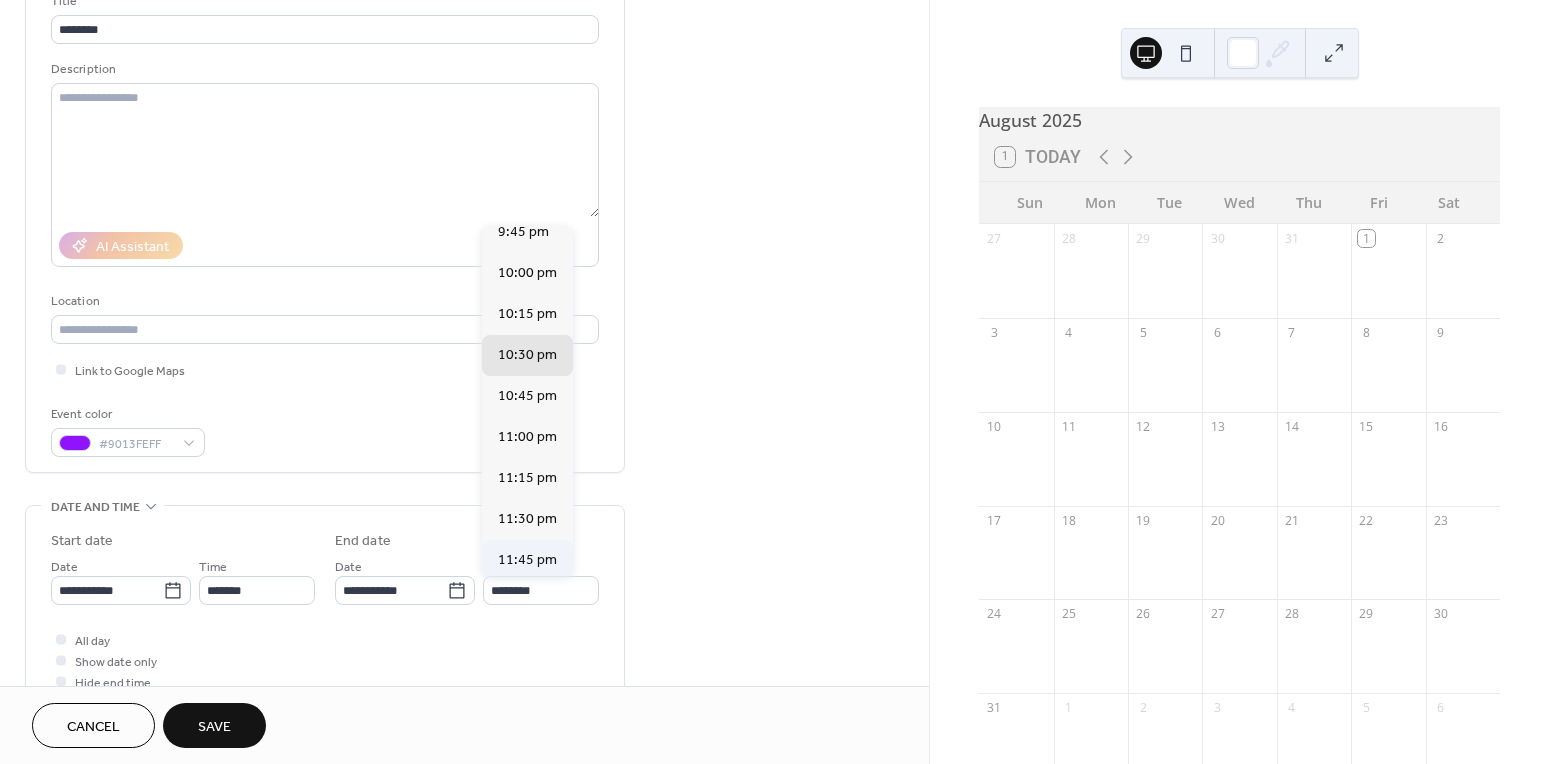 type on "********" 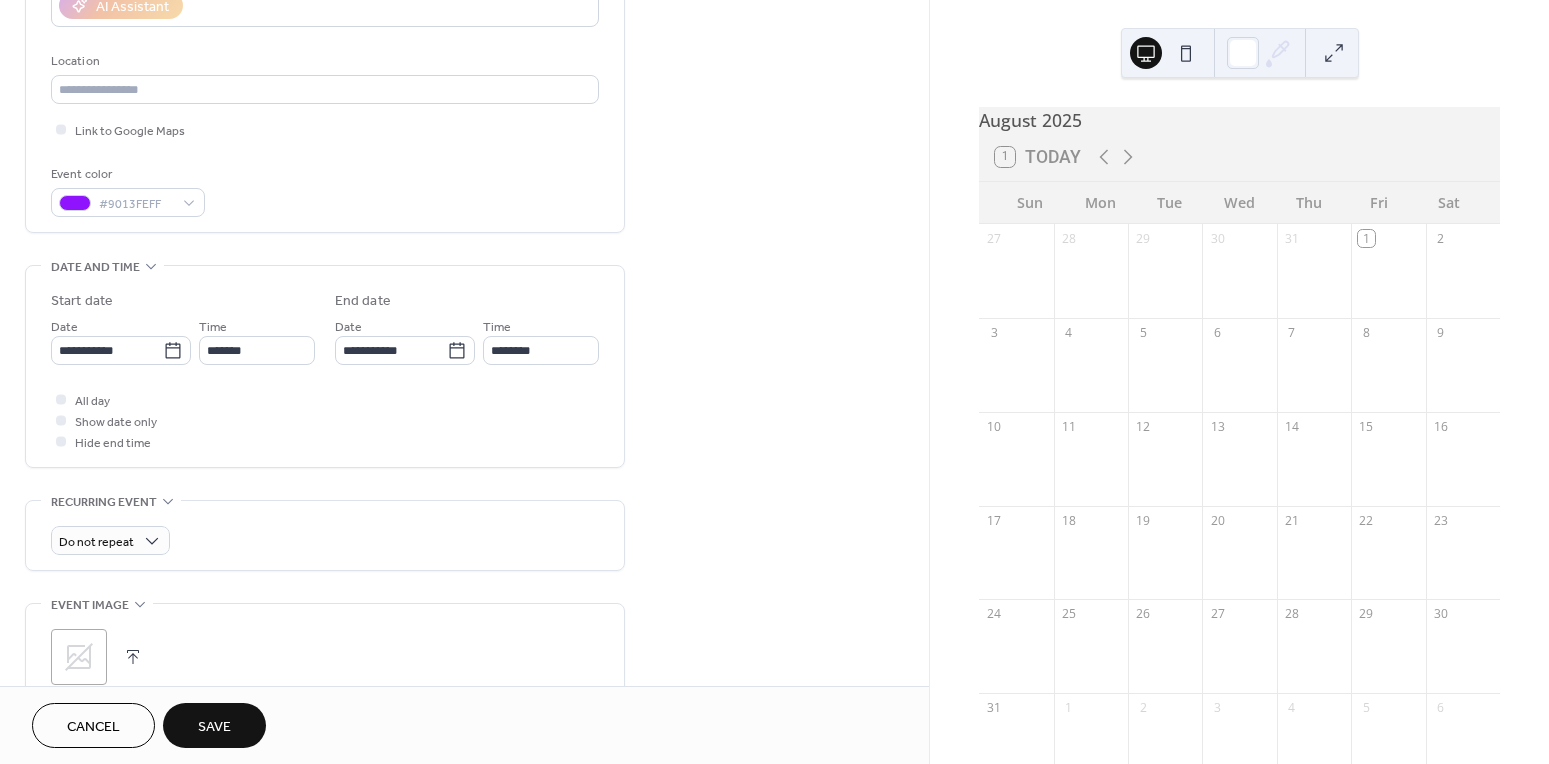 scroll, scrollTop: 387, scrollLeft: 0, axis: vertical 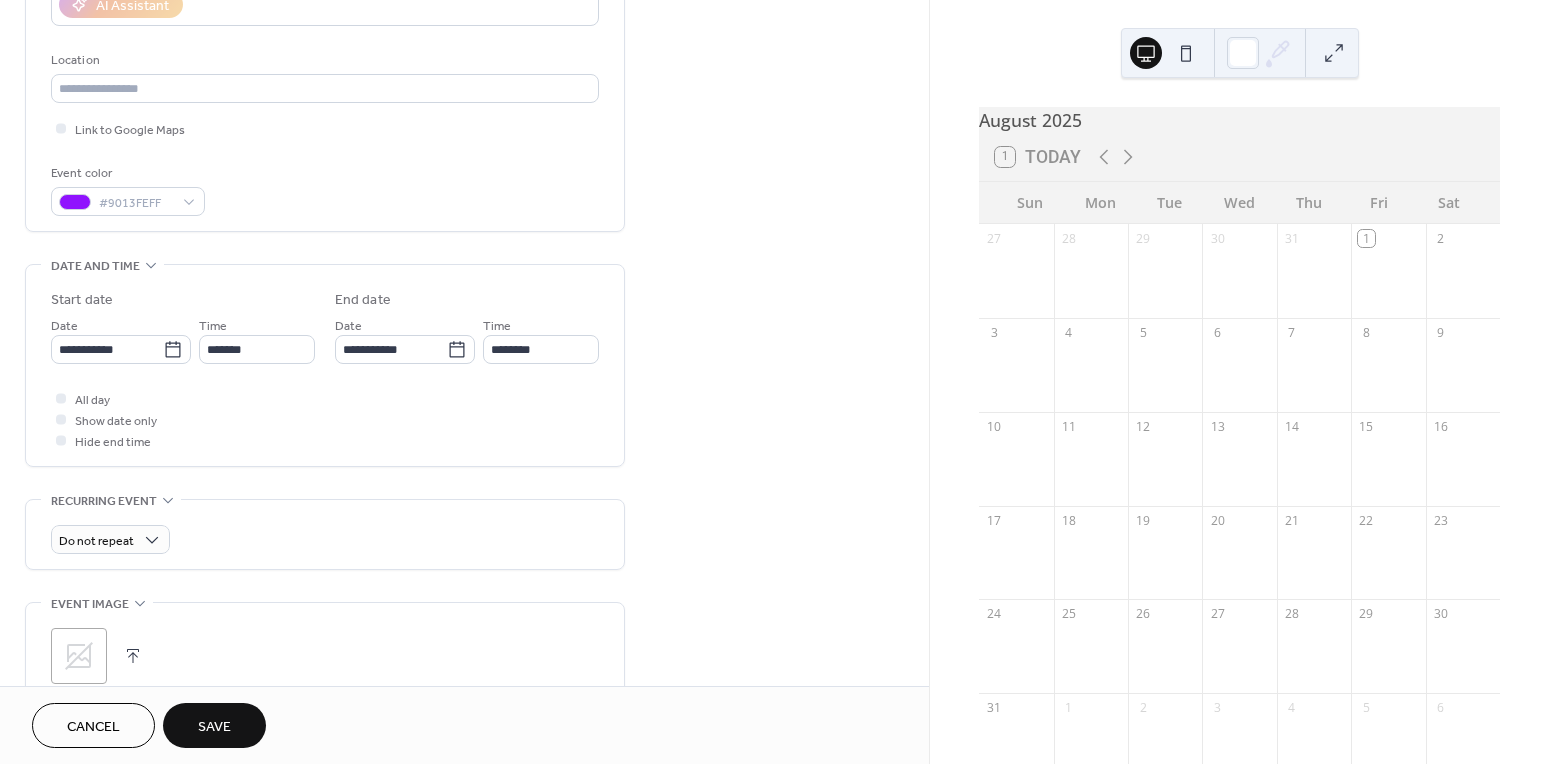click 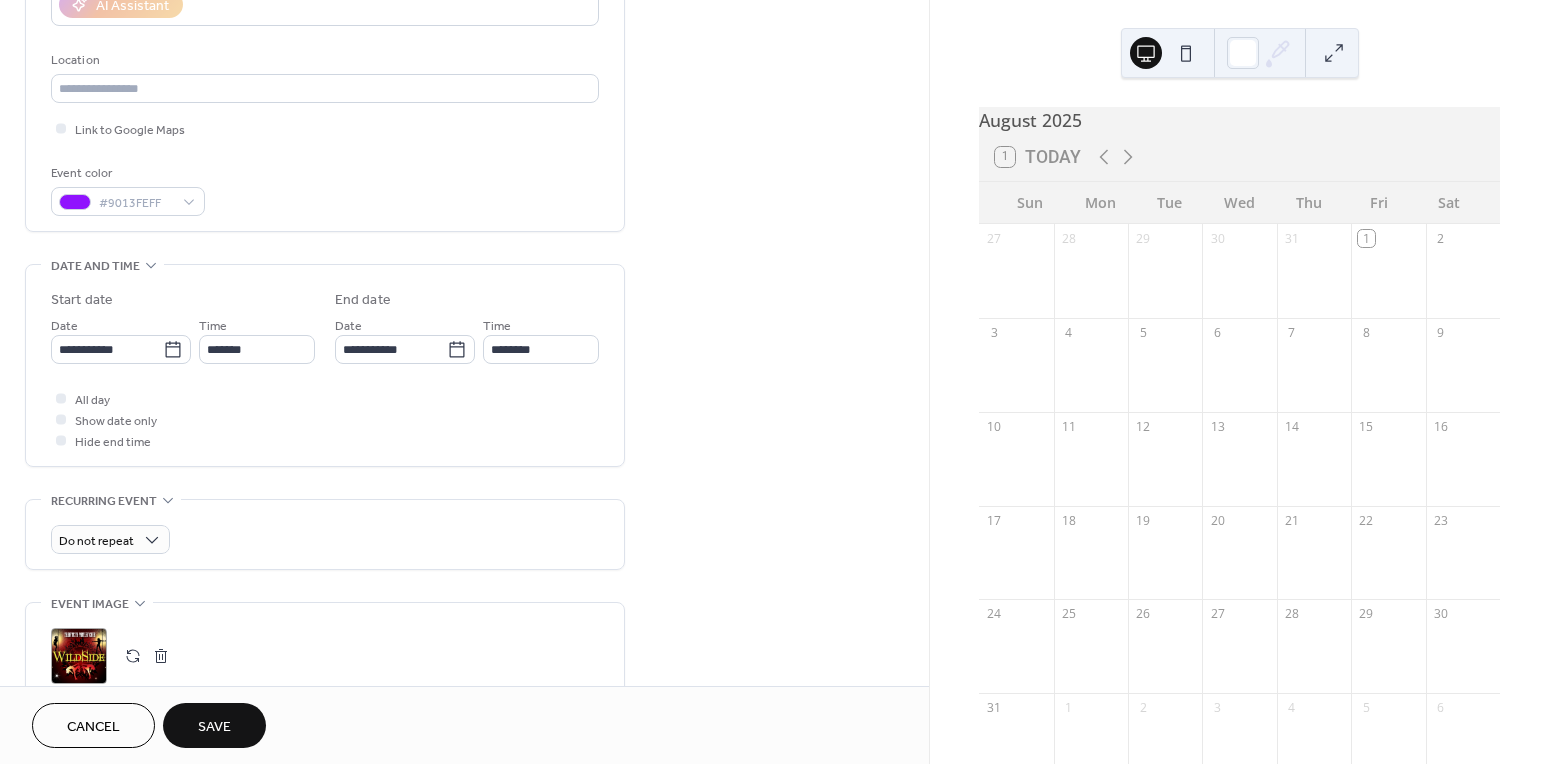 click on "Save" at bounding box center (214, 725) 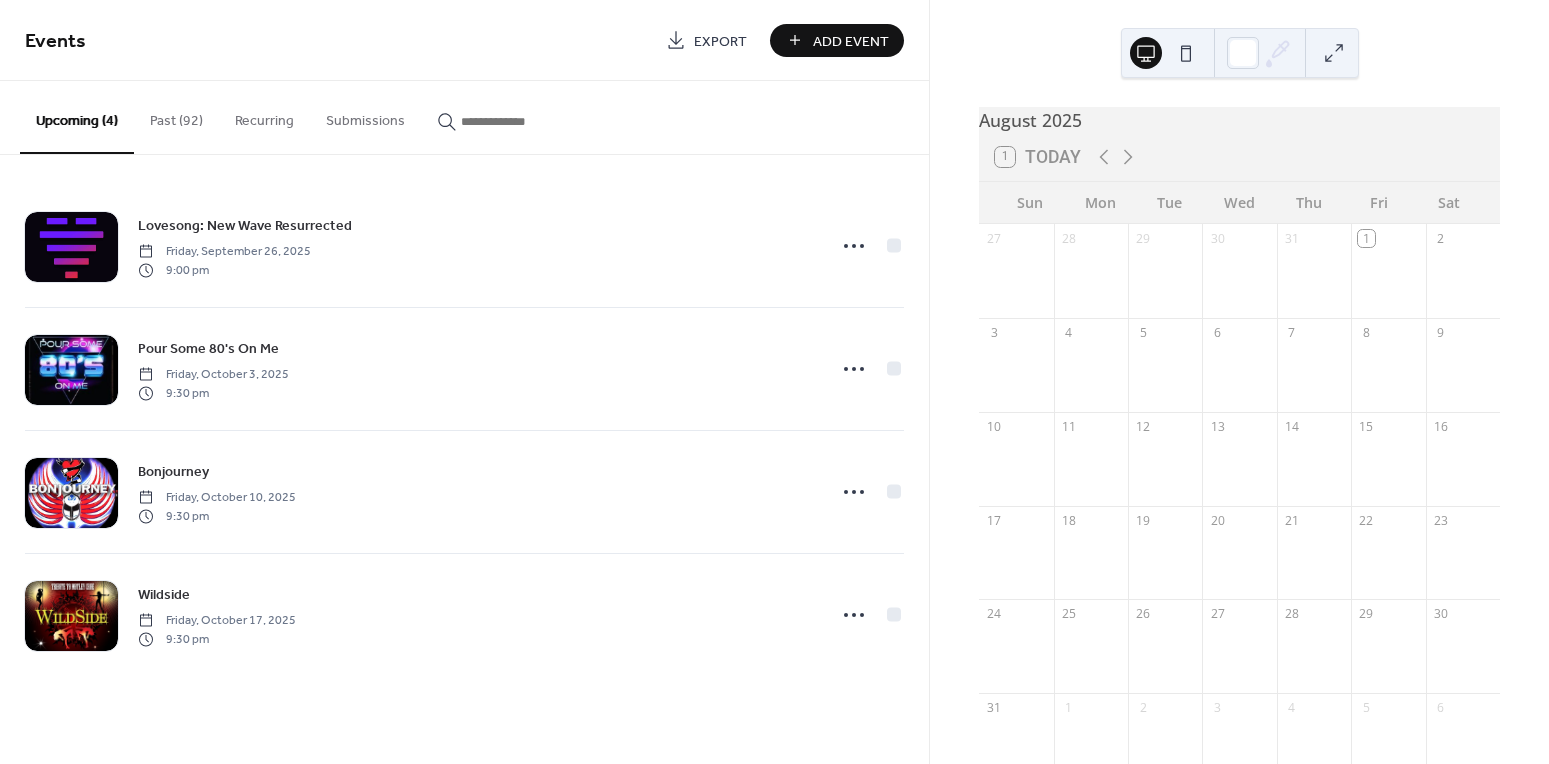 click on "Add Event" at bounding box center (851, 41) 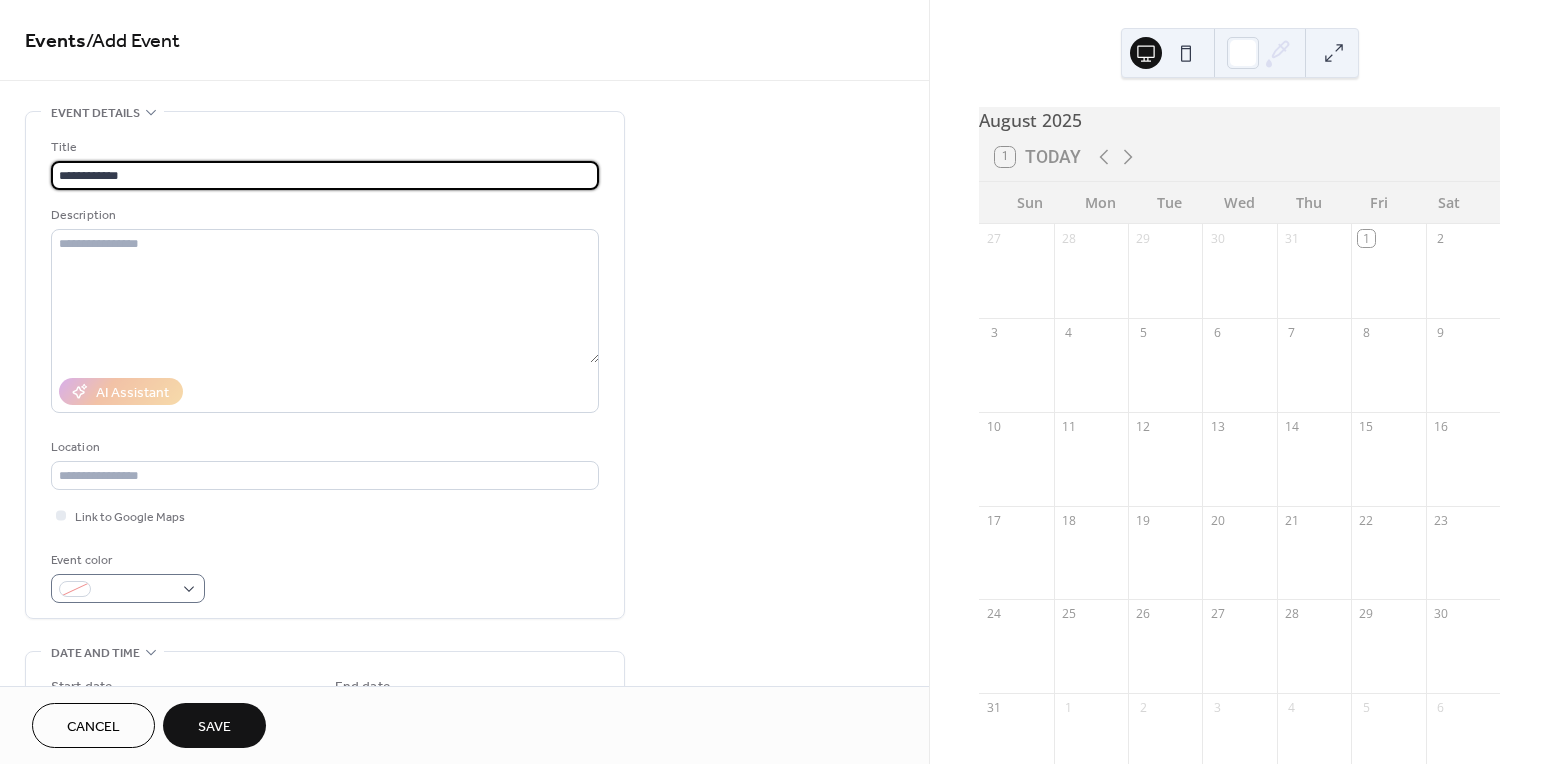 type on "**********" 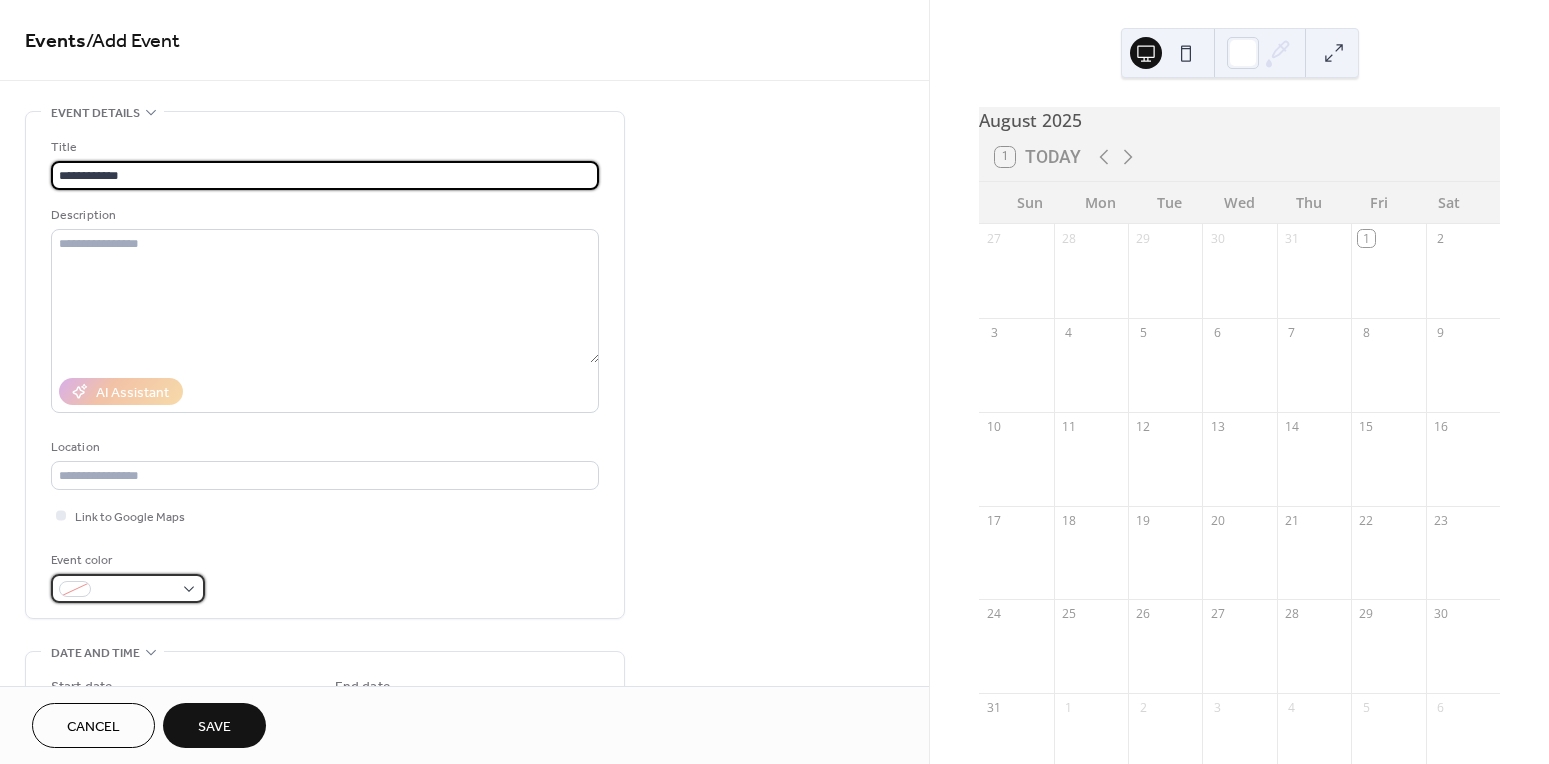 click at bounding box center [75, 589] 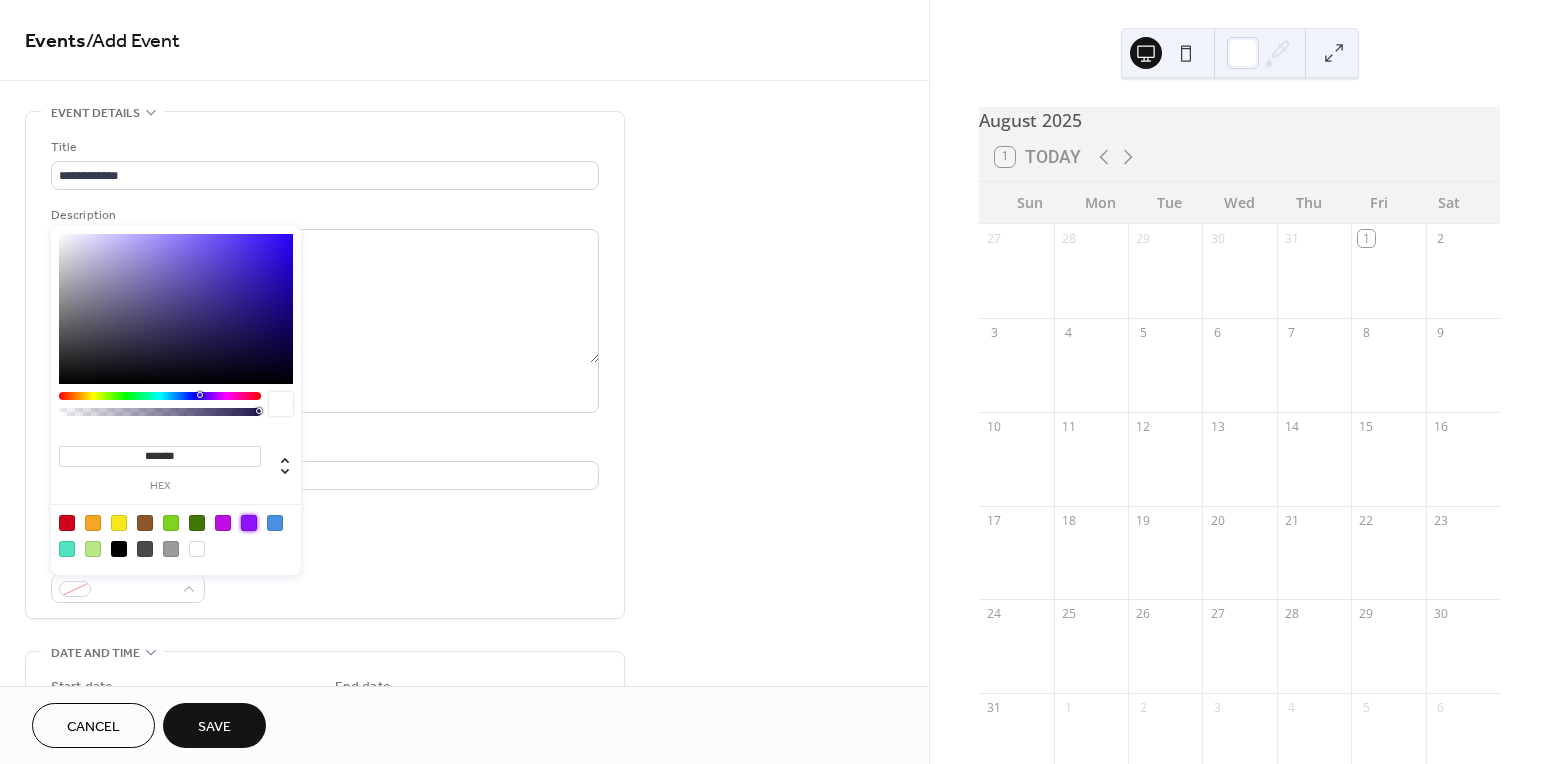 click at bounding box center [249, 523] 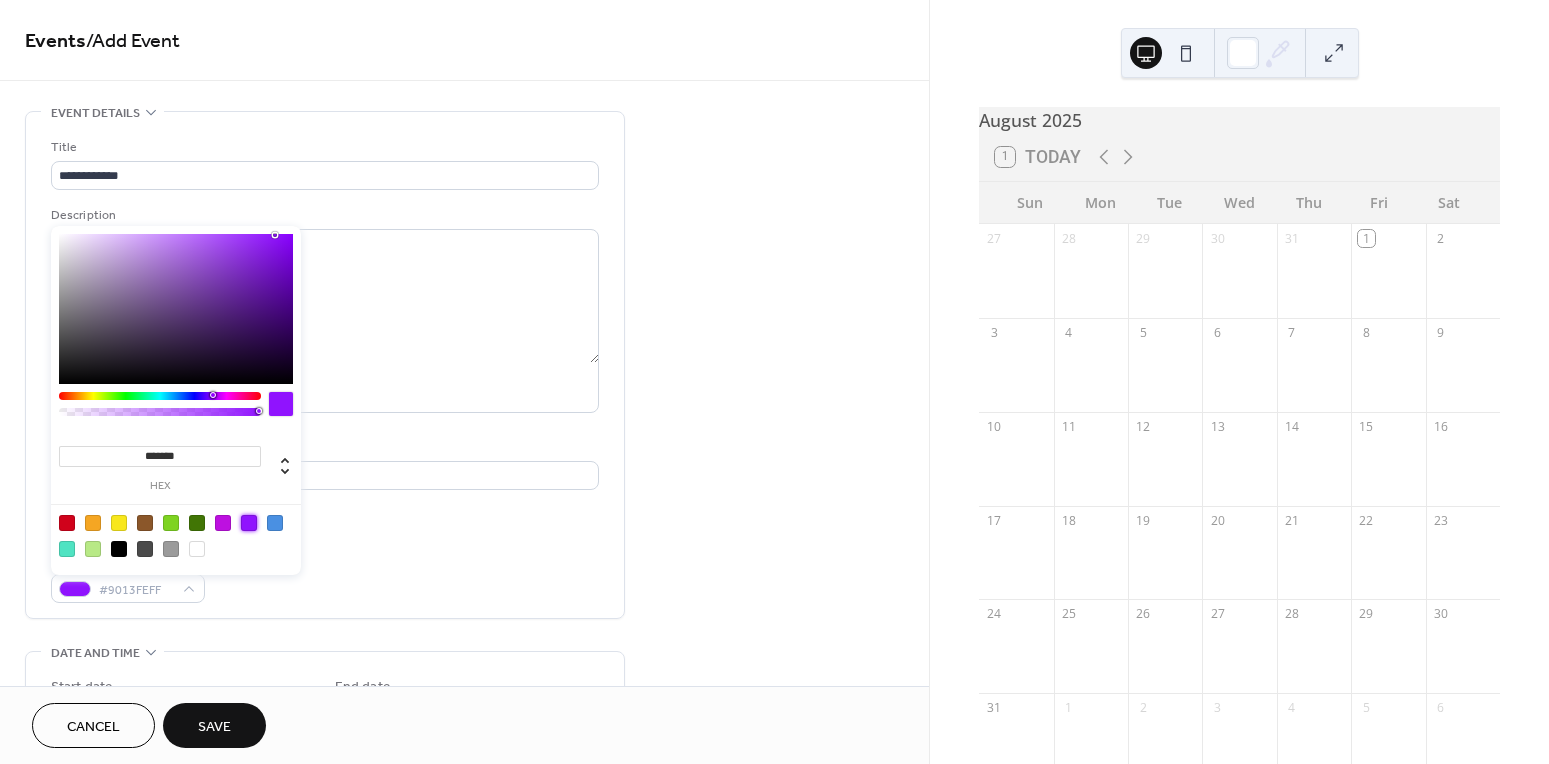 click on "**********" at bounding box center (464, 720) 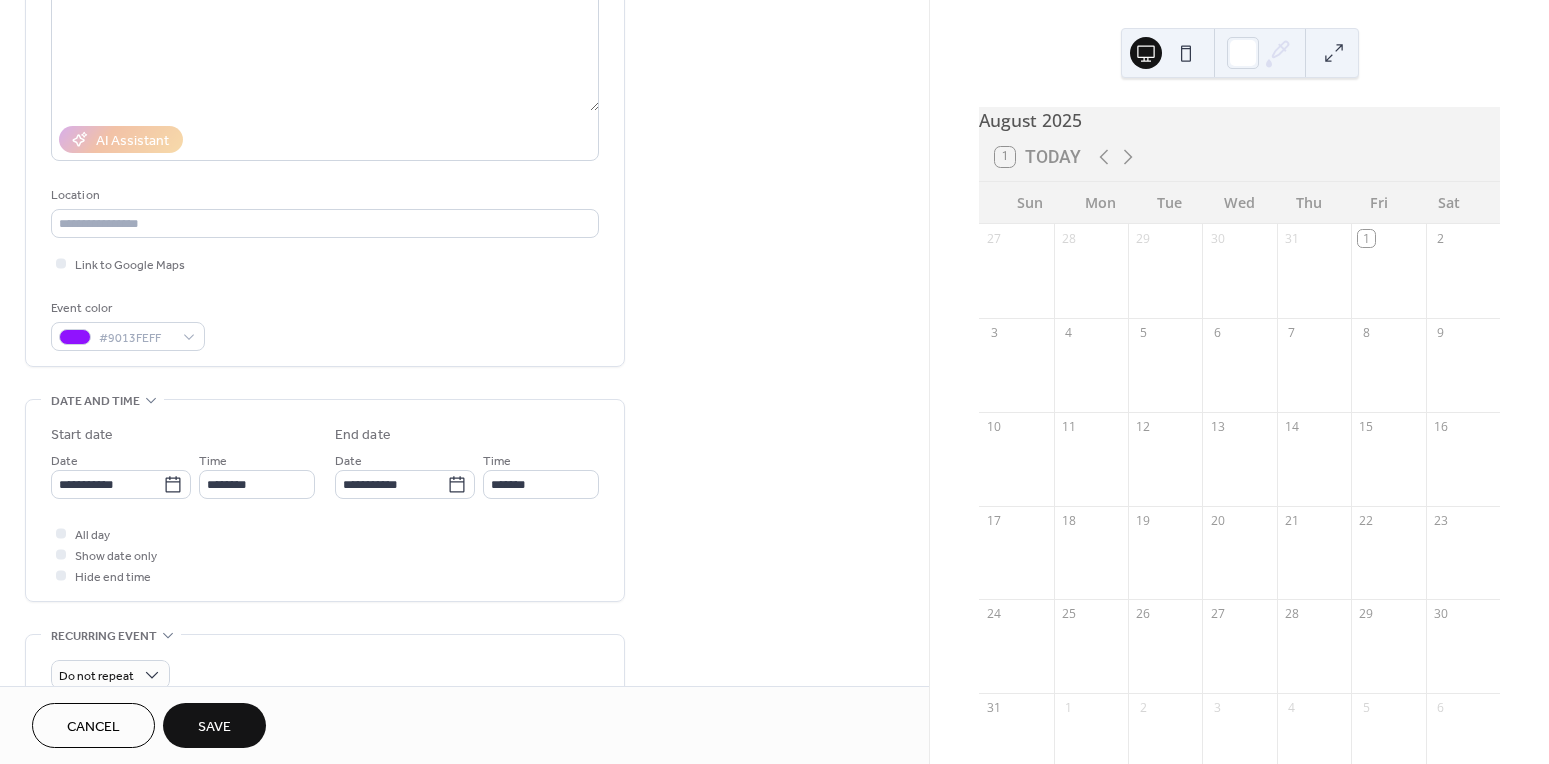 scroll, scrollTop: 253, scrollLeft: 0, axis: vertical 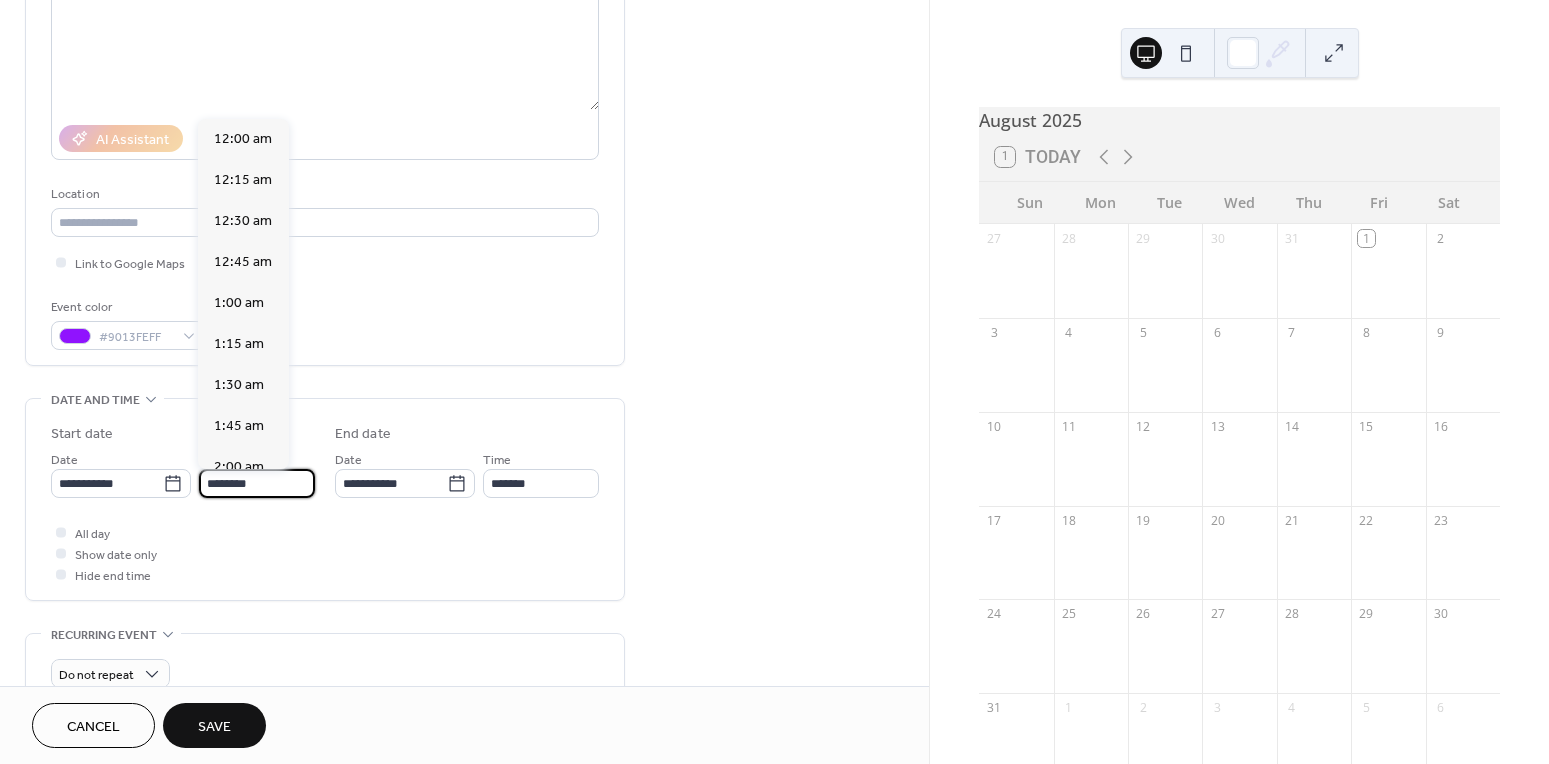 click on "********" at bounding box center (257, 483) 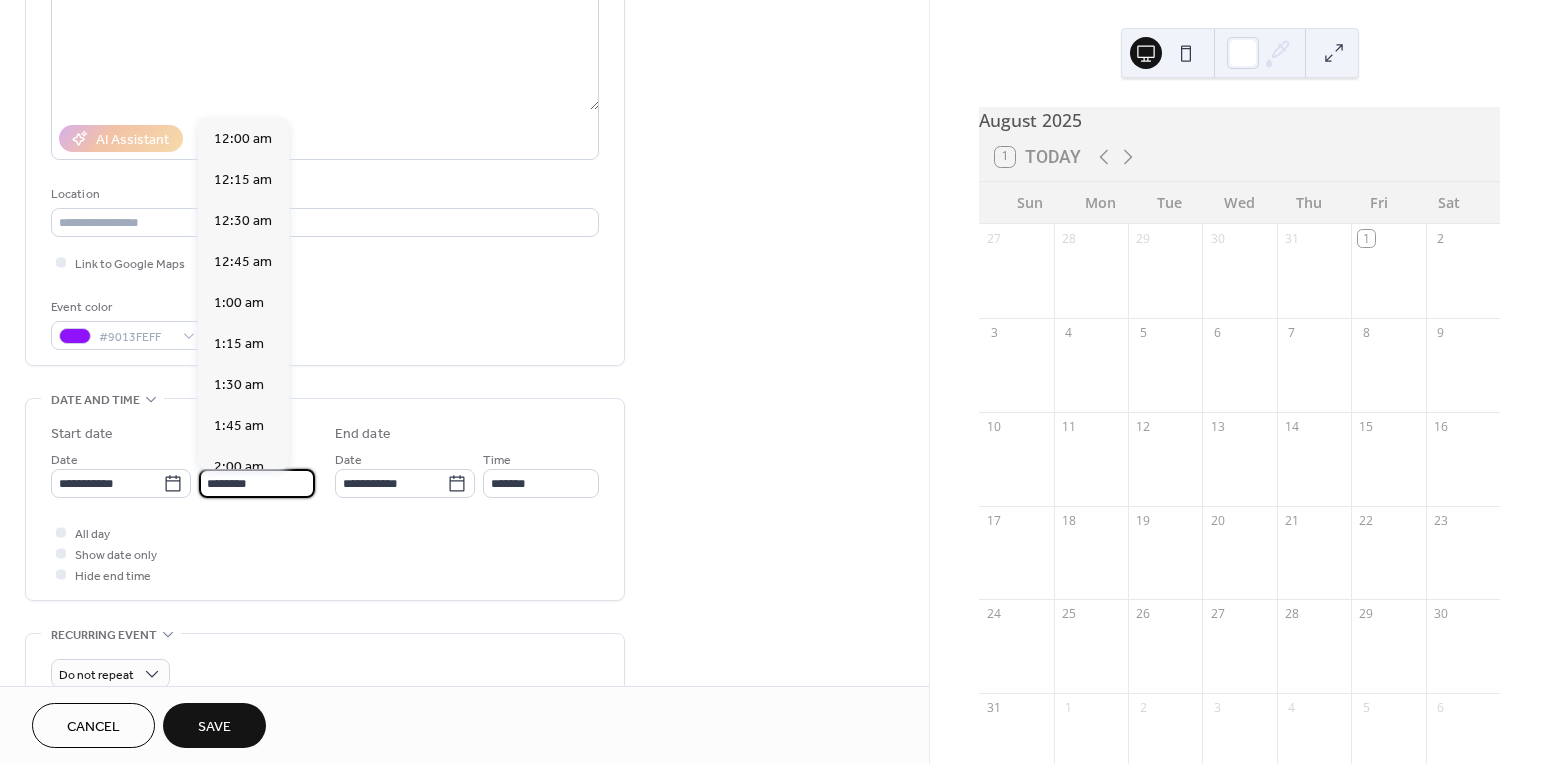 scroll, scrollTop: 1944, scrollLeft: 0, axis: vertical 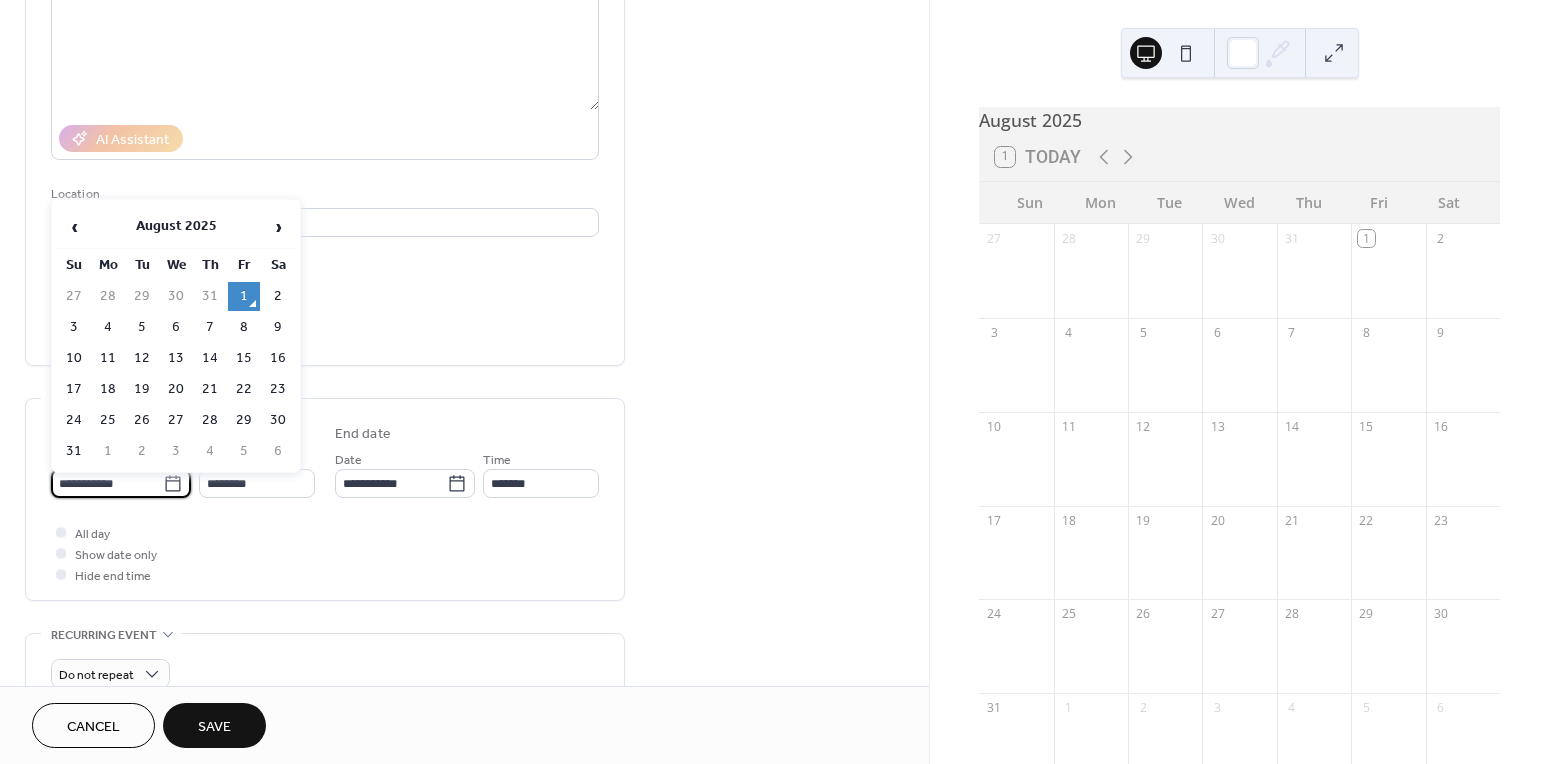 click on "**********" at bounding box center (107, 483) 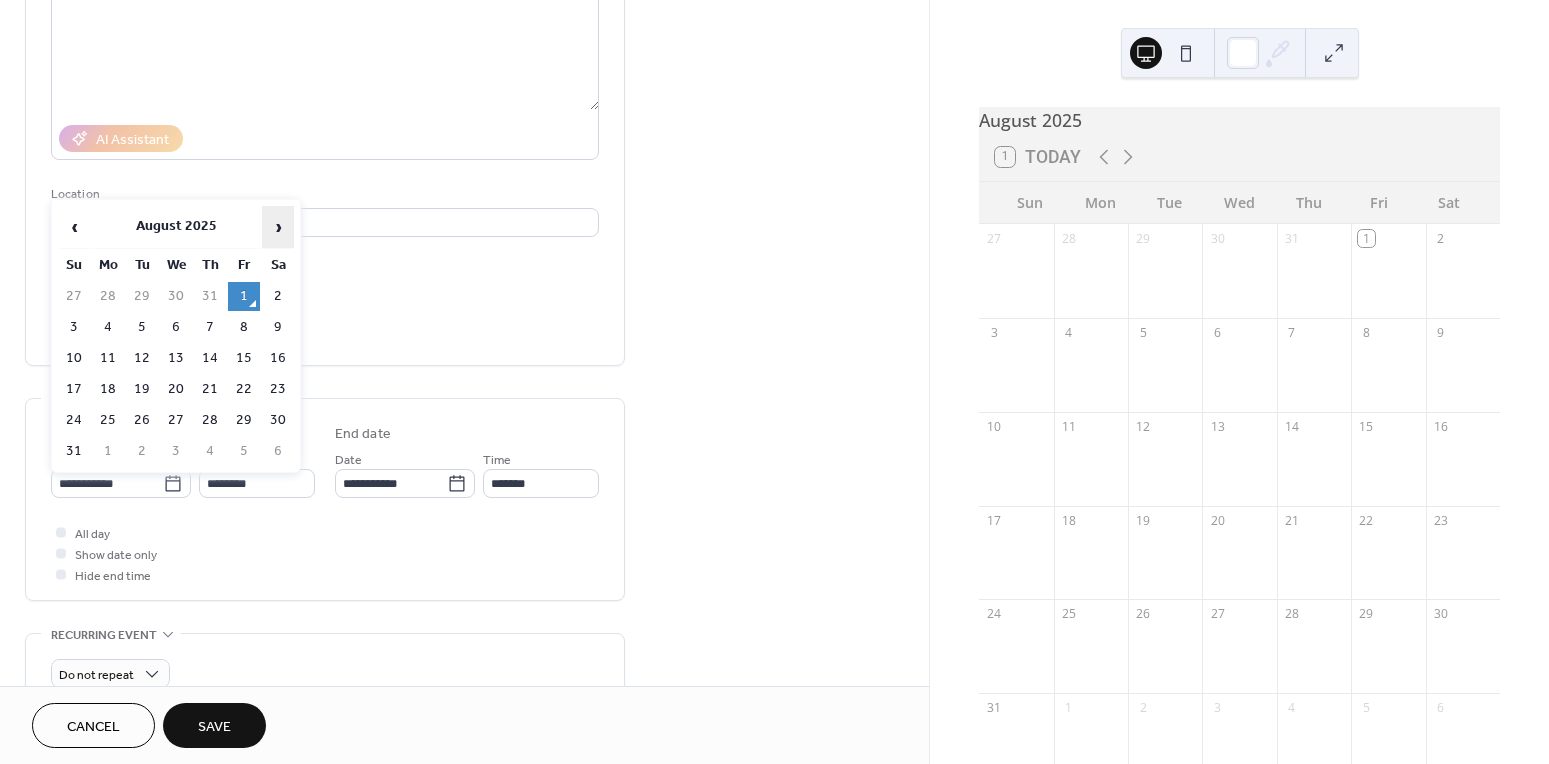 click on "›" at bounding box center [278, 227] 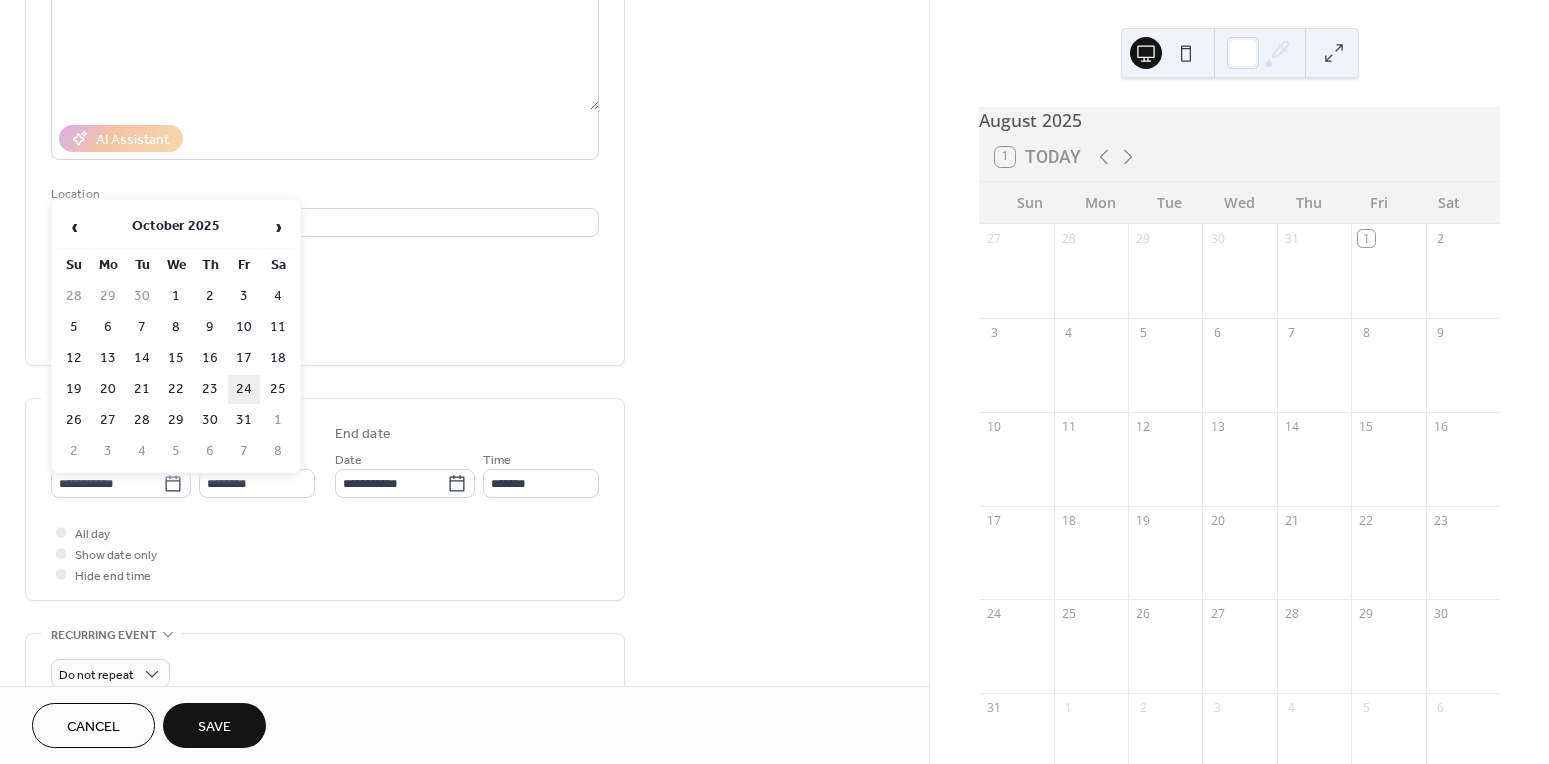 click on "24" at bounding box center [244, 389] 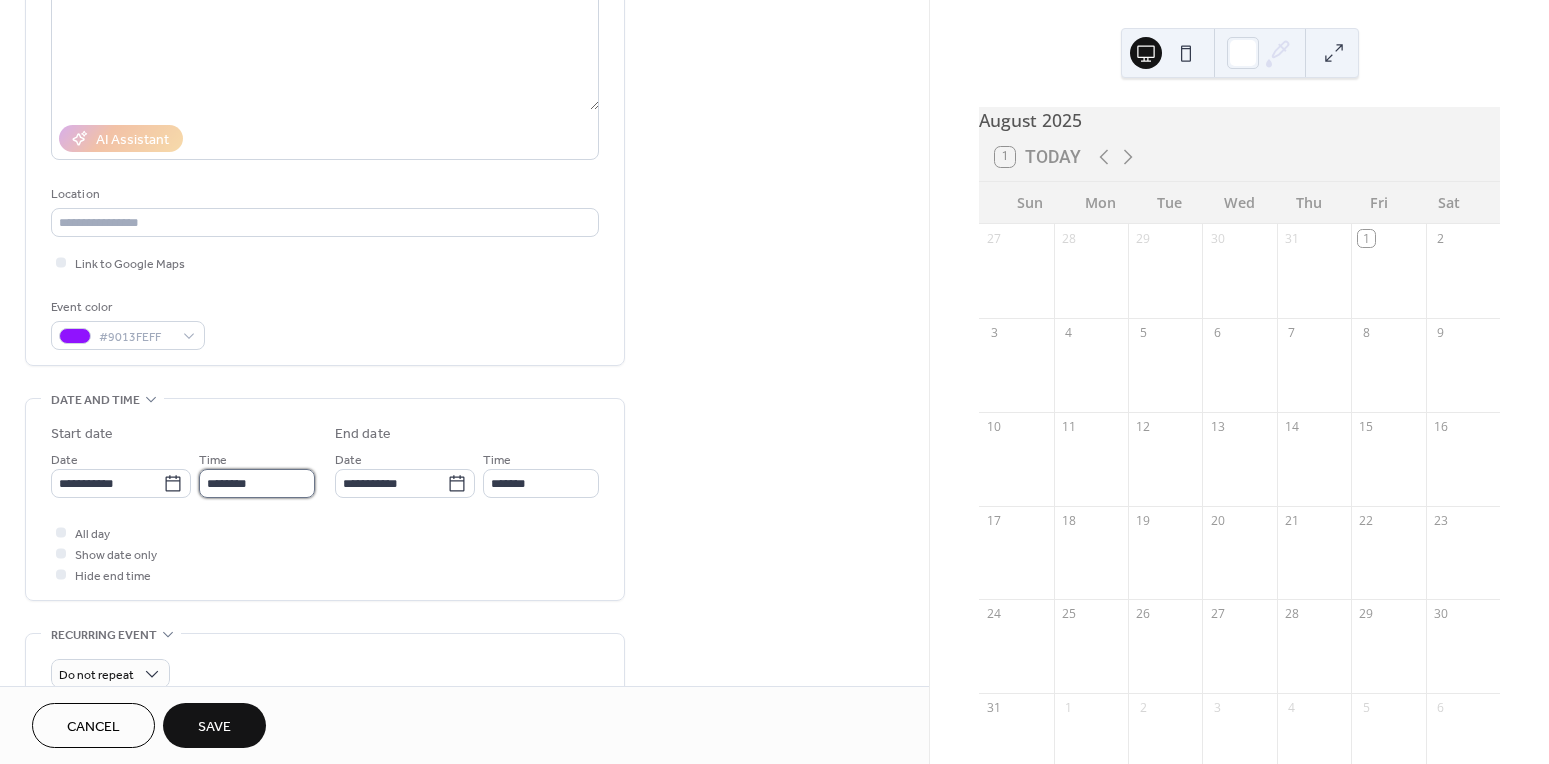 click on "********" at bounding box center (257, 483) 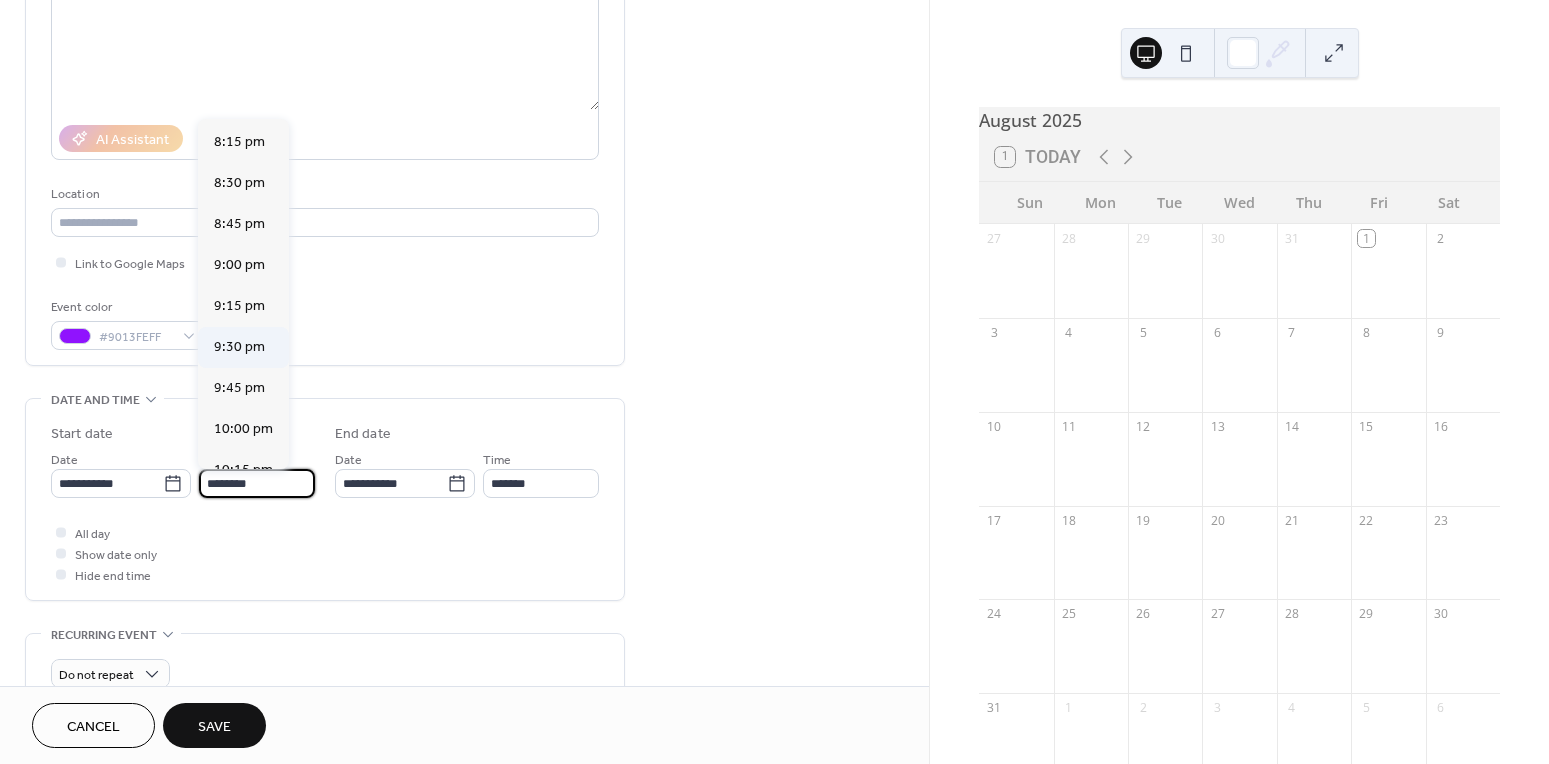 scroll, scrollTop: 3319, scrollLeft: 0, axis: vertical 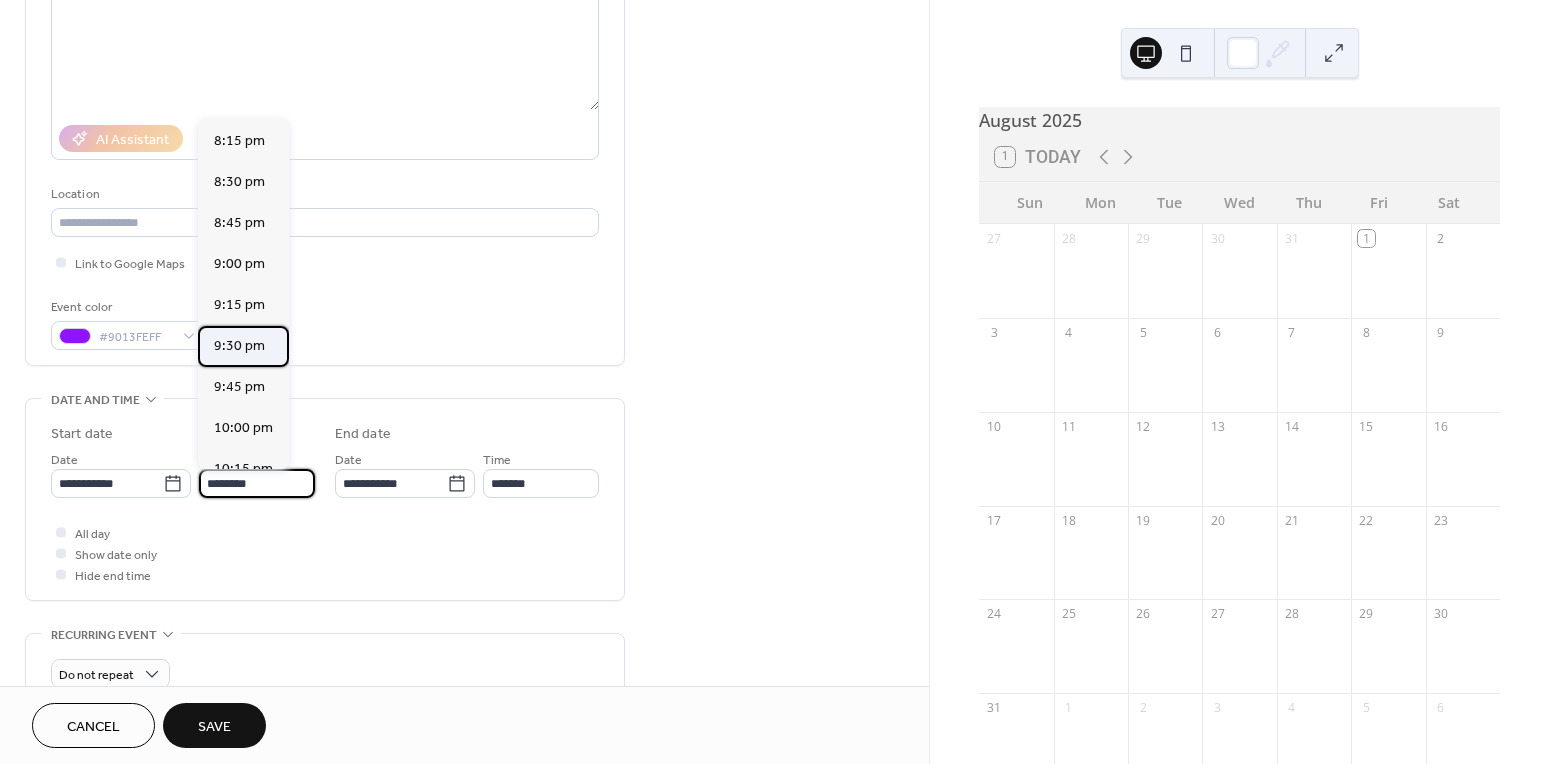 click on "9:30 pm" at bounding box center (239, 346) 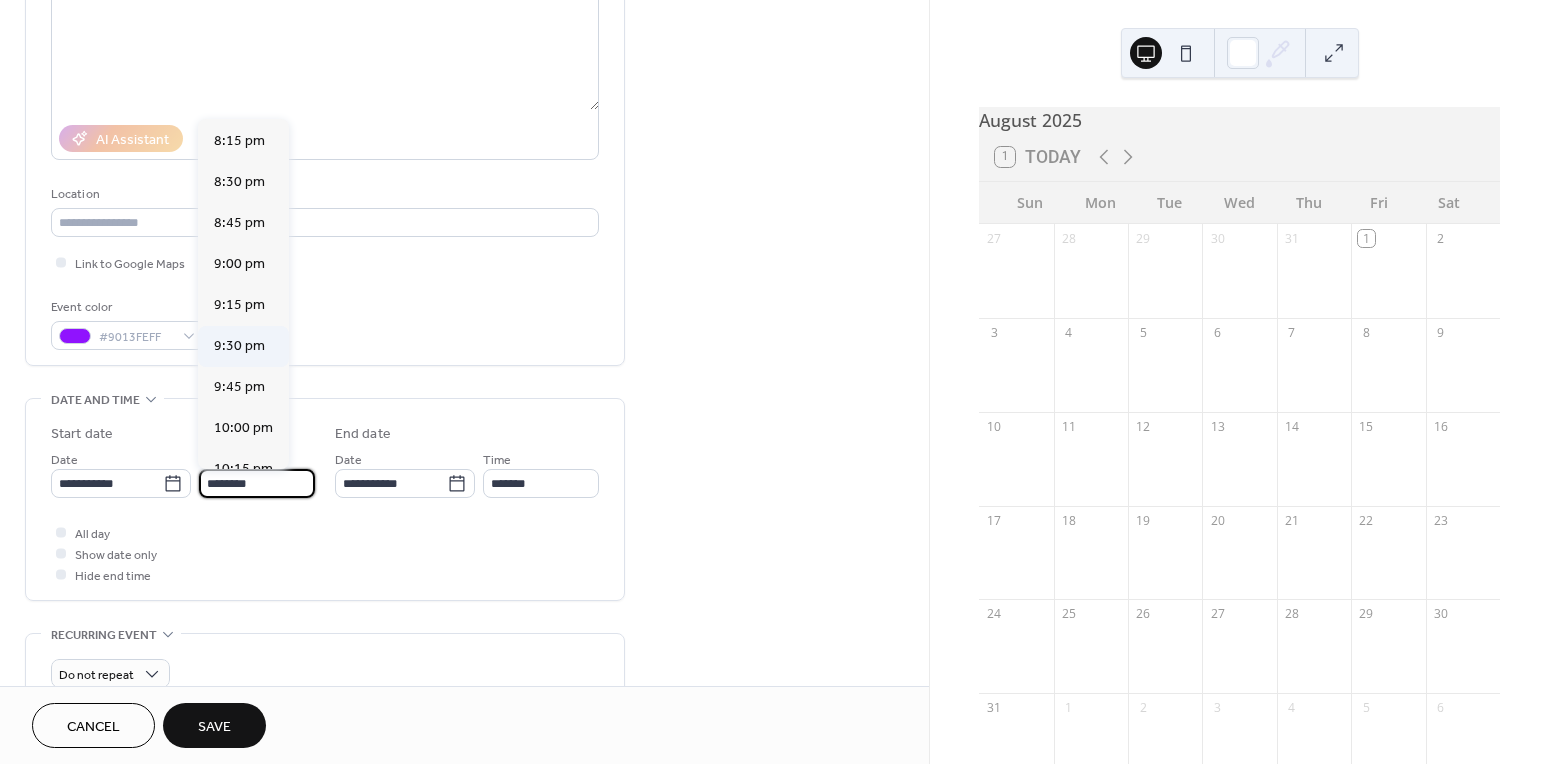 type on "*******" 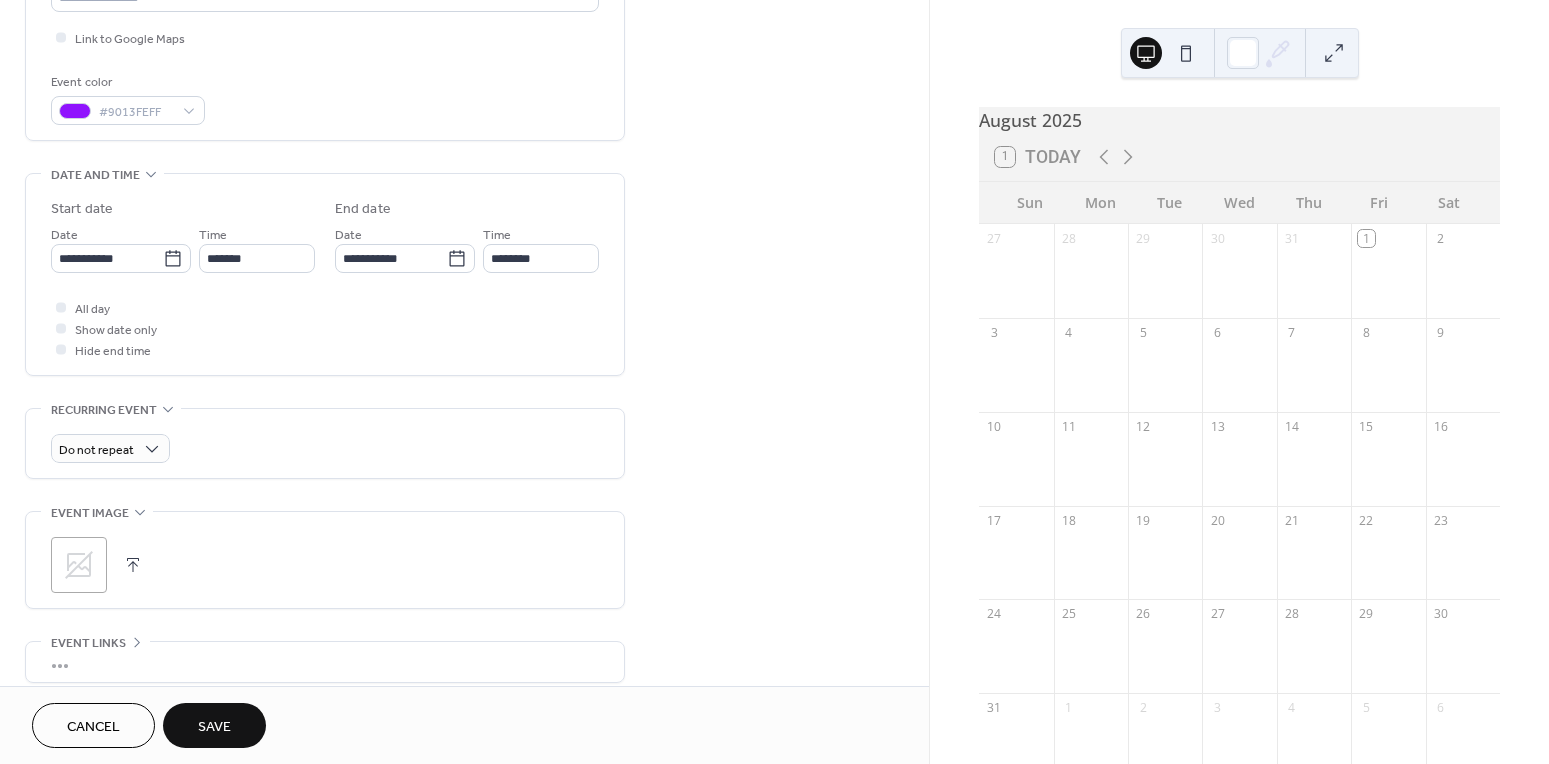 scroll, scrollTop: 643, scrollLeft: 0, axis: vertical 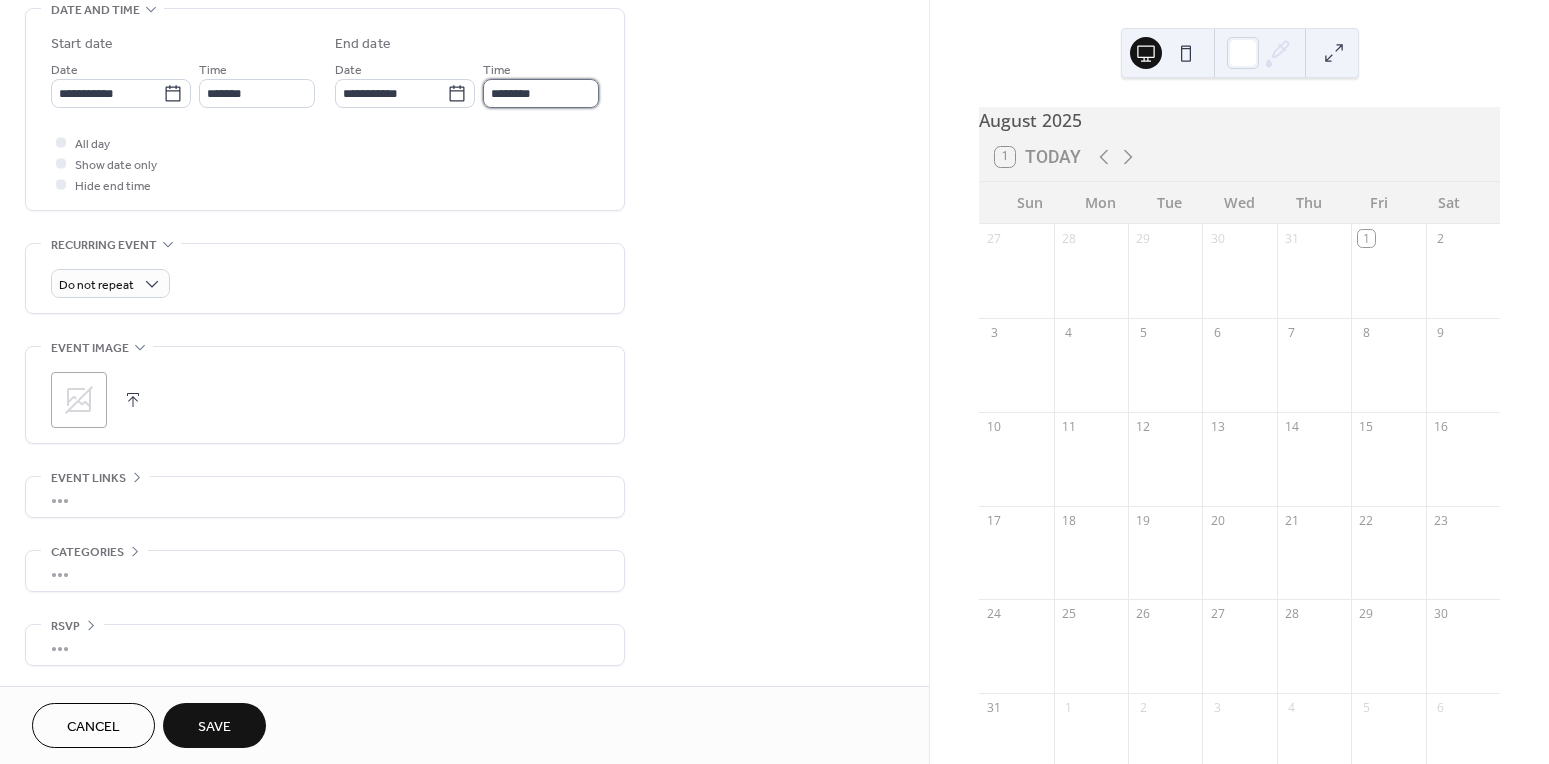 click on "********" at bounding box center (541, 93) 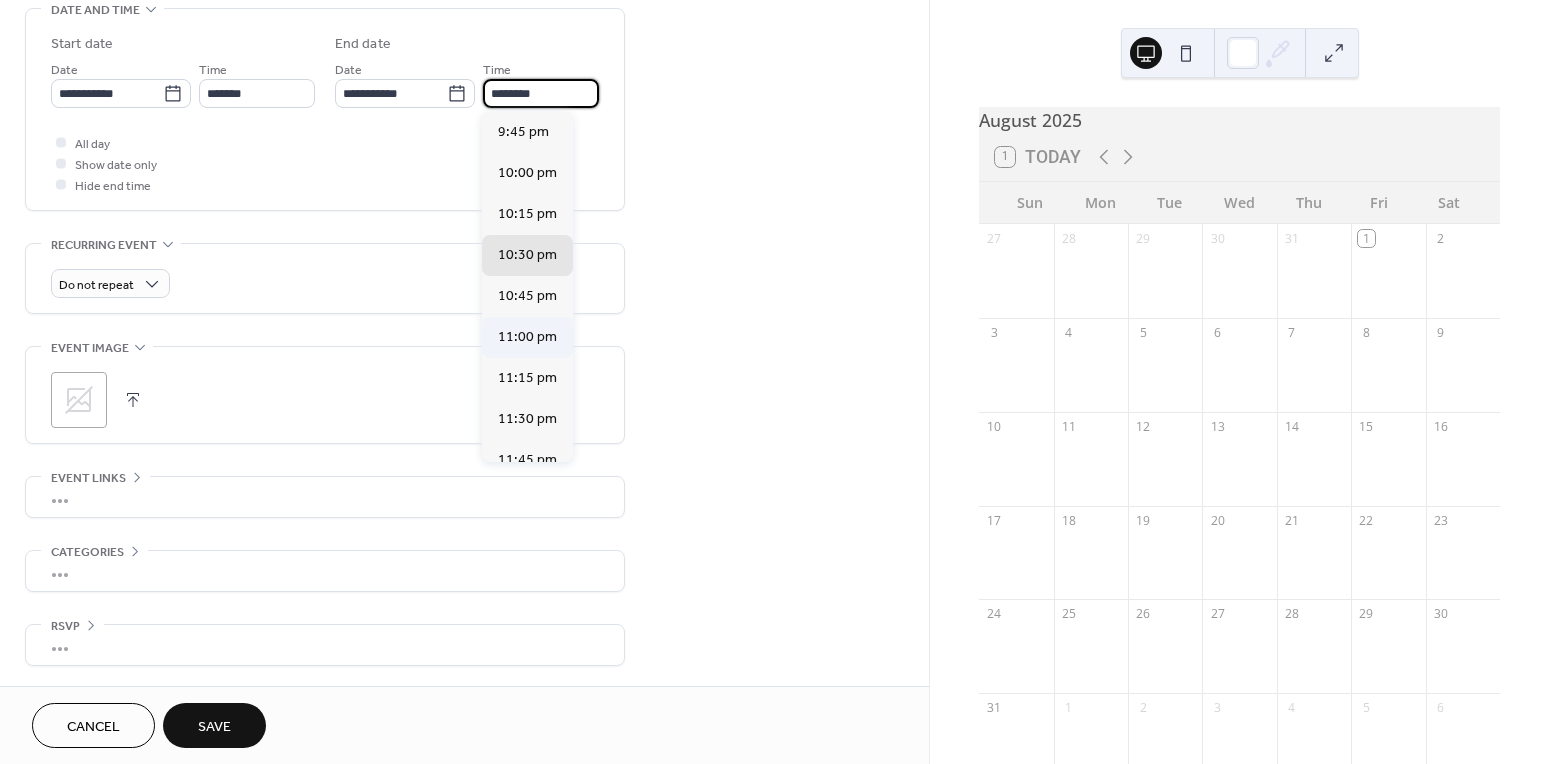 scroll, scrollTop: 14, scrollLeft: 0, axis: vertical 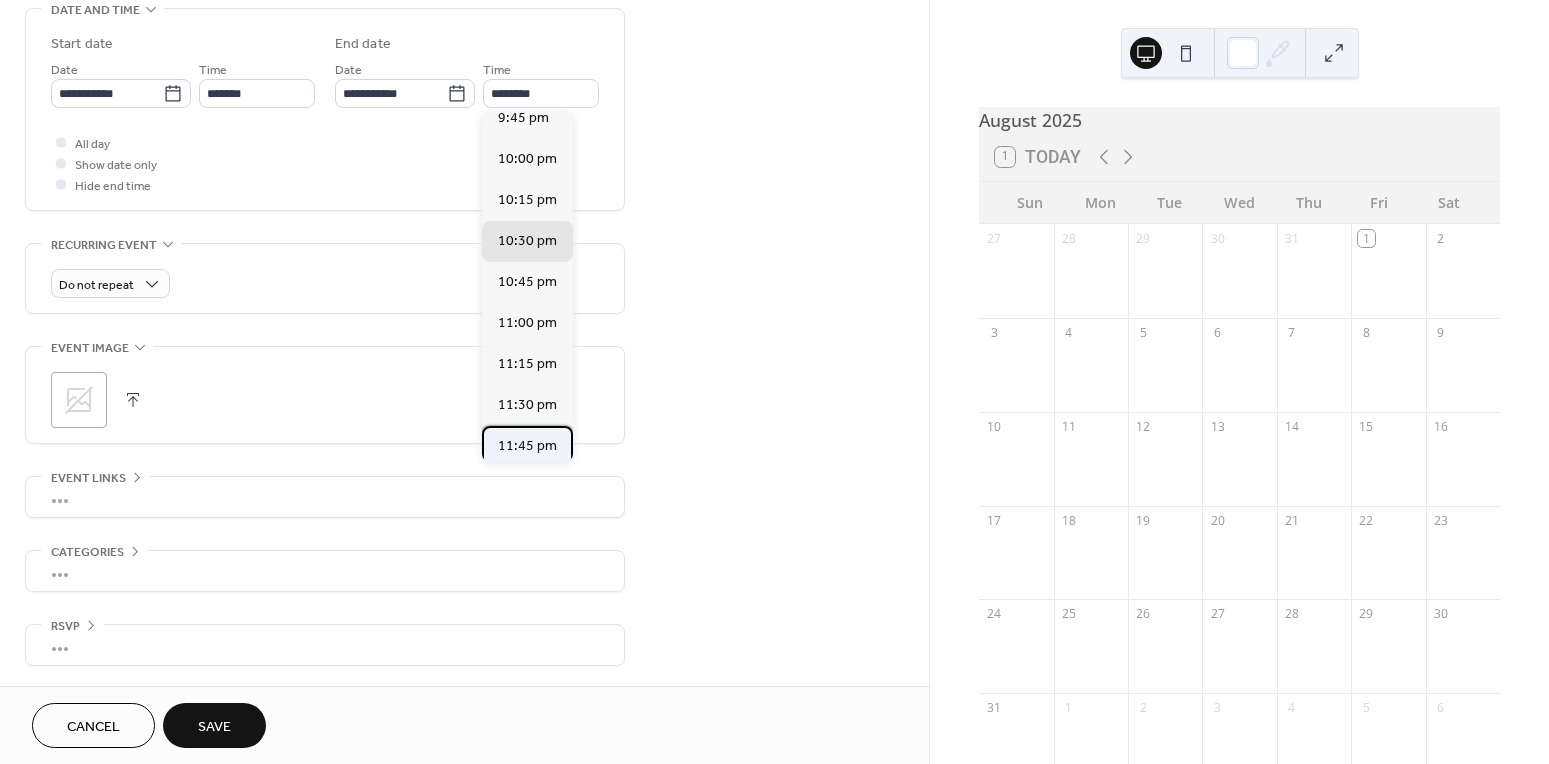 click on "11:45 pm" at bounding box center [527, 446] 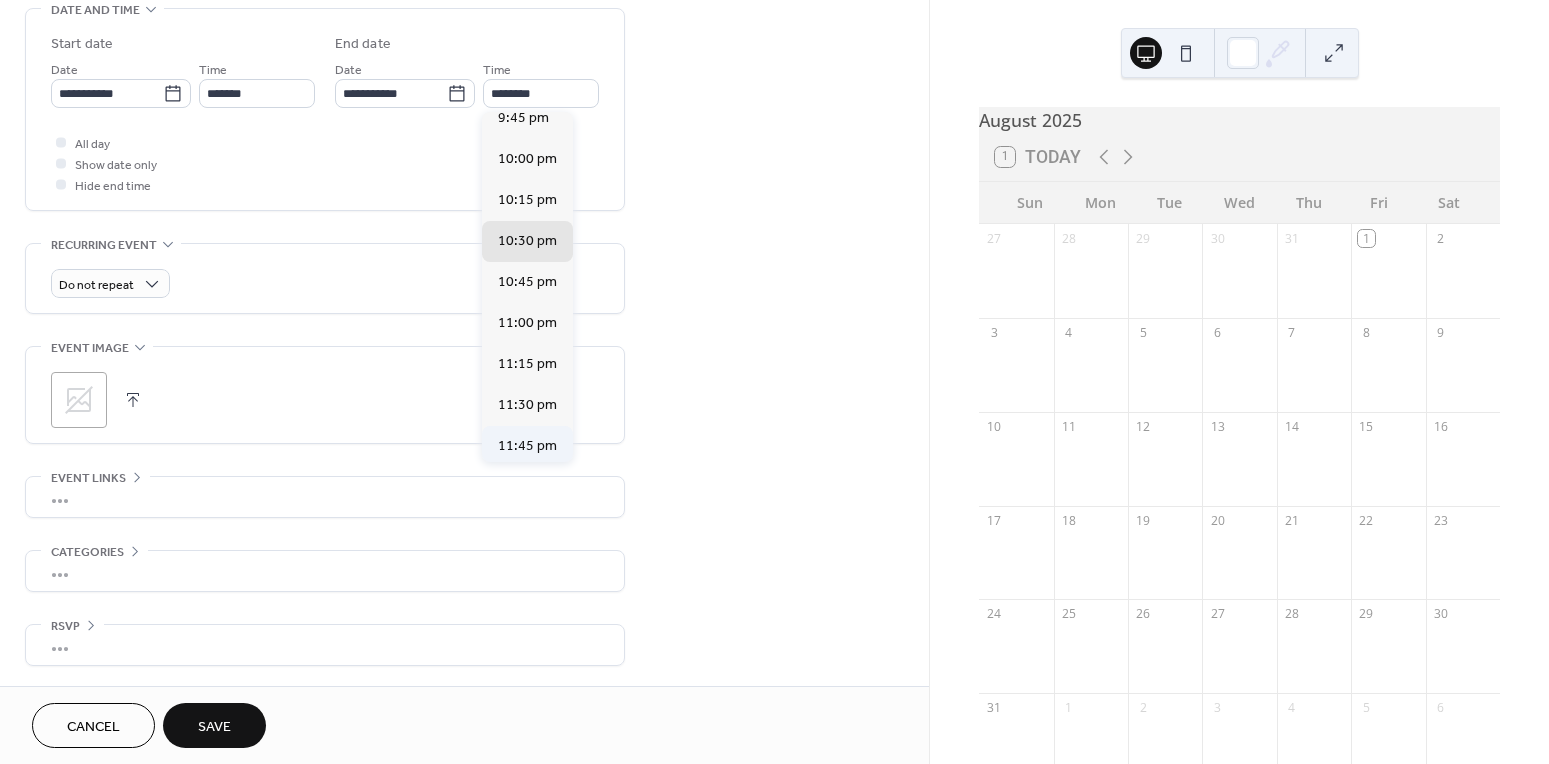 type on "********" 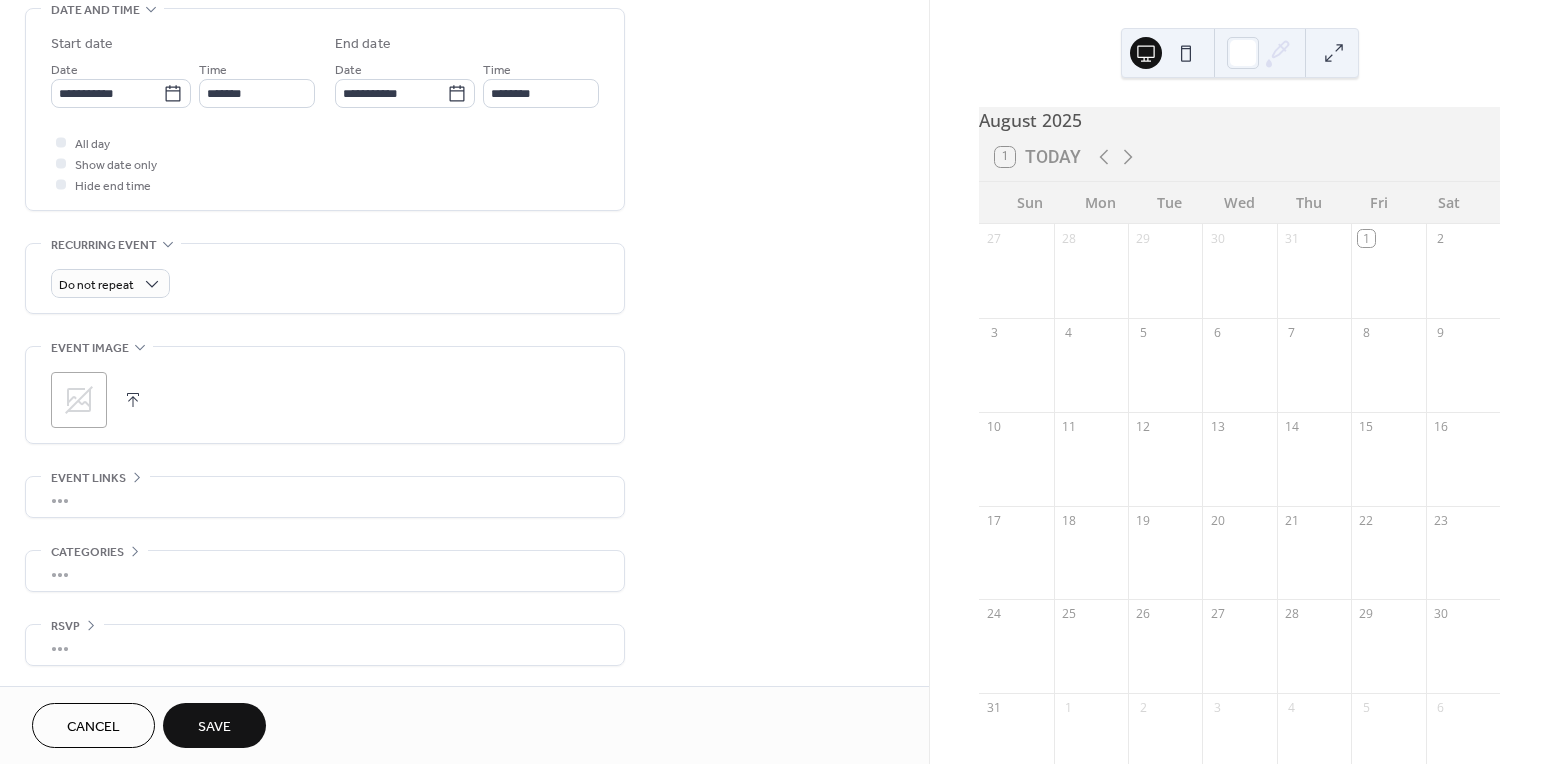 click on "**********" at bounding box center (464, 77) 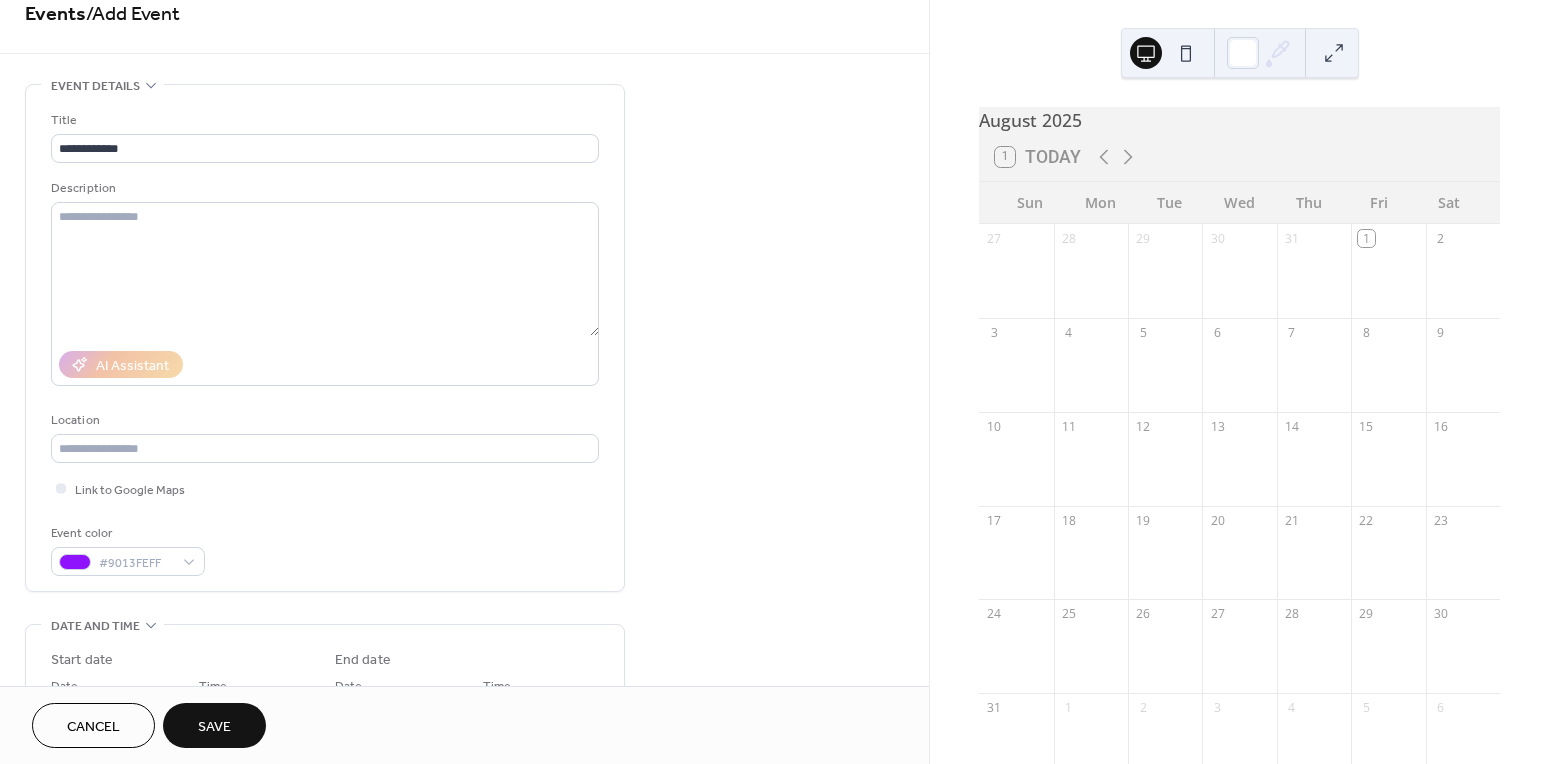 scroll, scrollTop: 0, scrollLeft: 0, axis: both 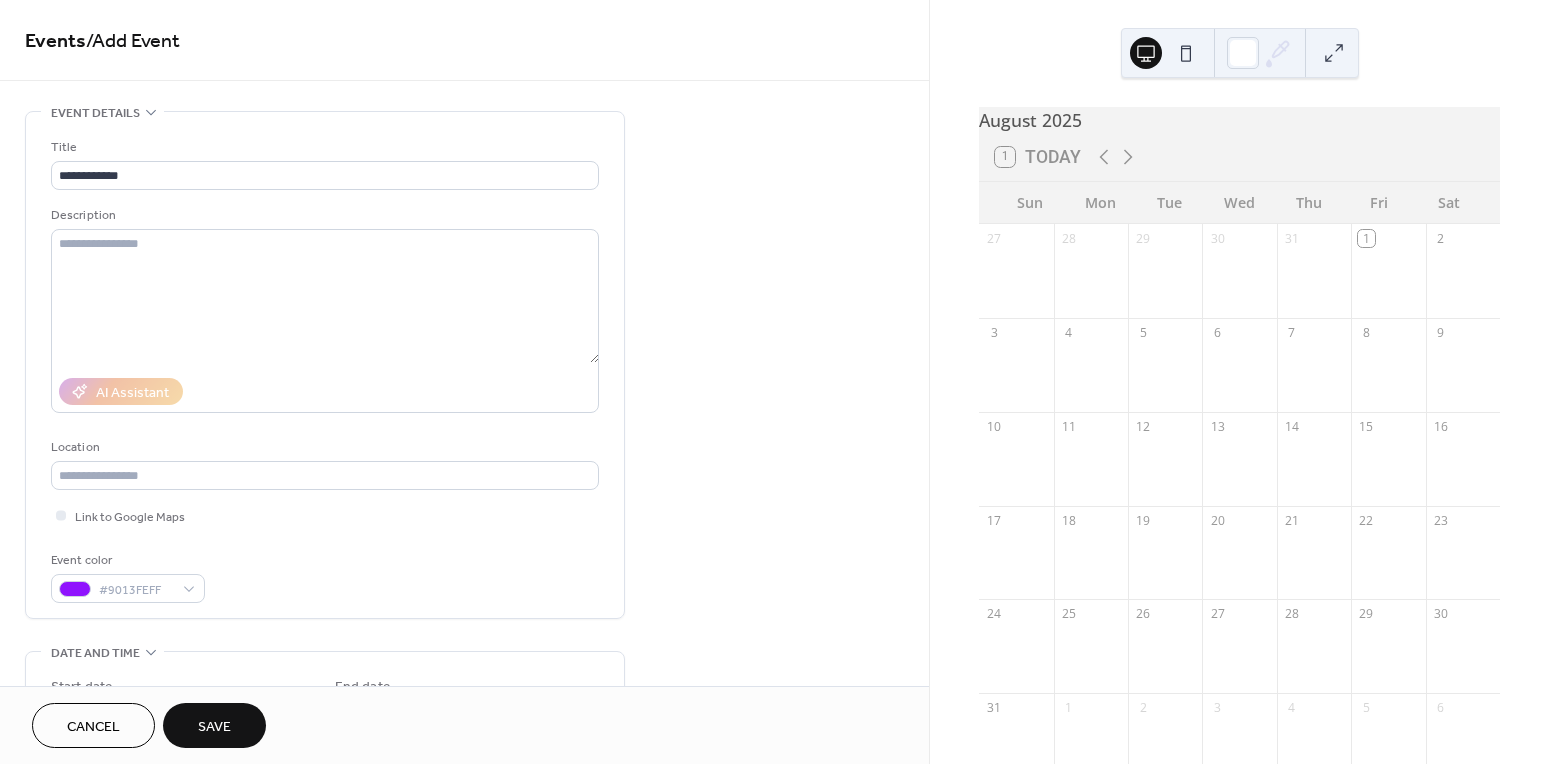 click on "Save" at bounding box center (214, 727) 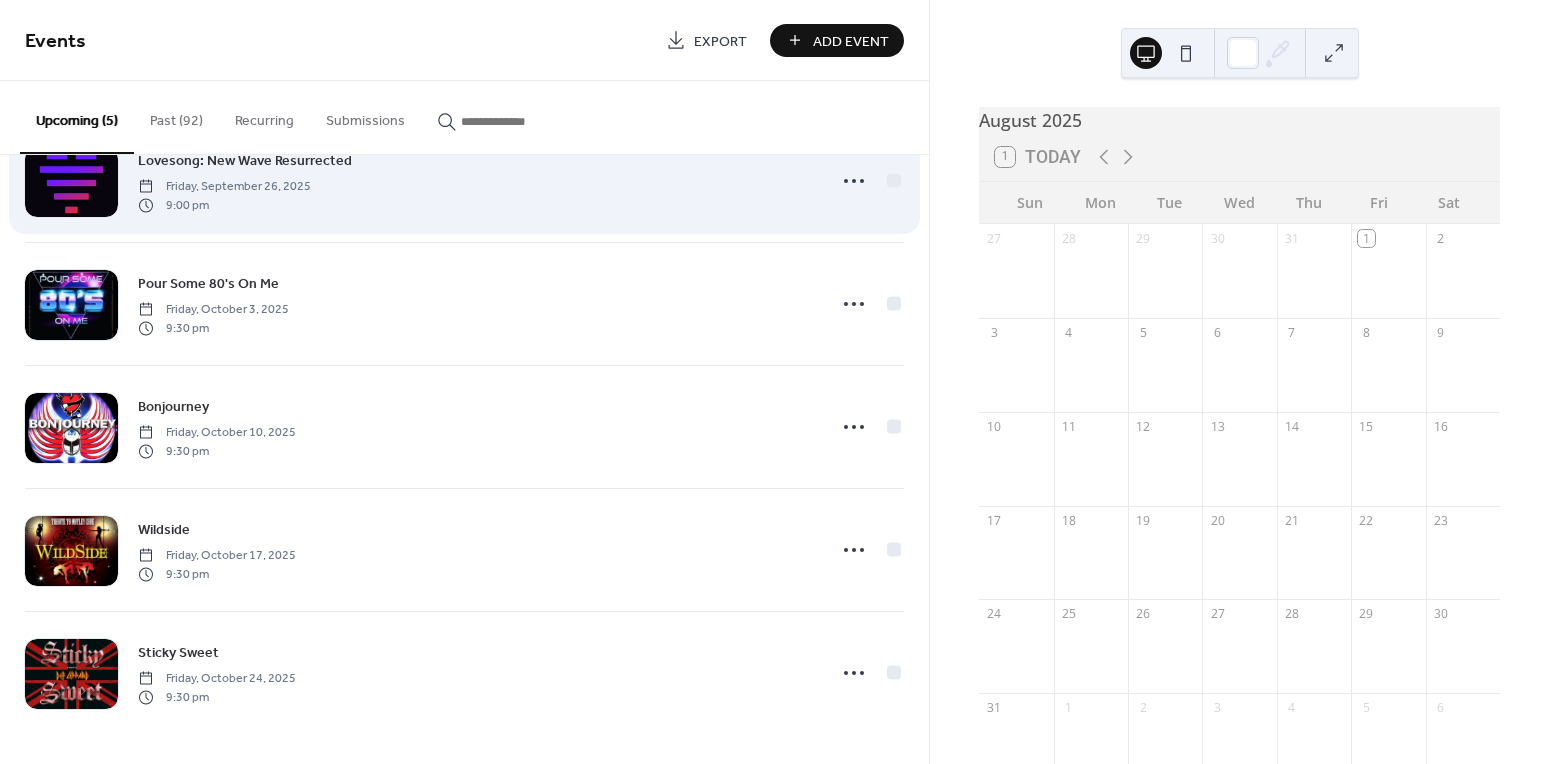 scroll, scrollTop: 0, scrollLeft: 0, axis: both 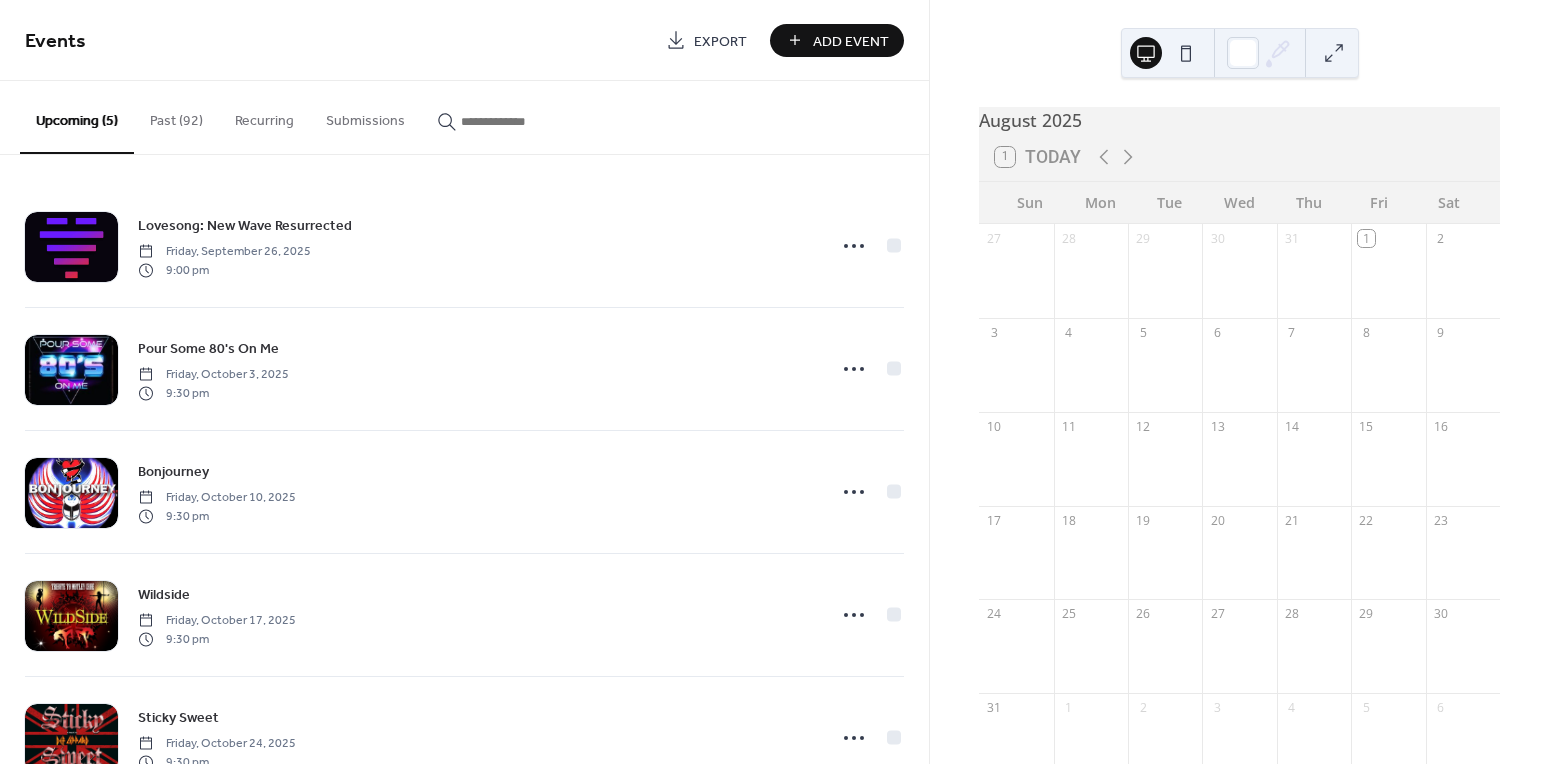 click on "Add Event" at bounding box center (851, 41) 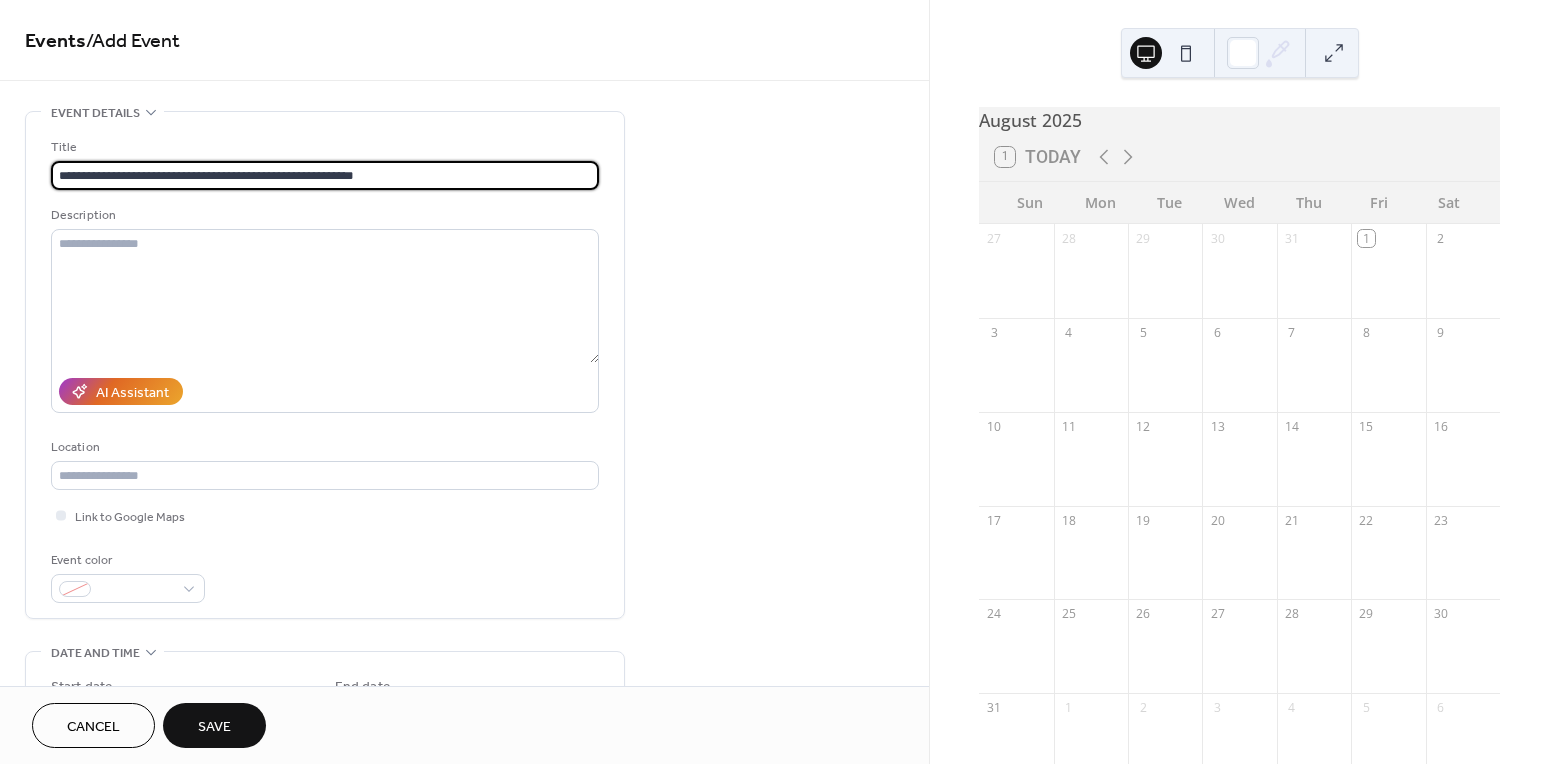 type on "**********" 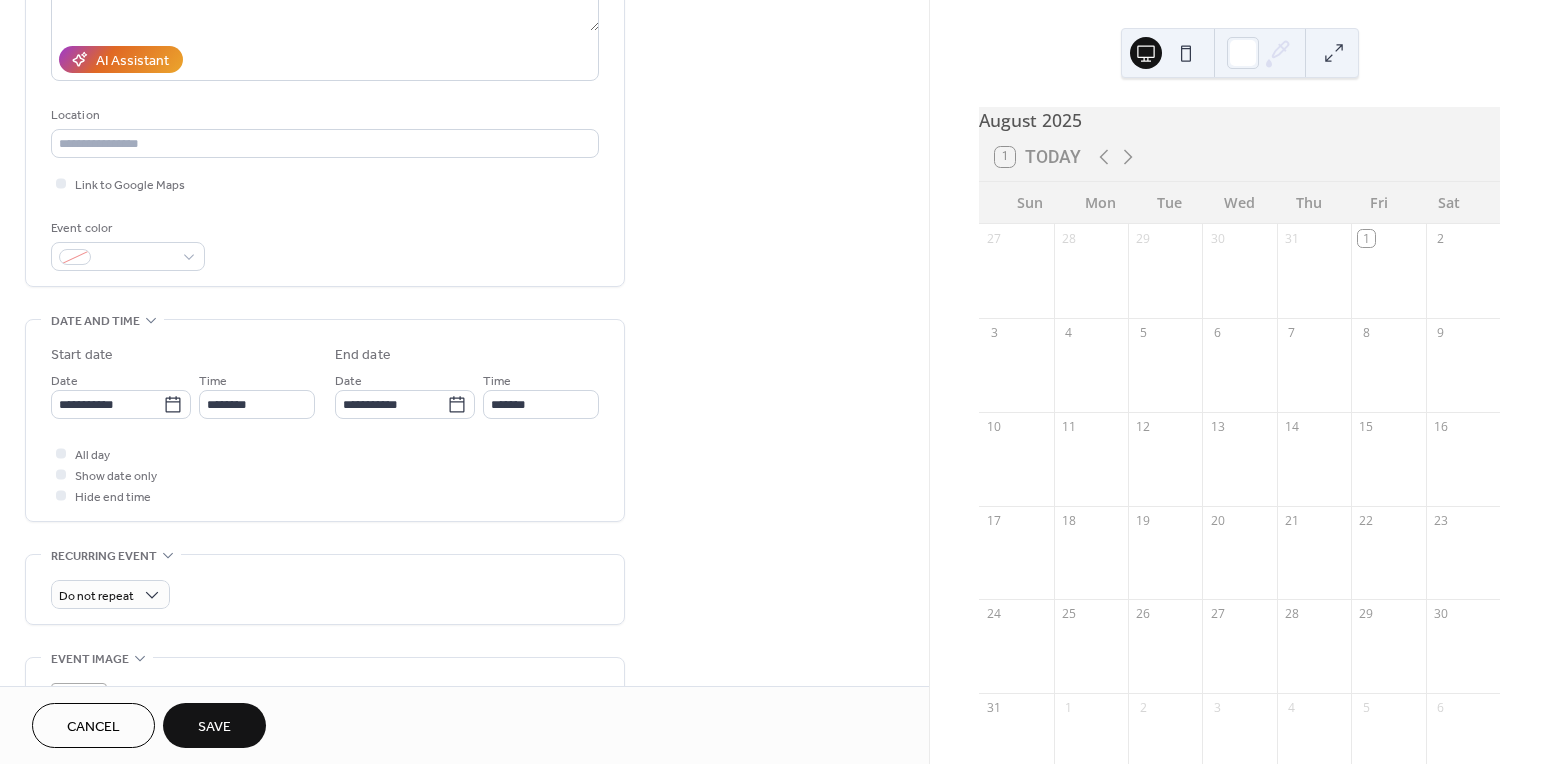 scroll, scrollTop: 335, scrollLeft: 0, axis: vertical 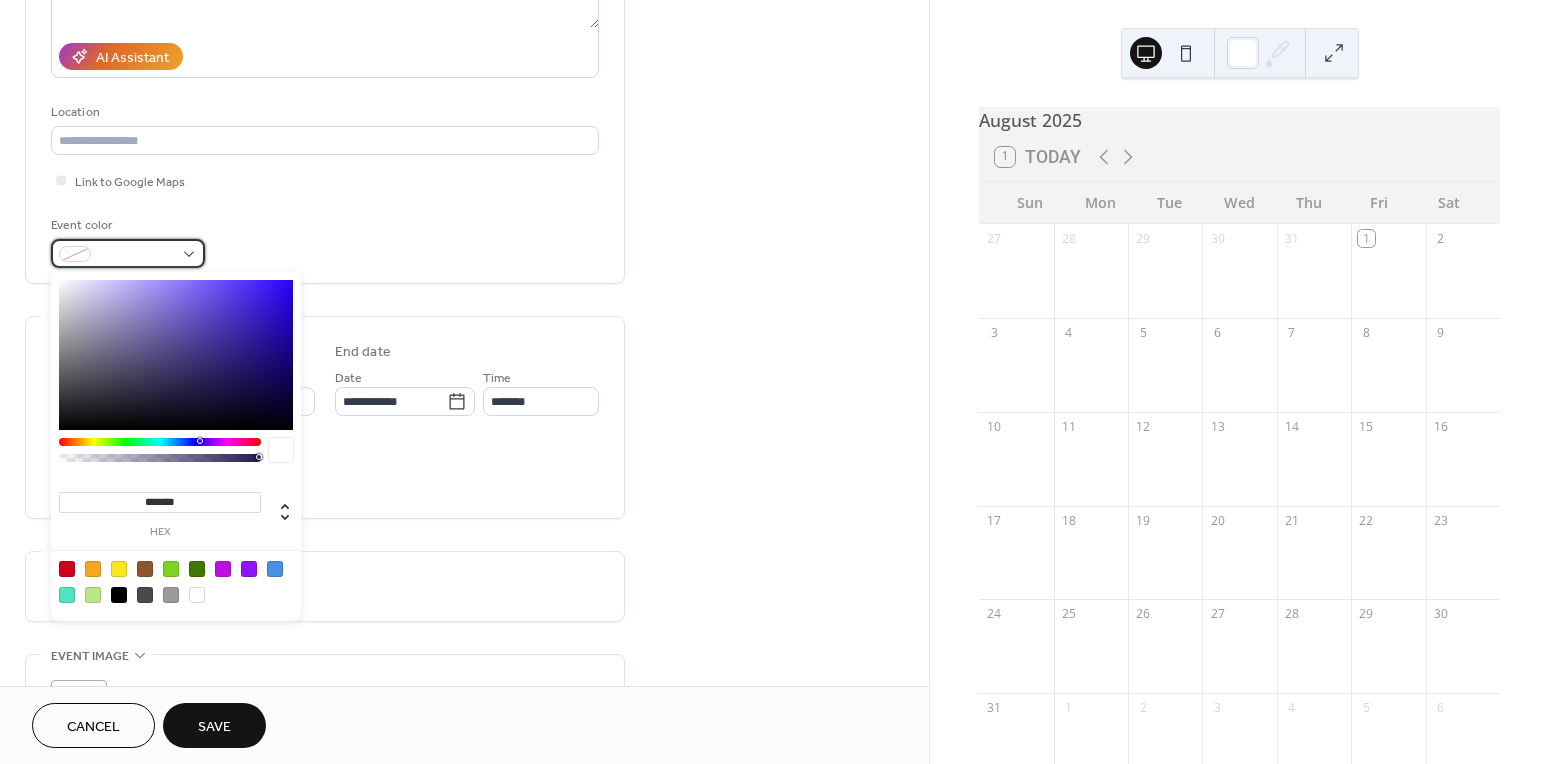 click at bounding box center (75, 254) 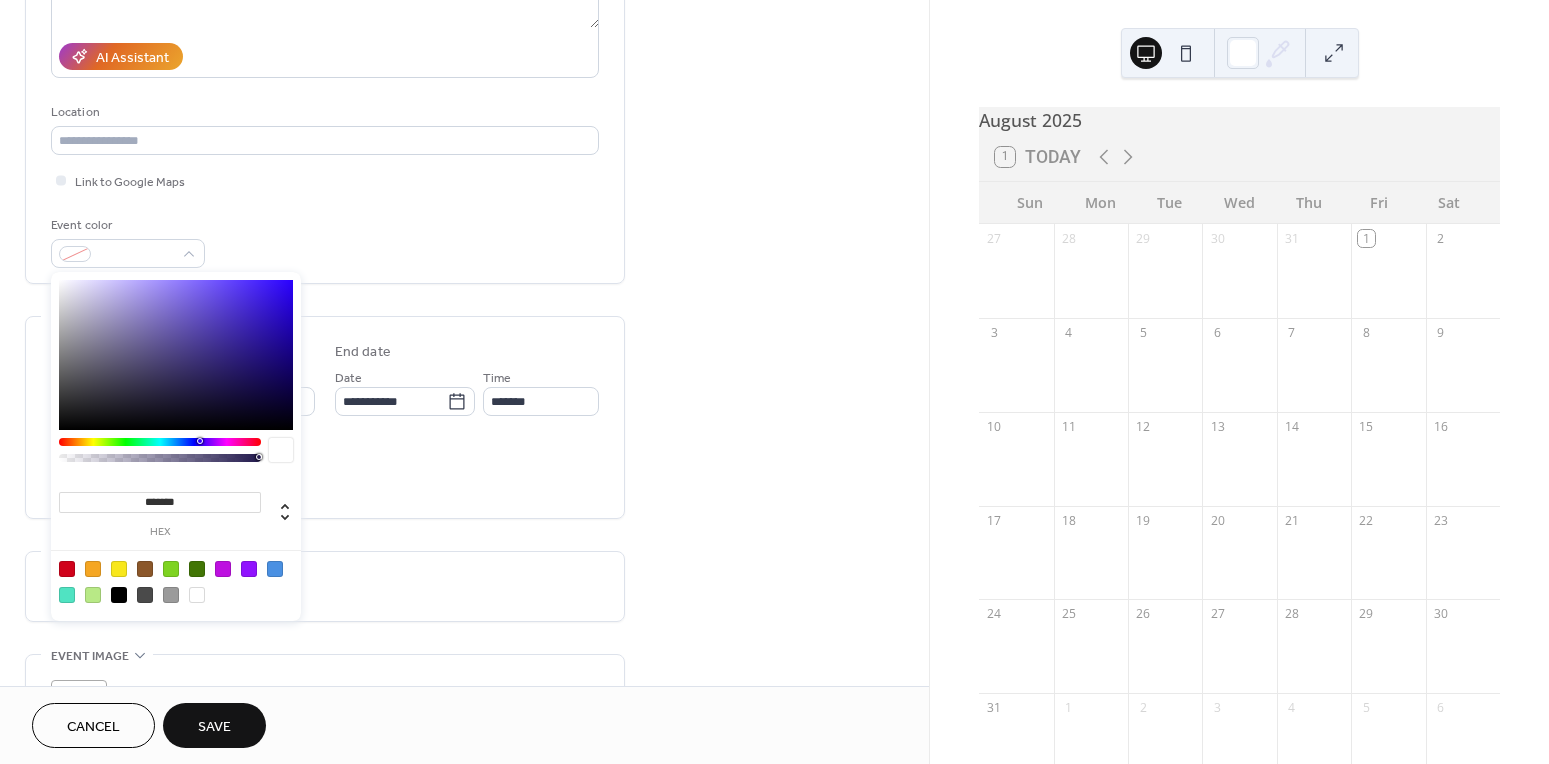 click at bounding box center (249, 569) 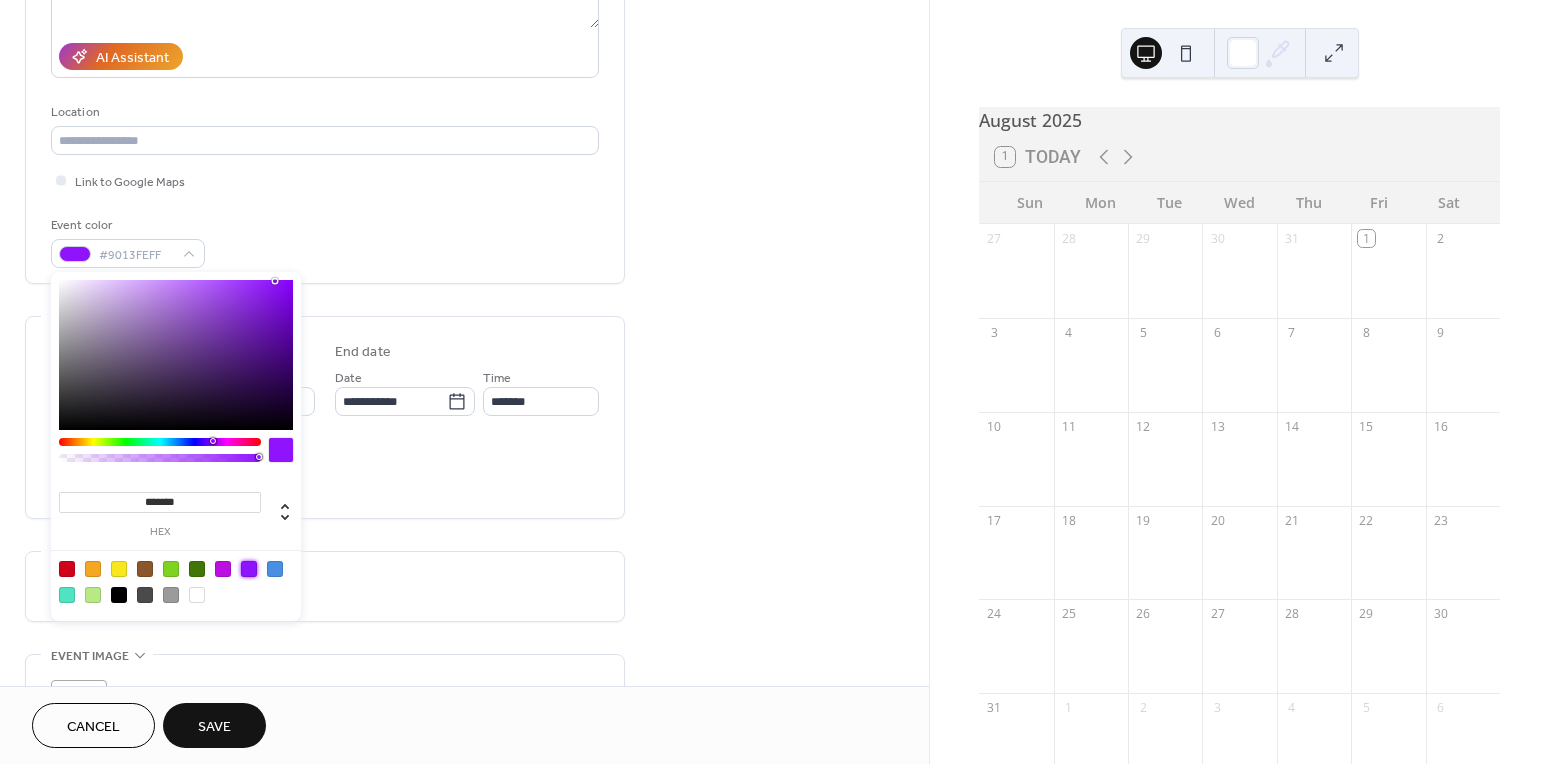 click on "**********" at bounding box center (464, 385) 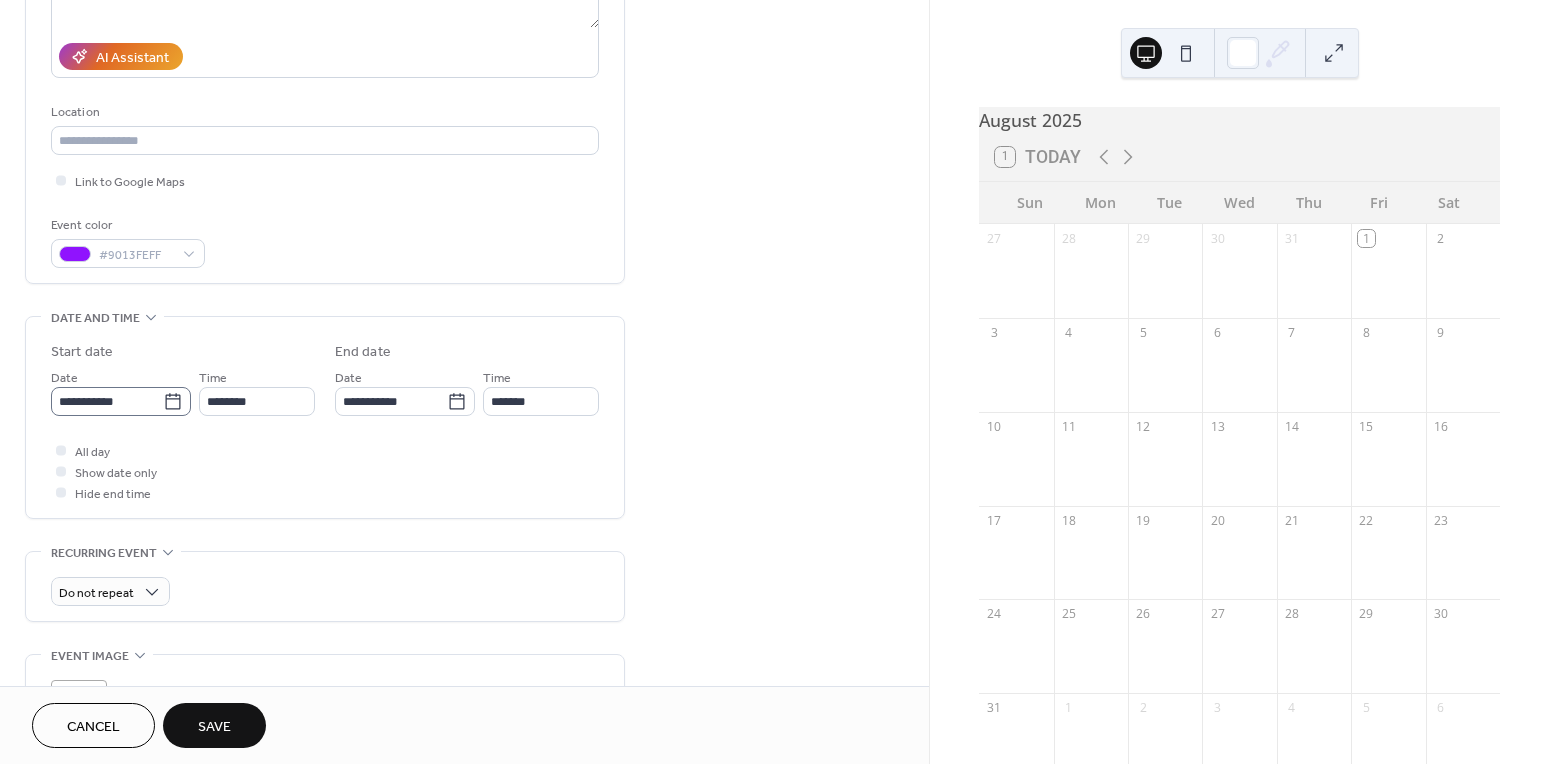 click 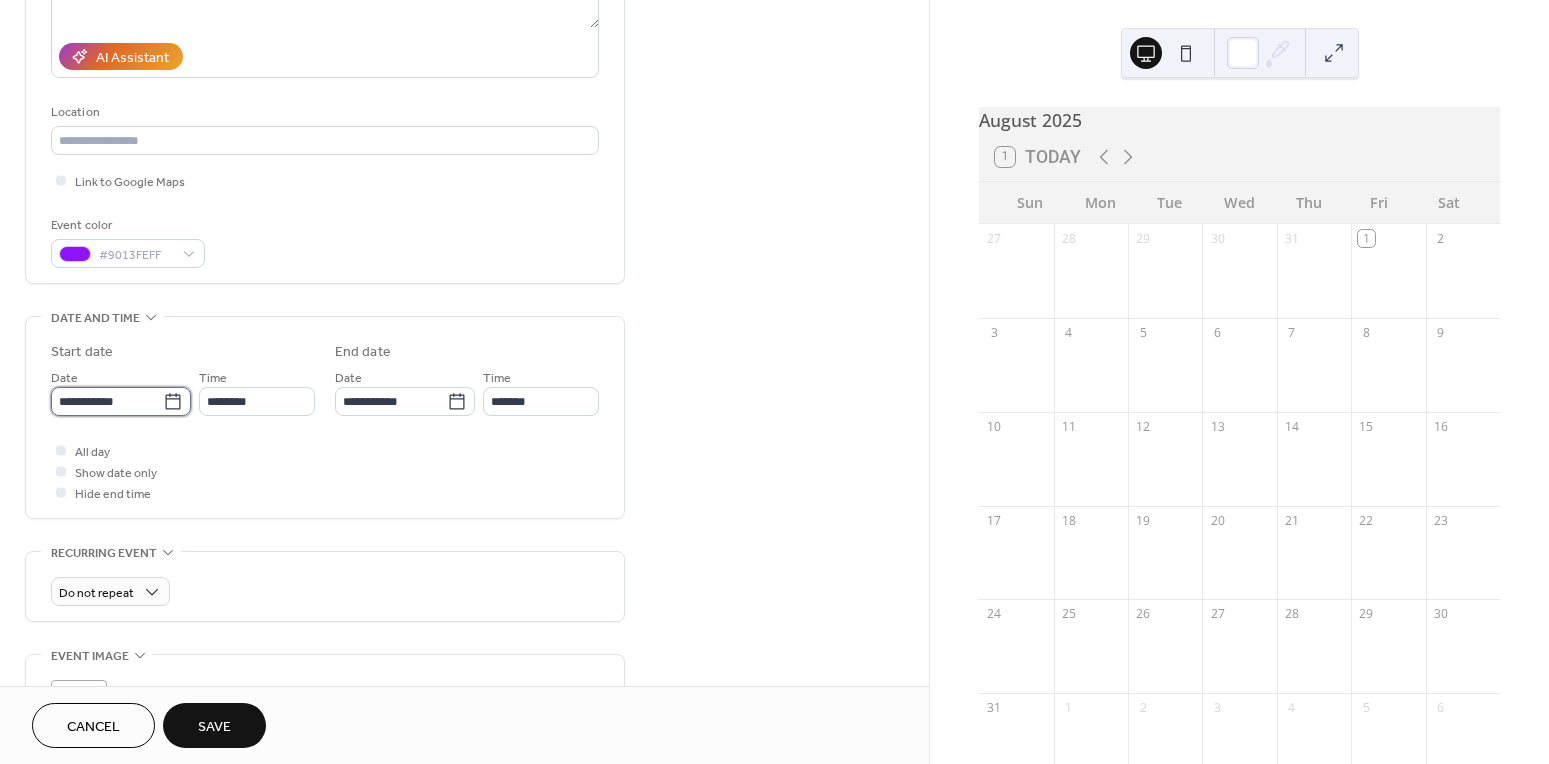 click on "**********" at bounding box center [107, 401] 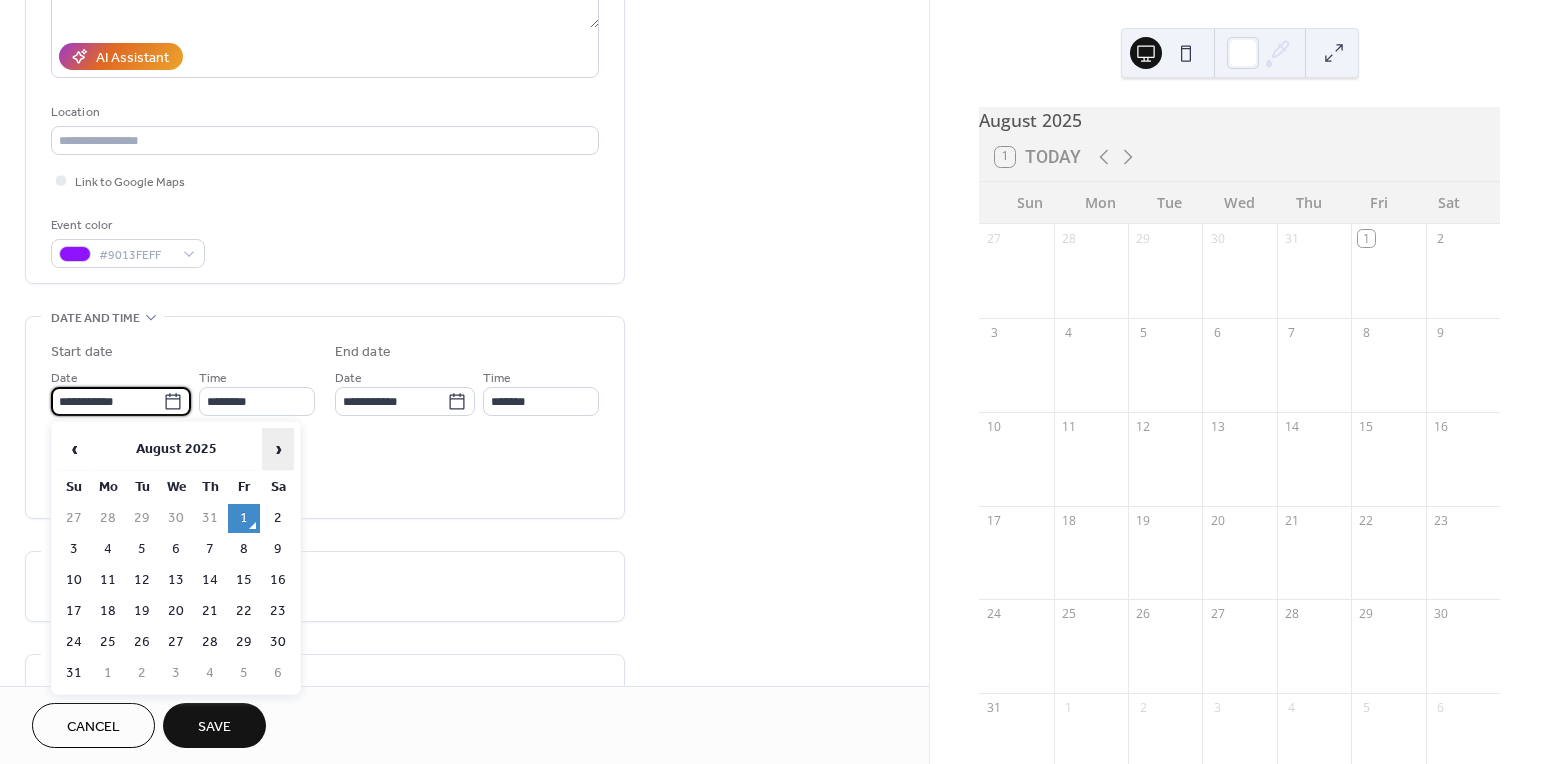 click on "›" at bounding box center (278, 449) 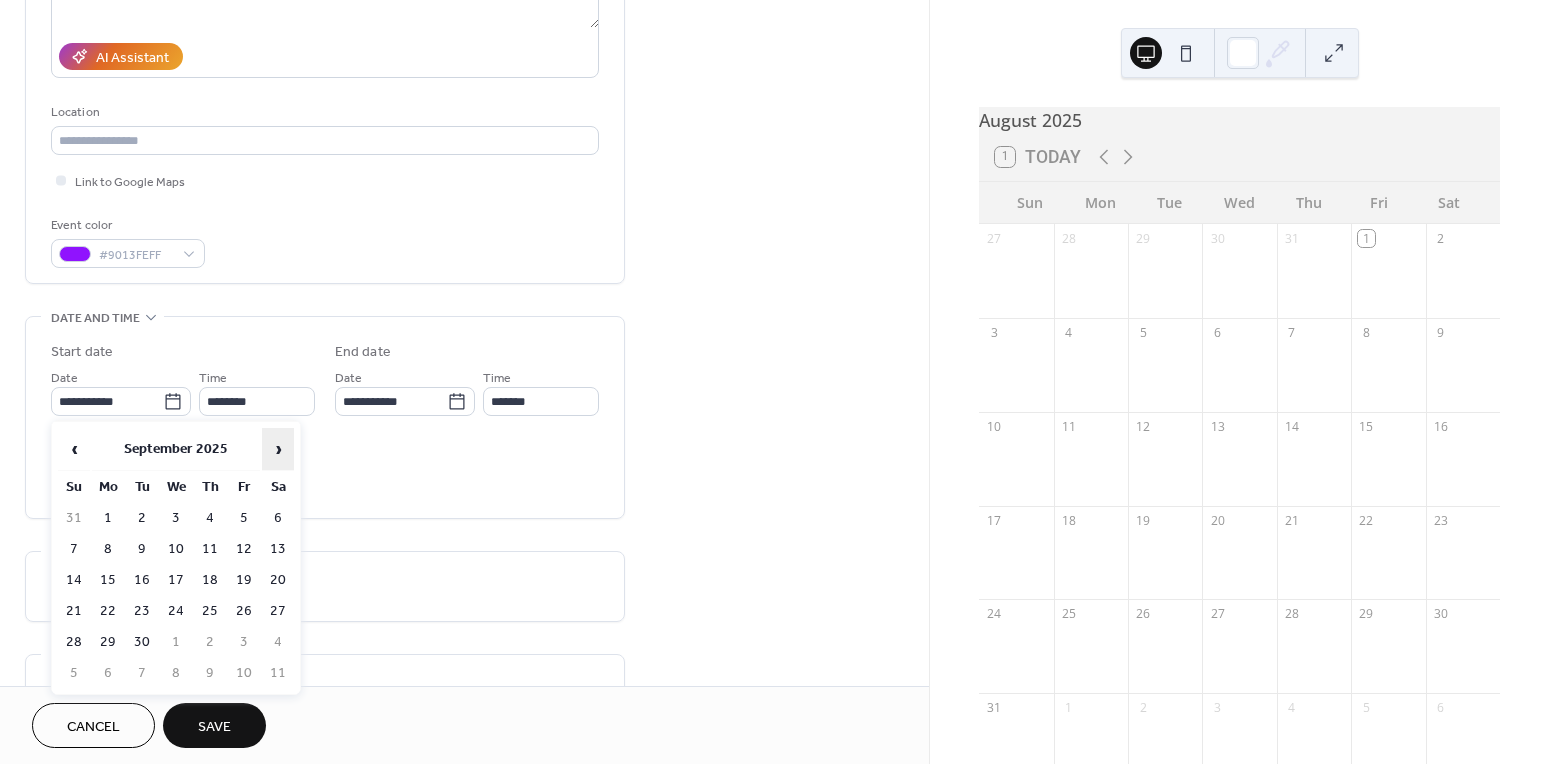 click on "›" at bounding box center [278, 449] 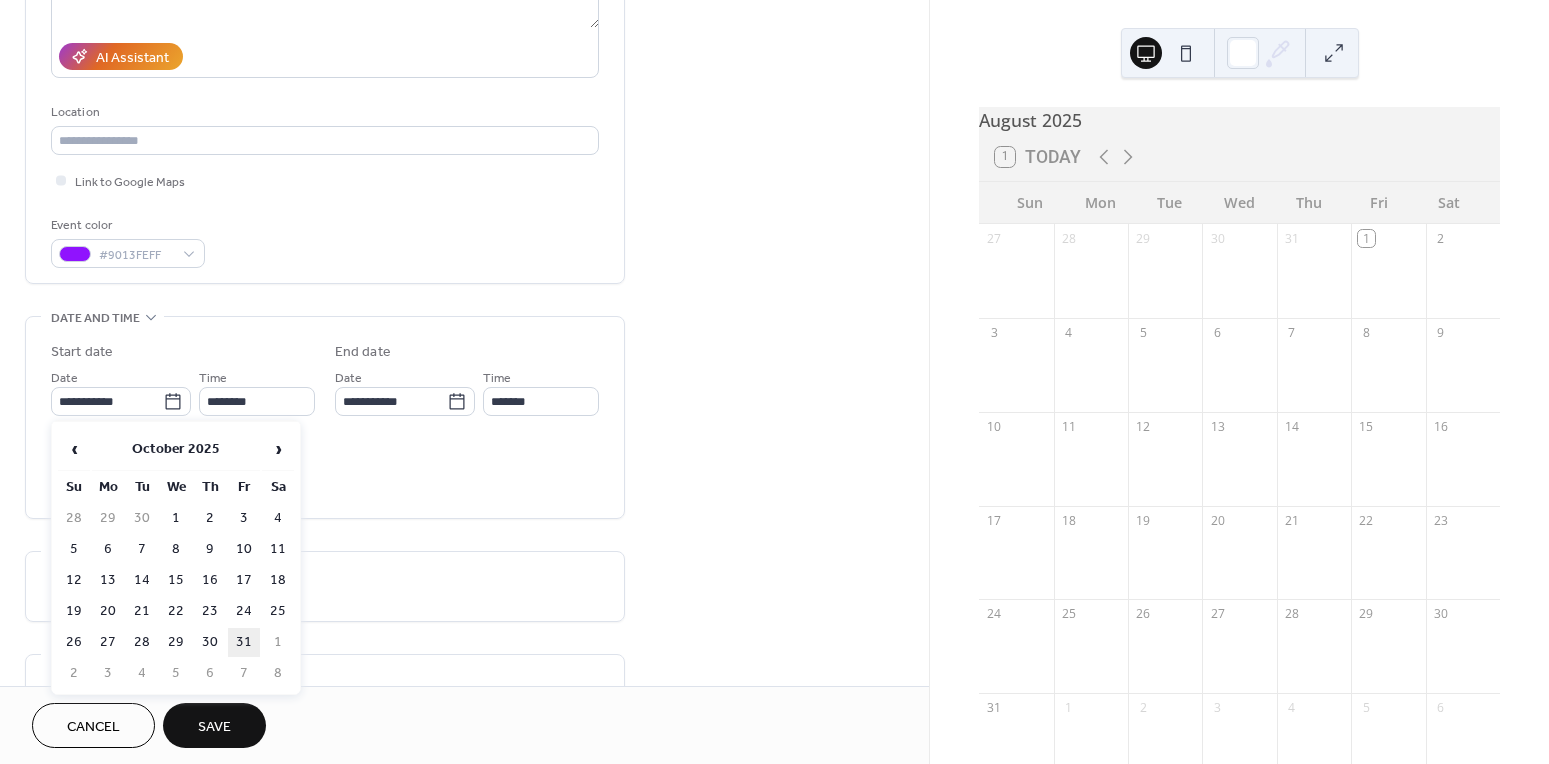 click on "31" at bounding box center [244, 642] 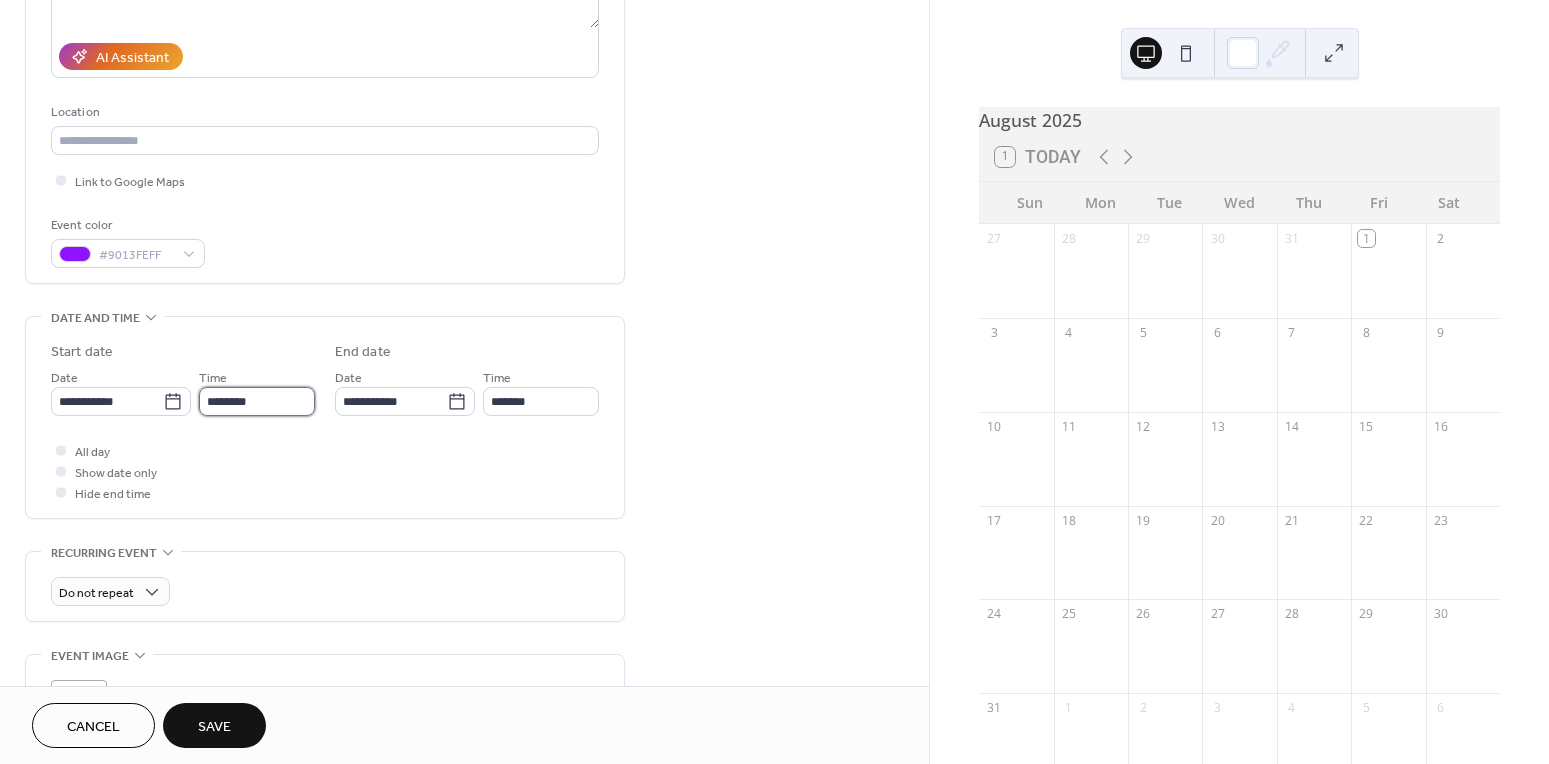 click on "********" at bounding box center (257, 401) 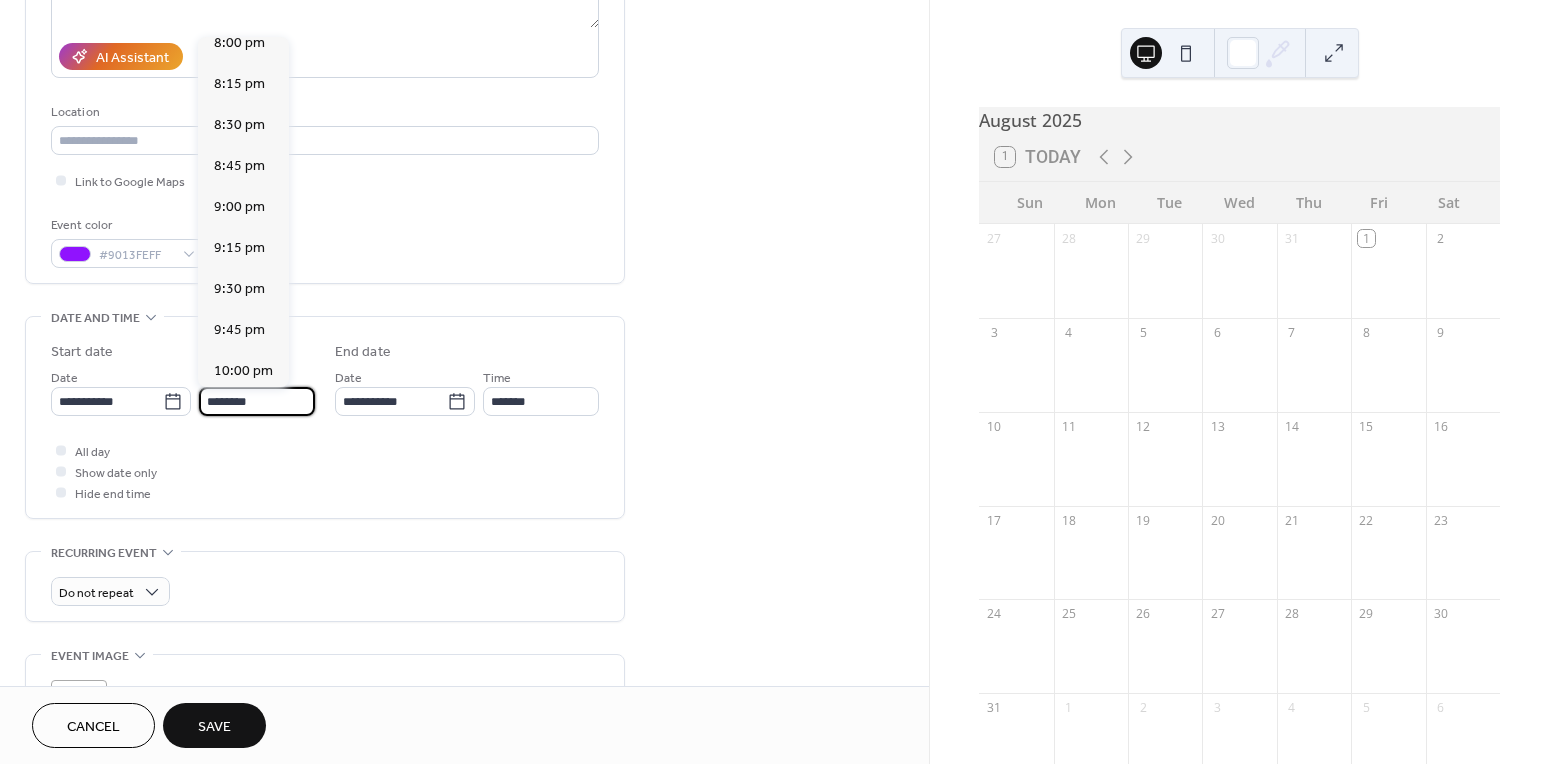 scroll, scrollTop: 3295, scrollLeft: 0, axis: vertical 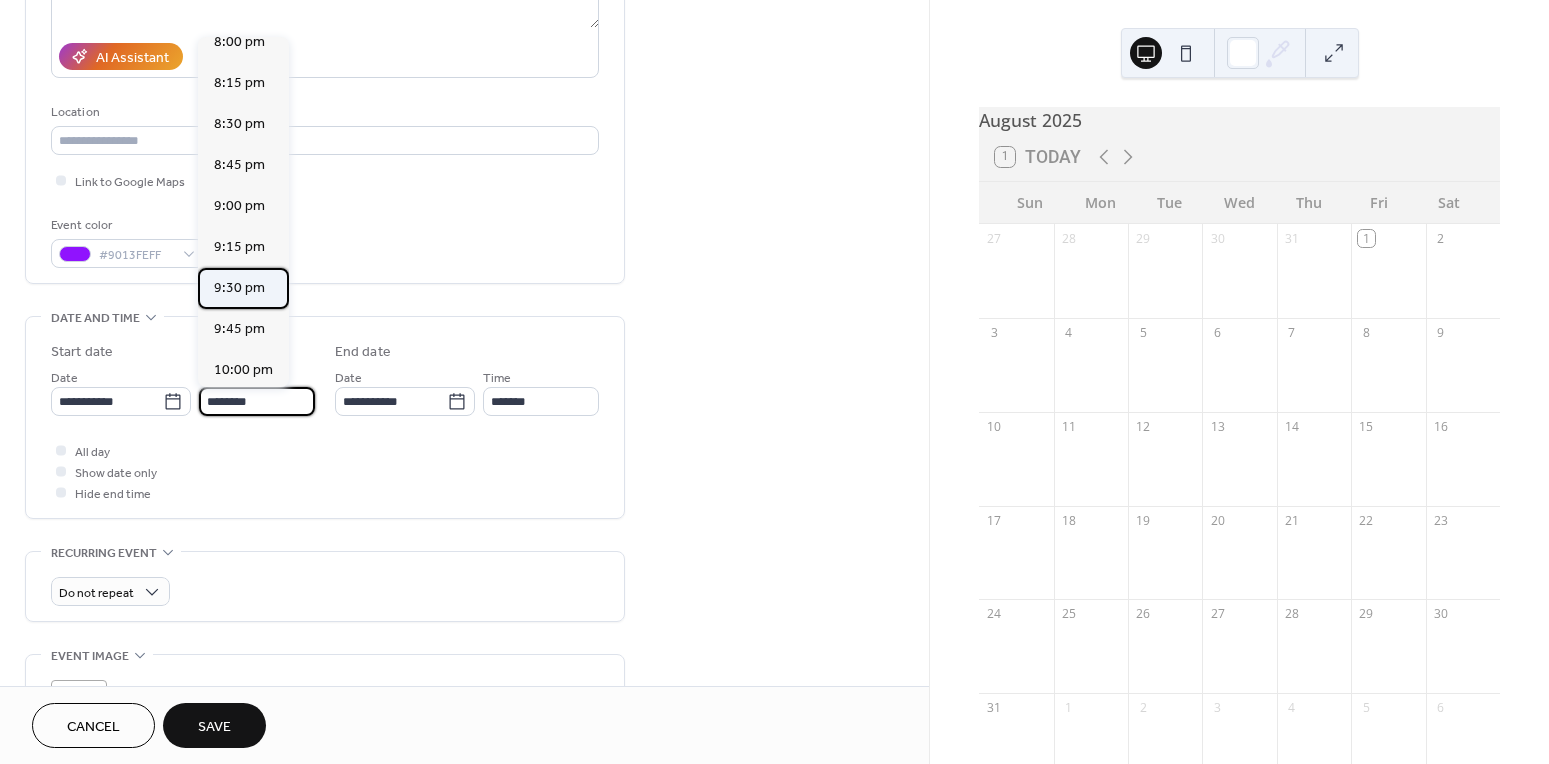 click on "9:30 pm" at bounding box center [239, 288] 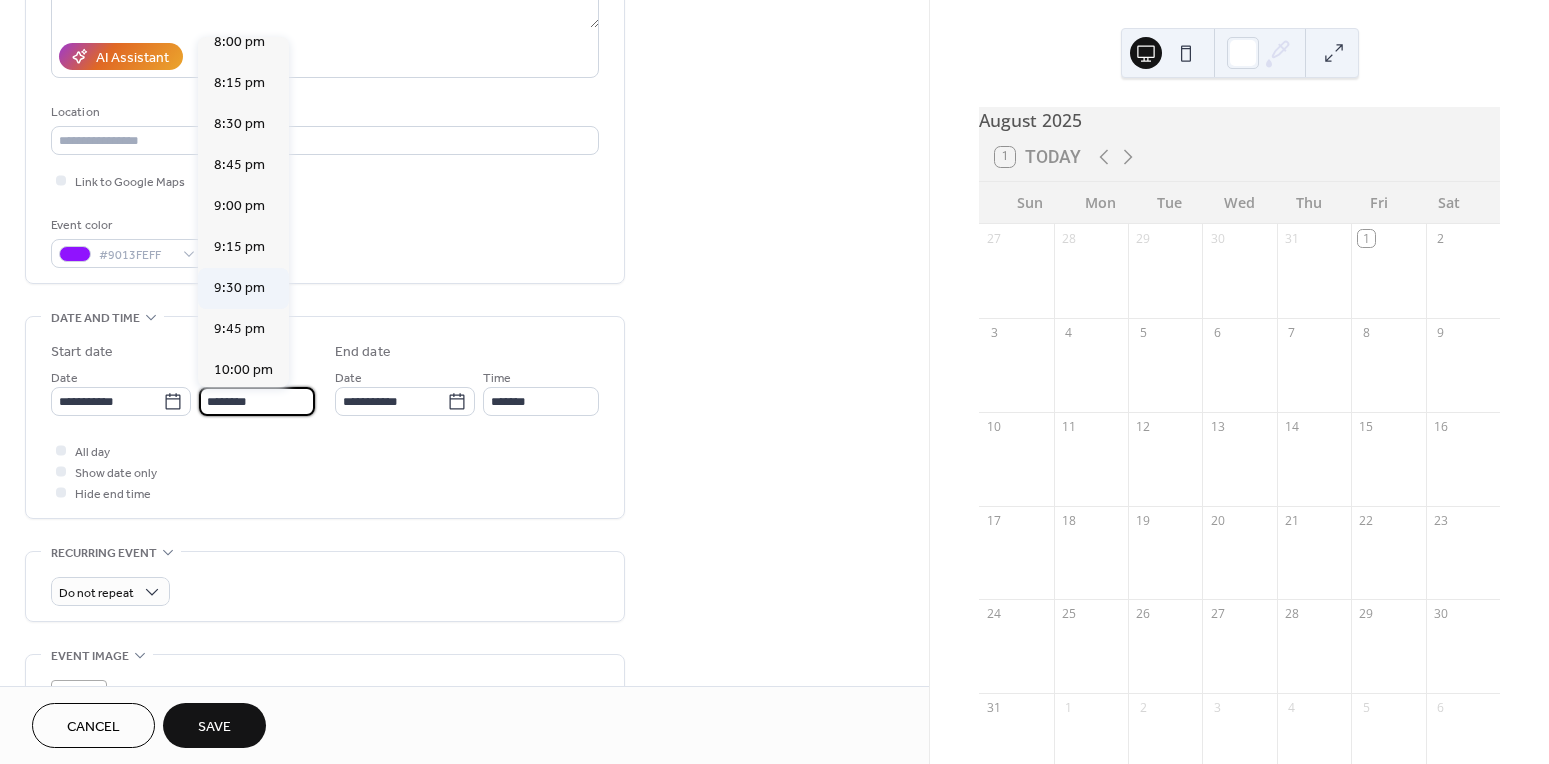 type on "*******" 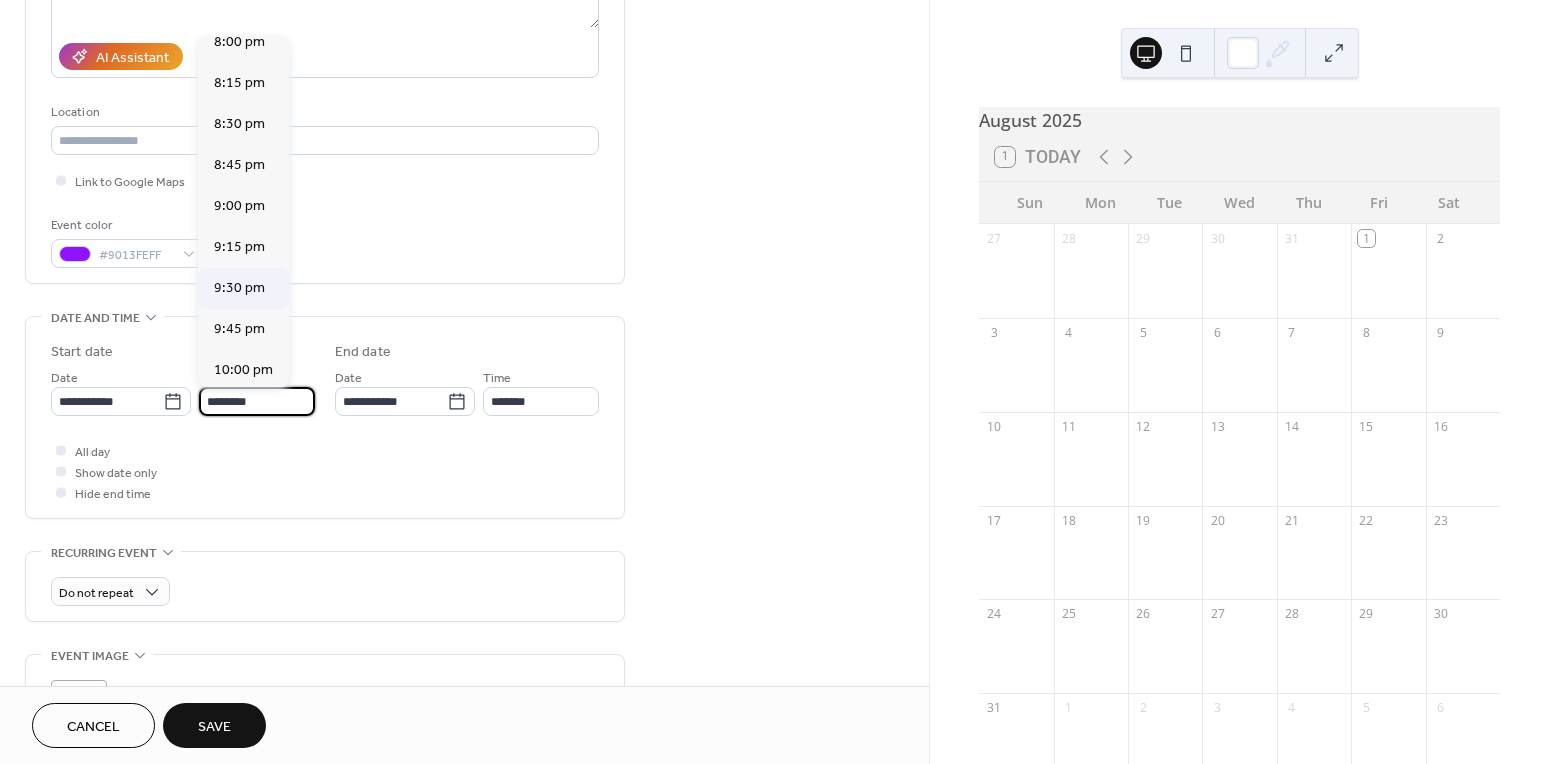 type on "********" 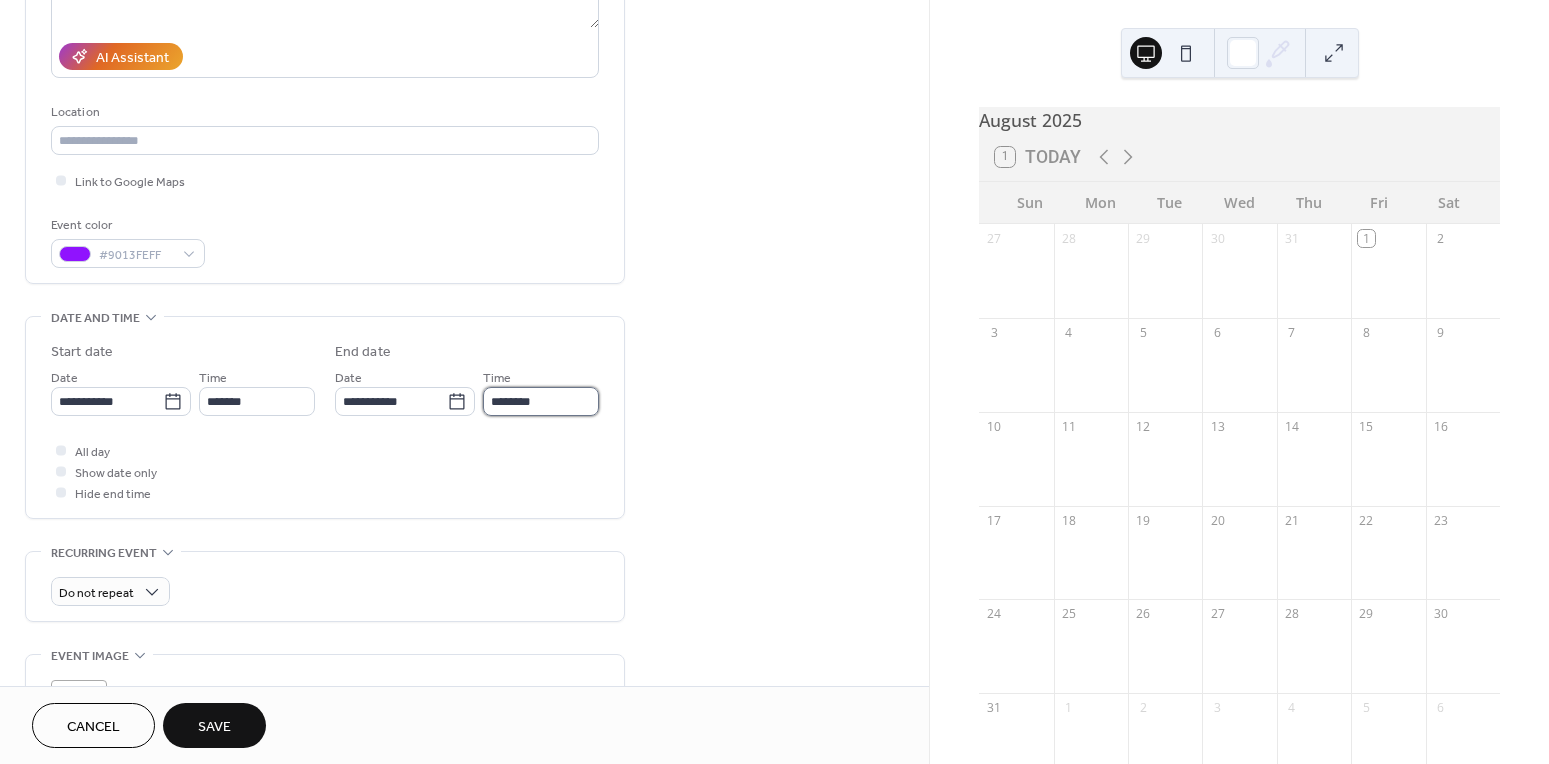 click on "********" at bounding box center [541, 401] 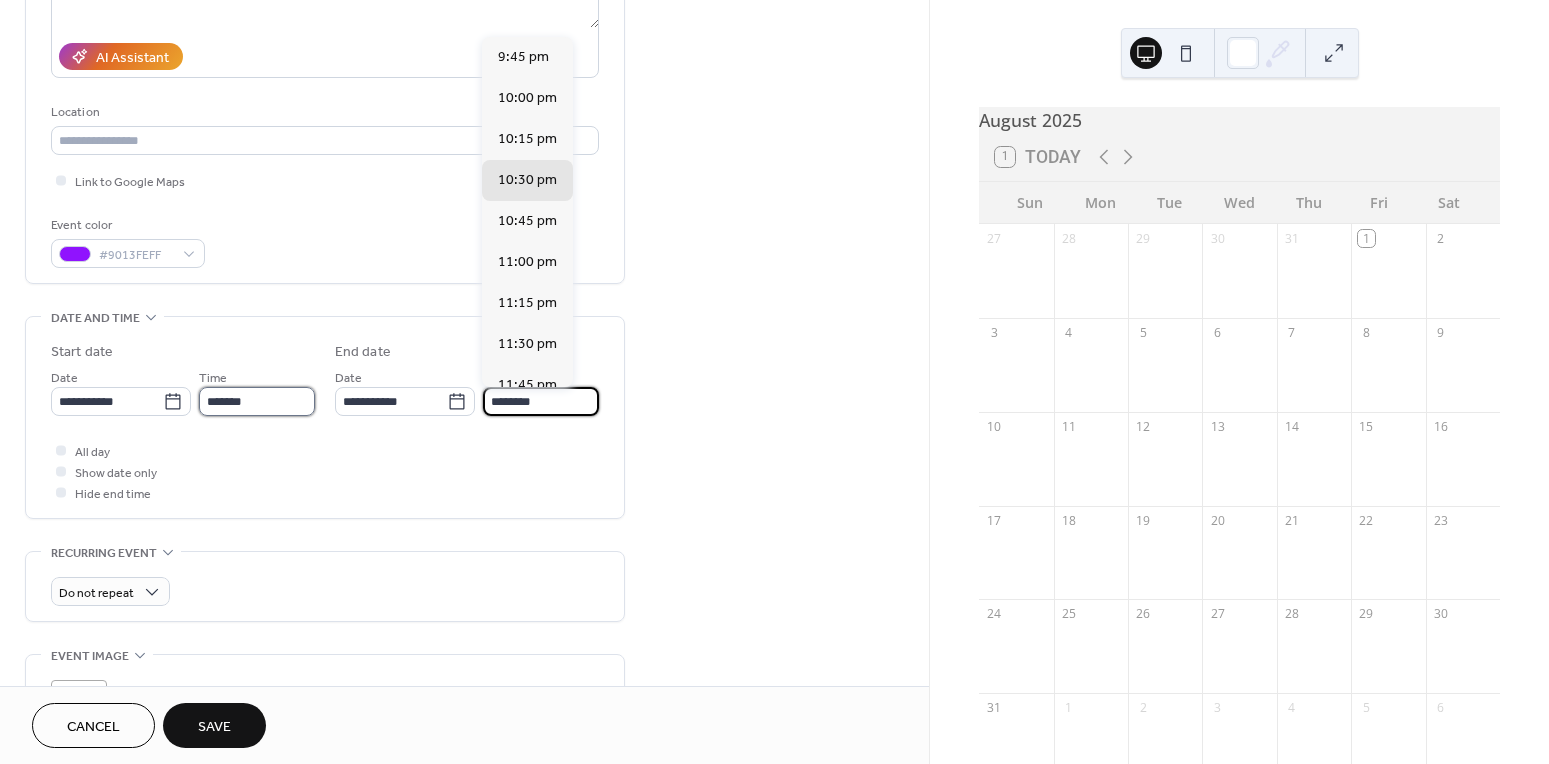 click on "*******" at bounding box center [257, 401] 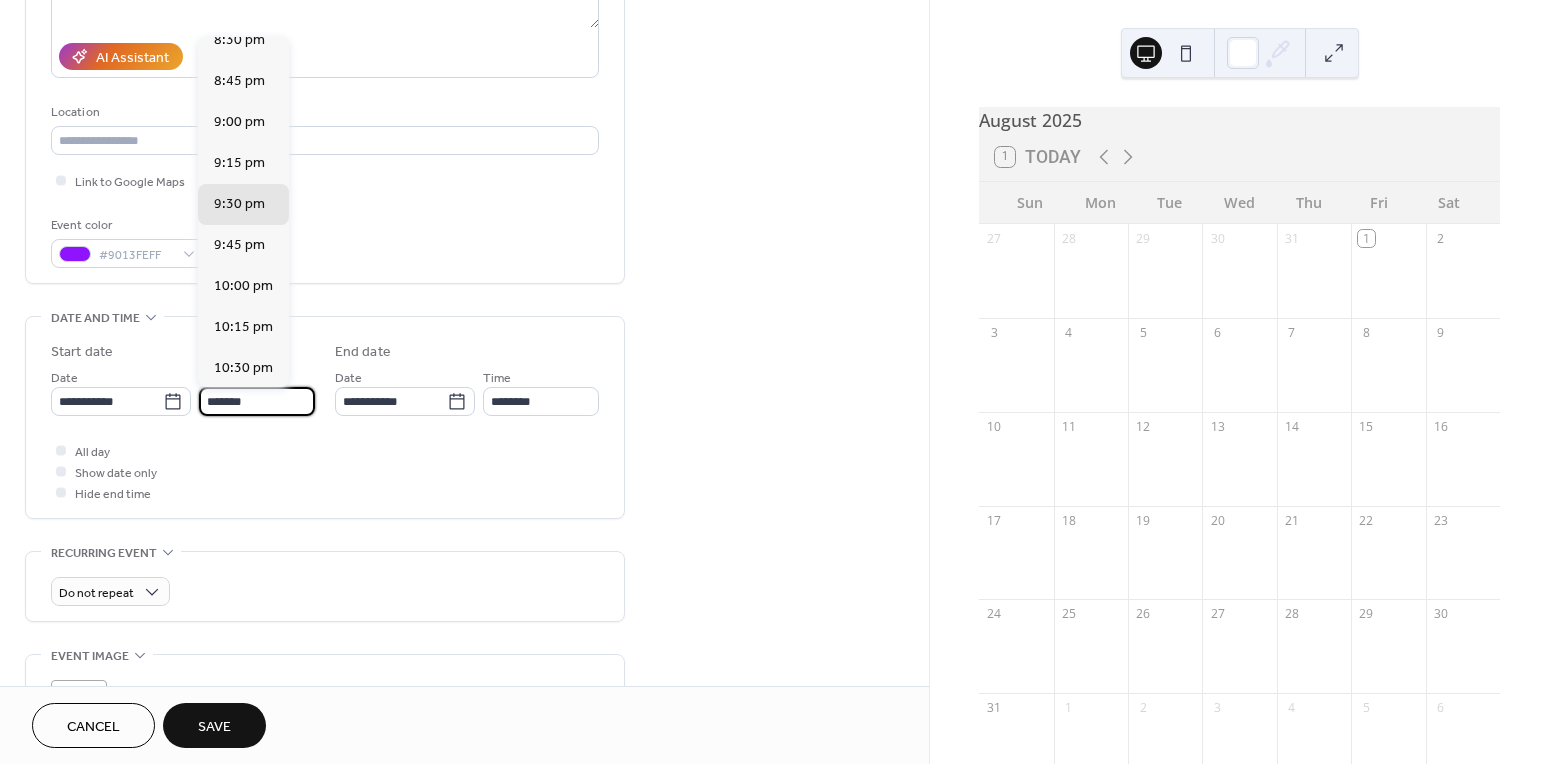 scroll, scrollTop: 3368, scrollLeft: 0, axis: vertical 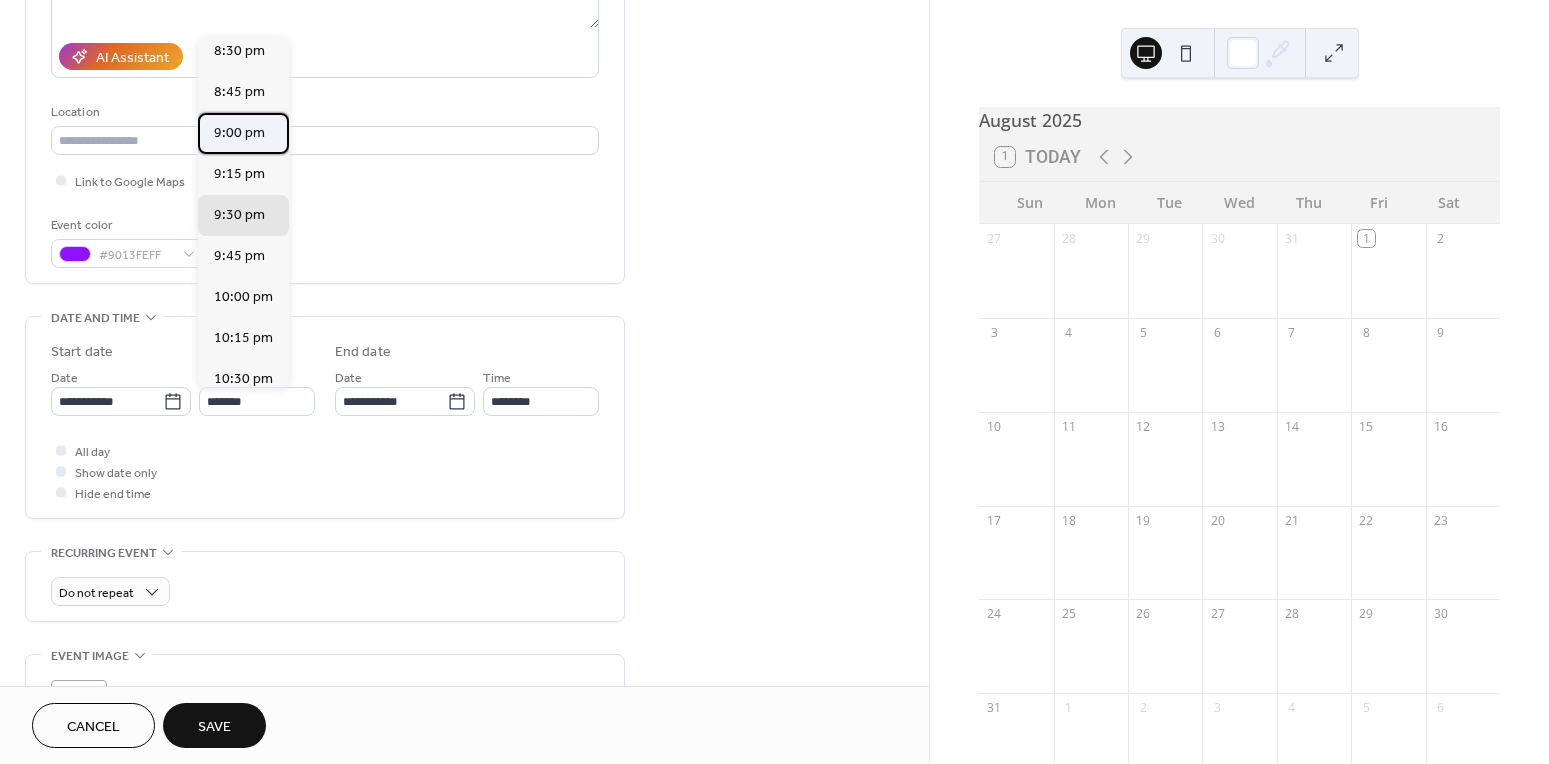 click on "9:00 pm" at bounding box center (239, 133) 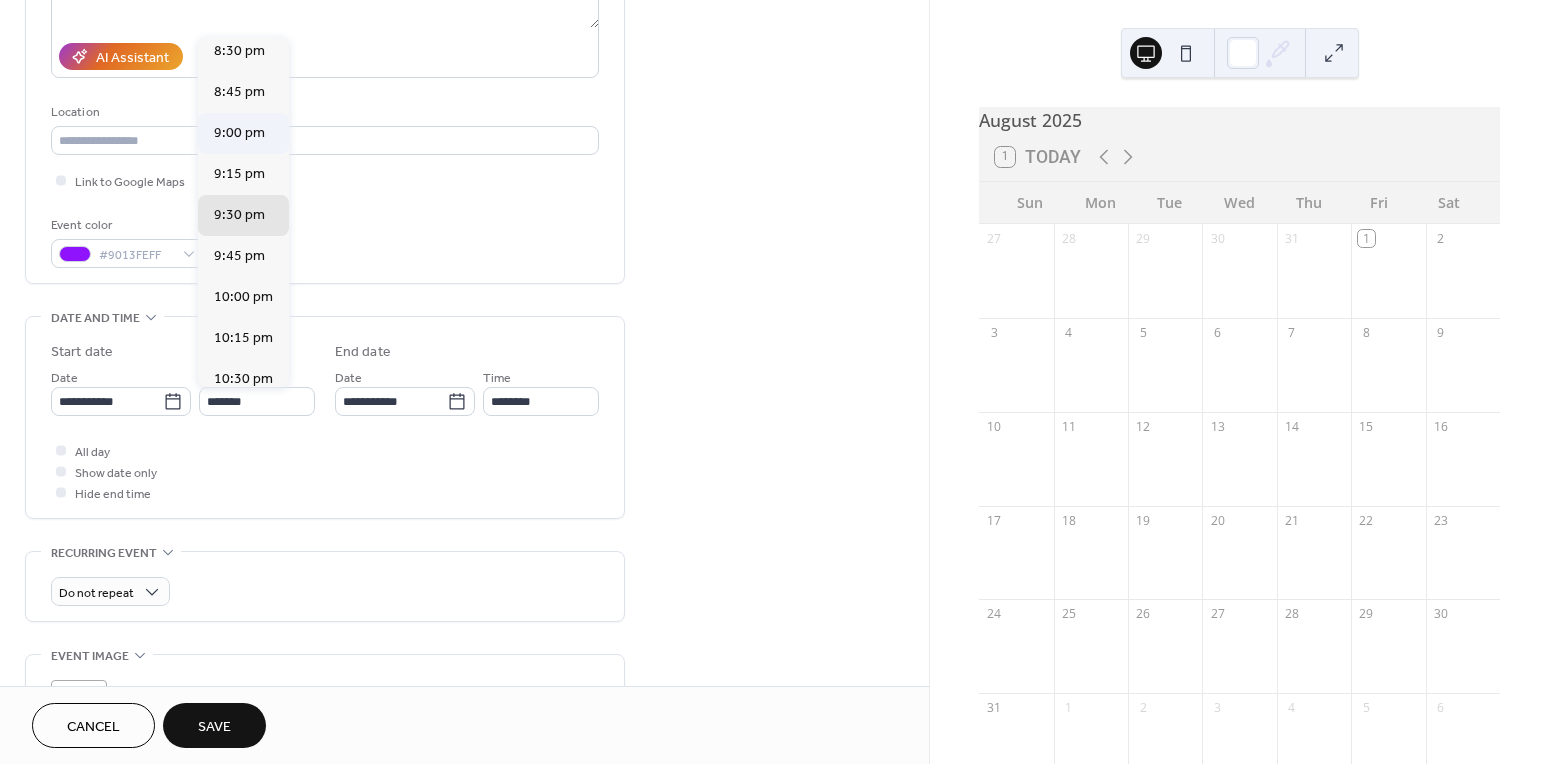 type on "*******" 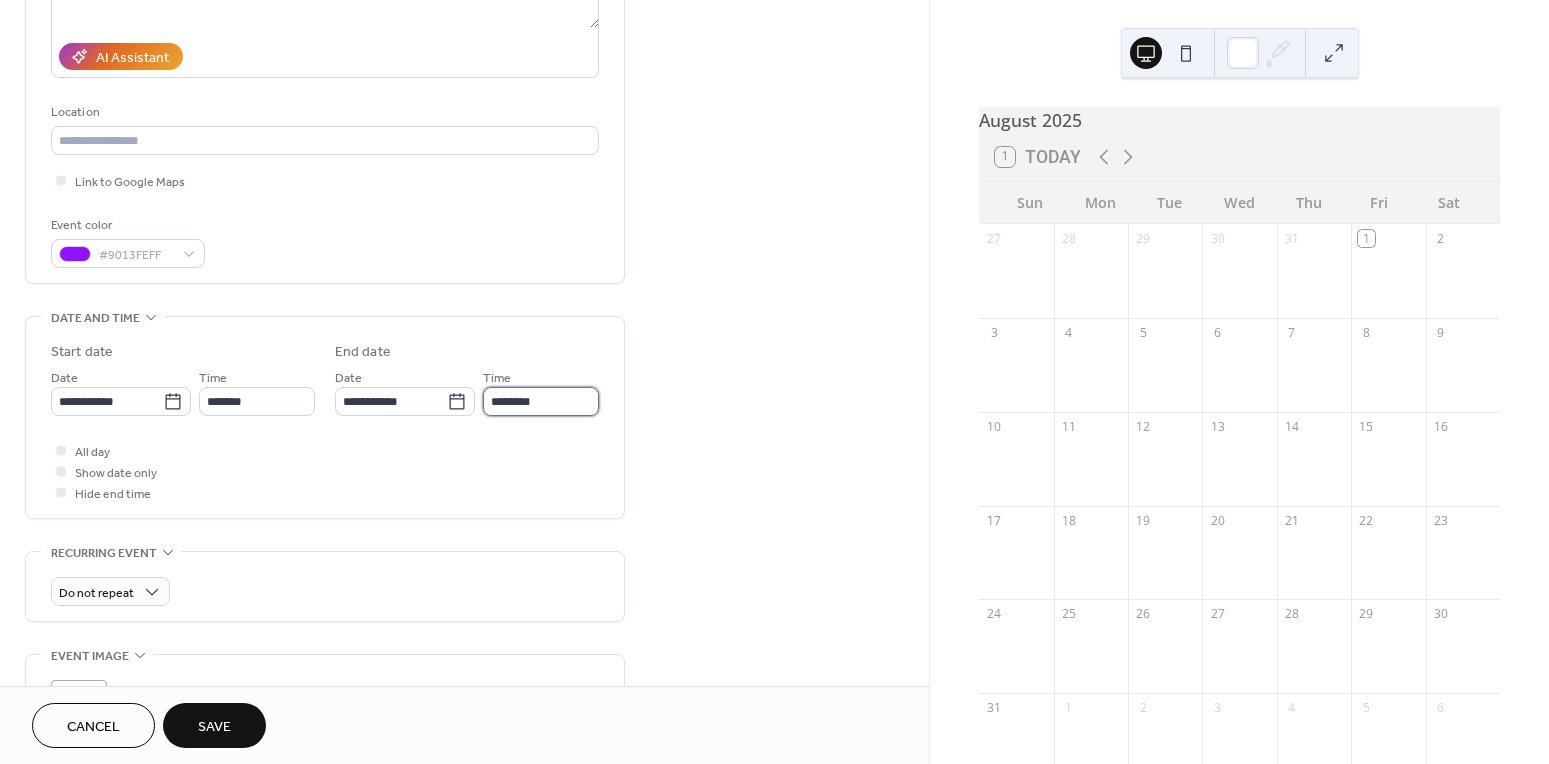 click on "********" at bounding box center (541, 401) 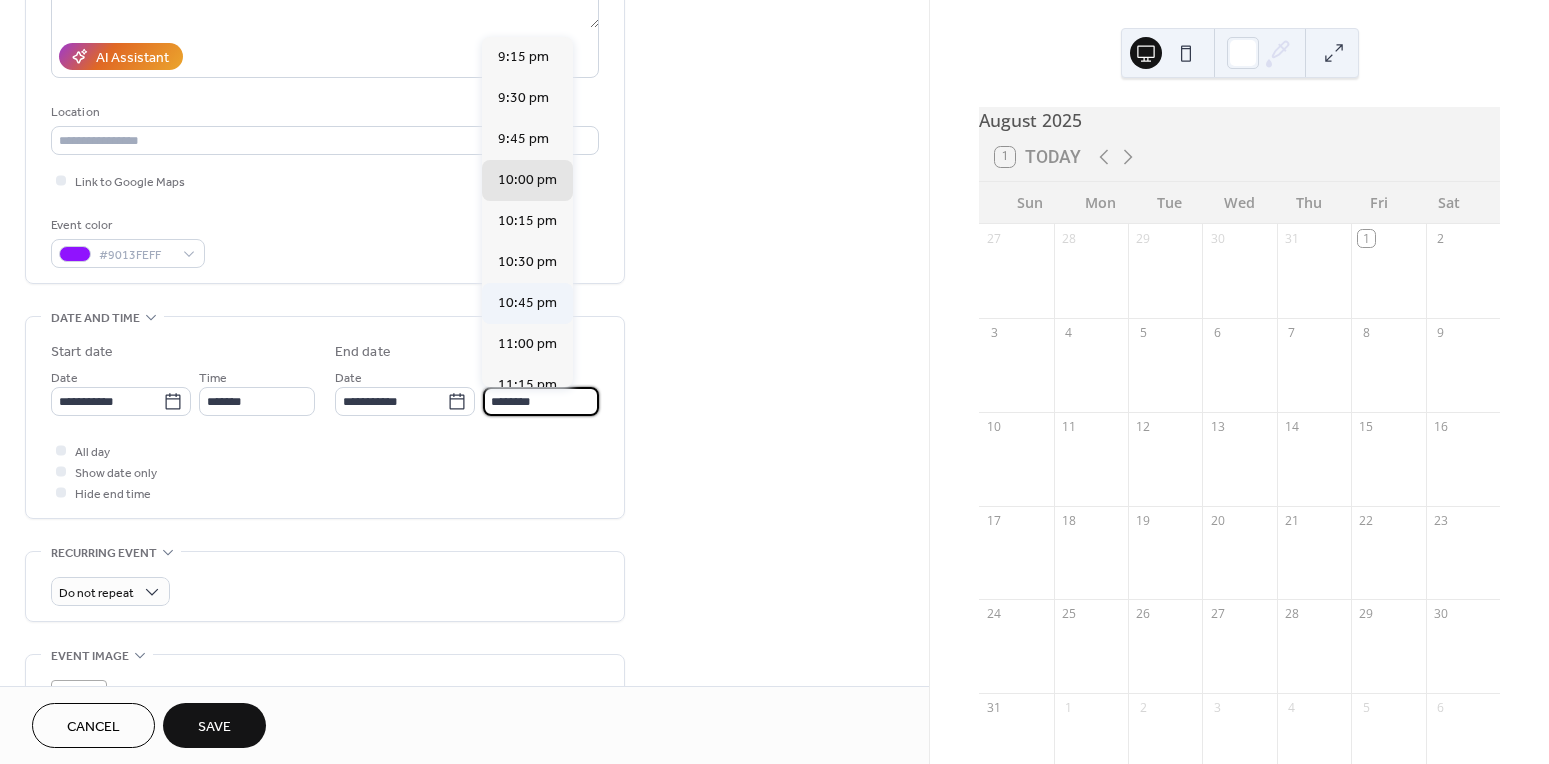 scroll, scrollTop: 95, scrollLeft: 0, axis: vertical 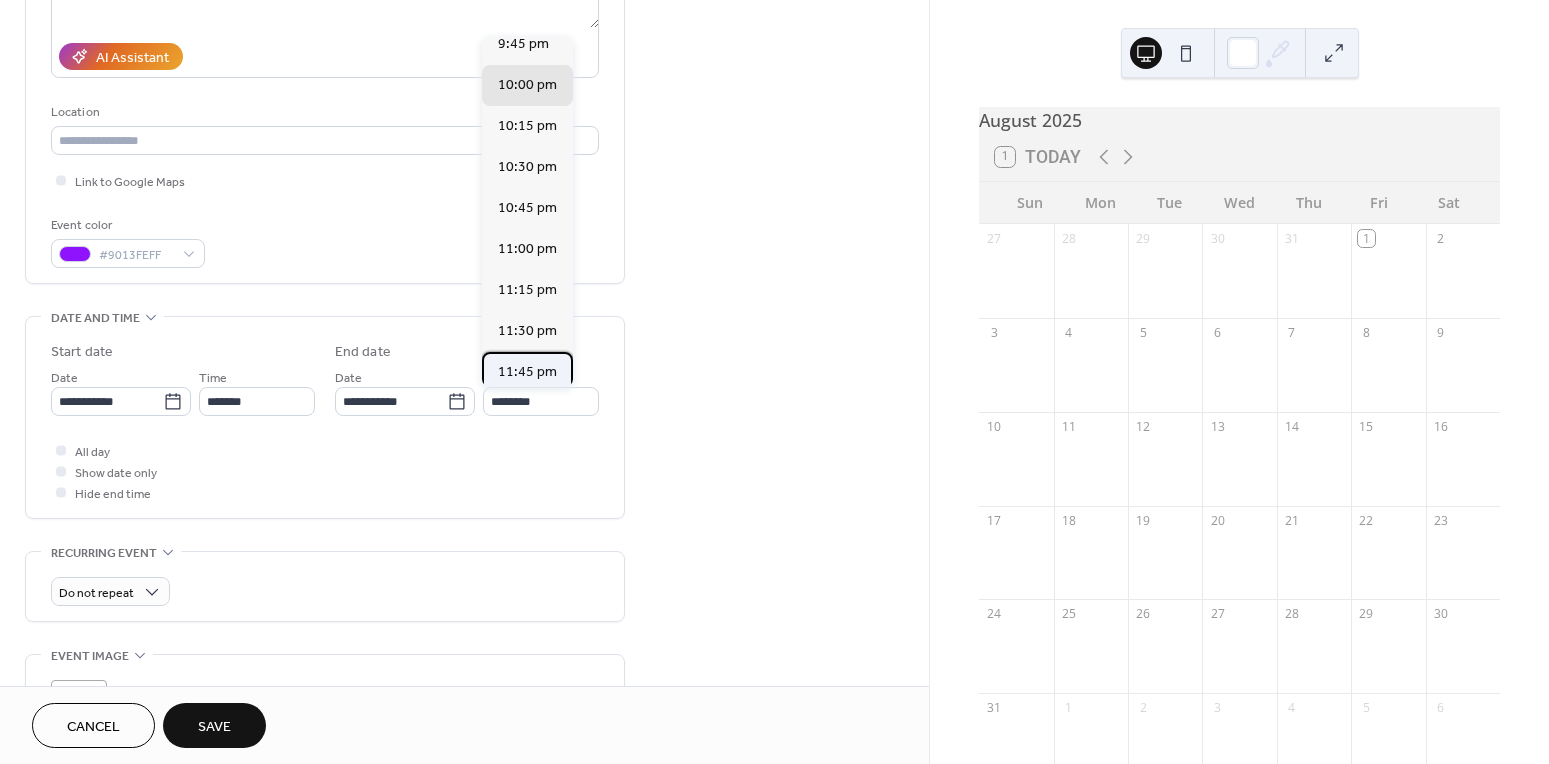click on "11:45 pm" at bounding box center (527, 372) 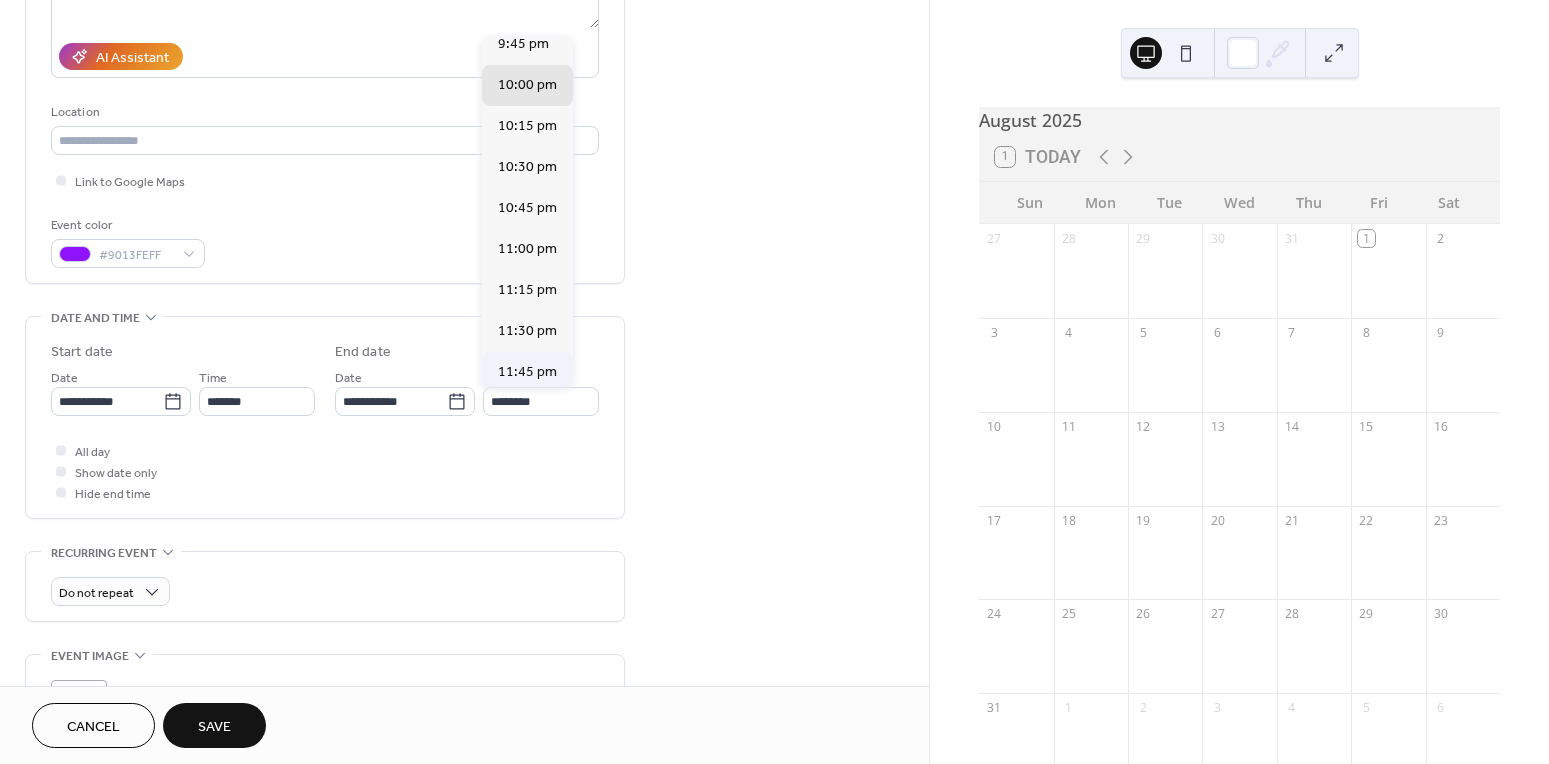 type on "********" 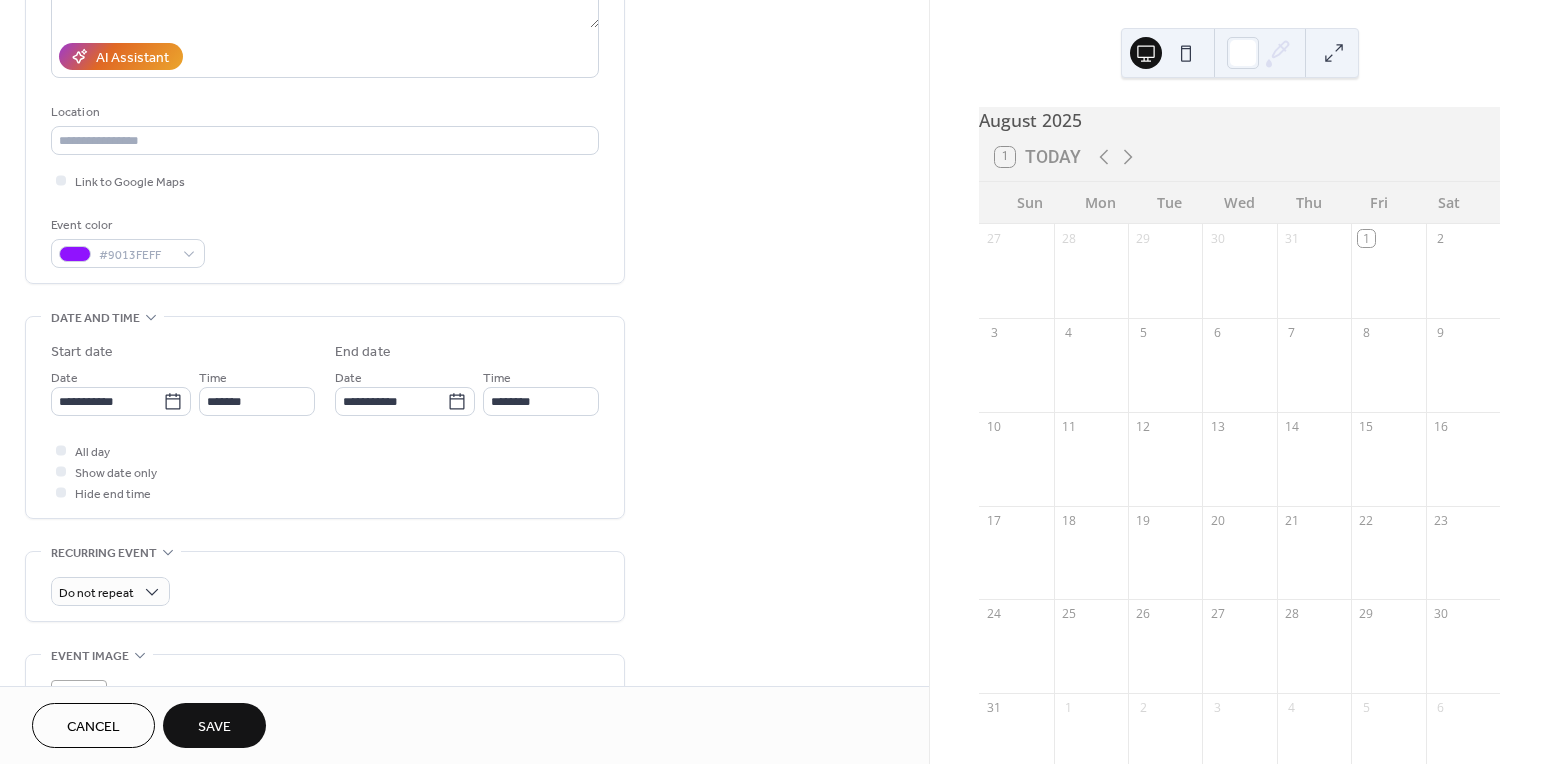 click on "**********" at bounding box center [464, 385] 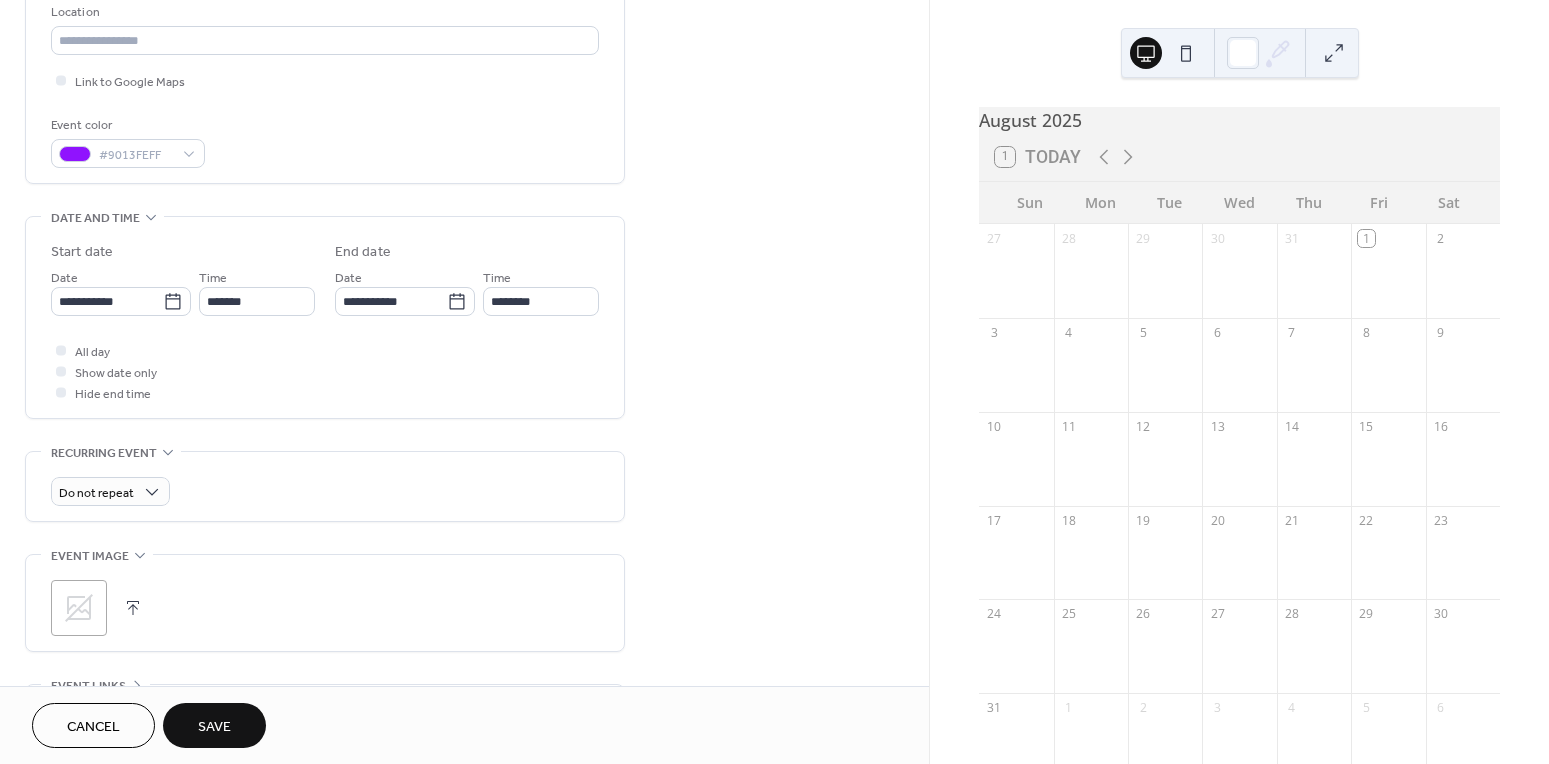 scroll, scrollTop: 487, scrollLeft: 0, axis: vertical 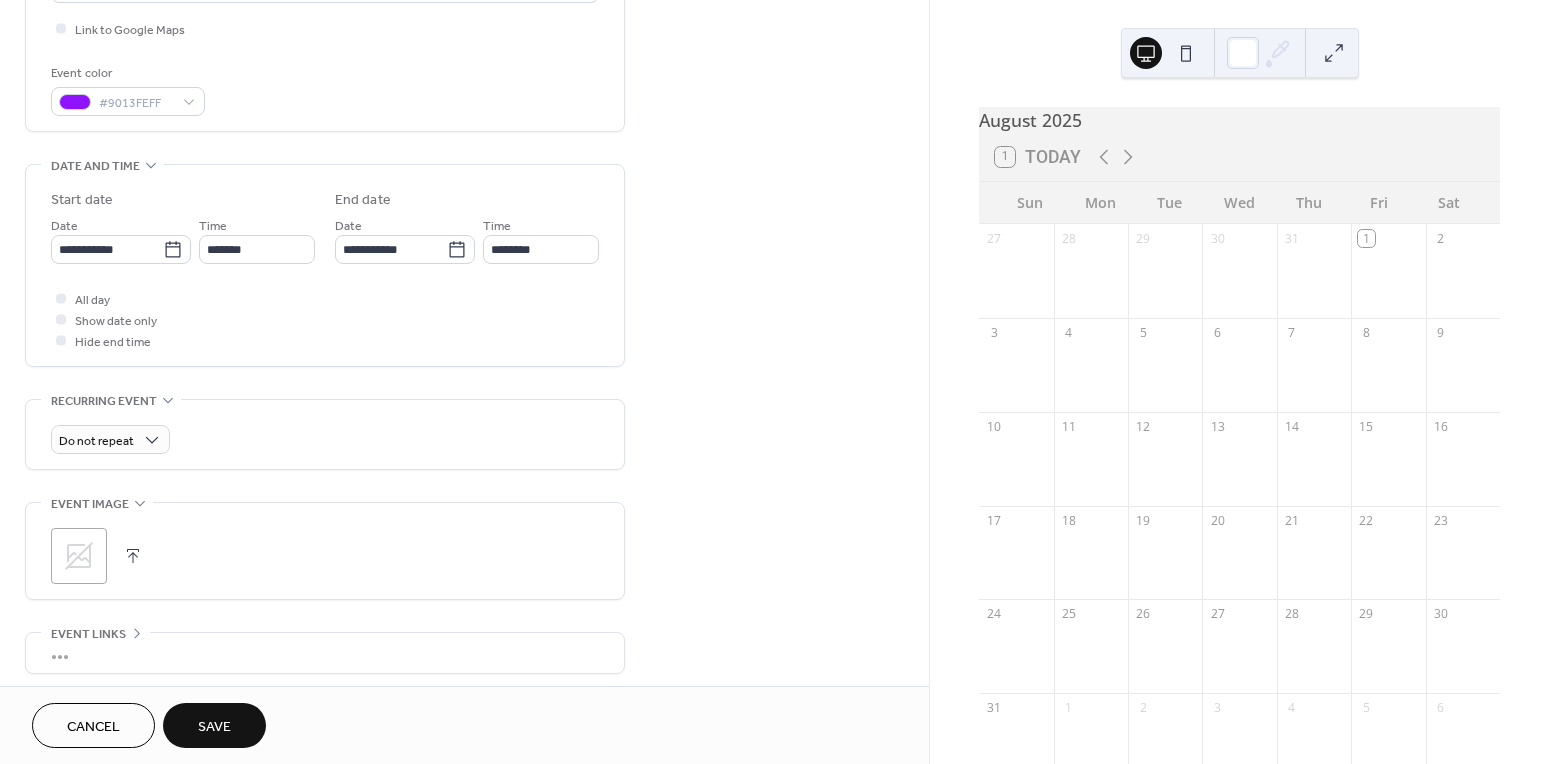 click 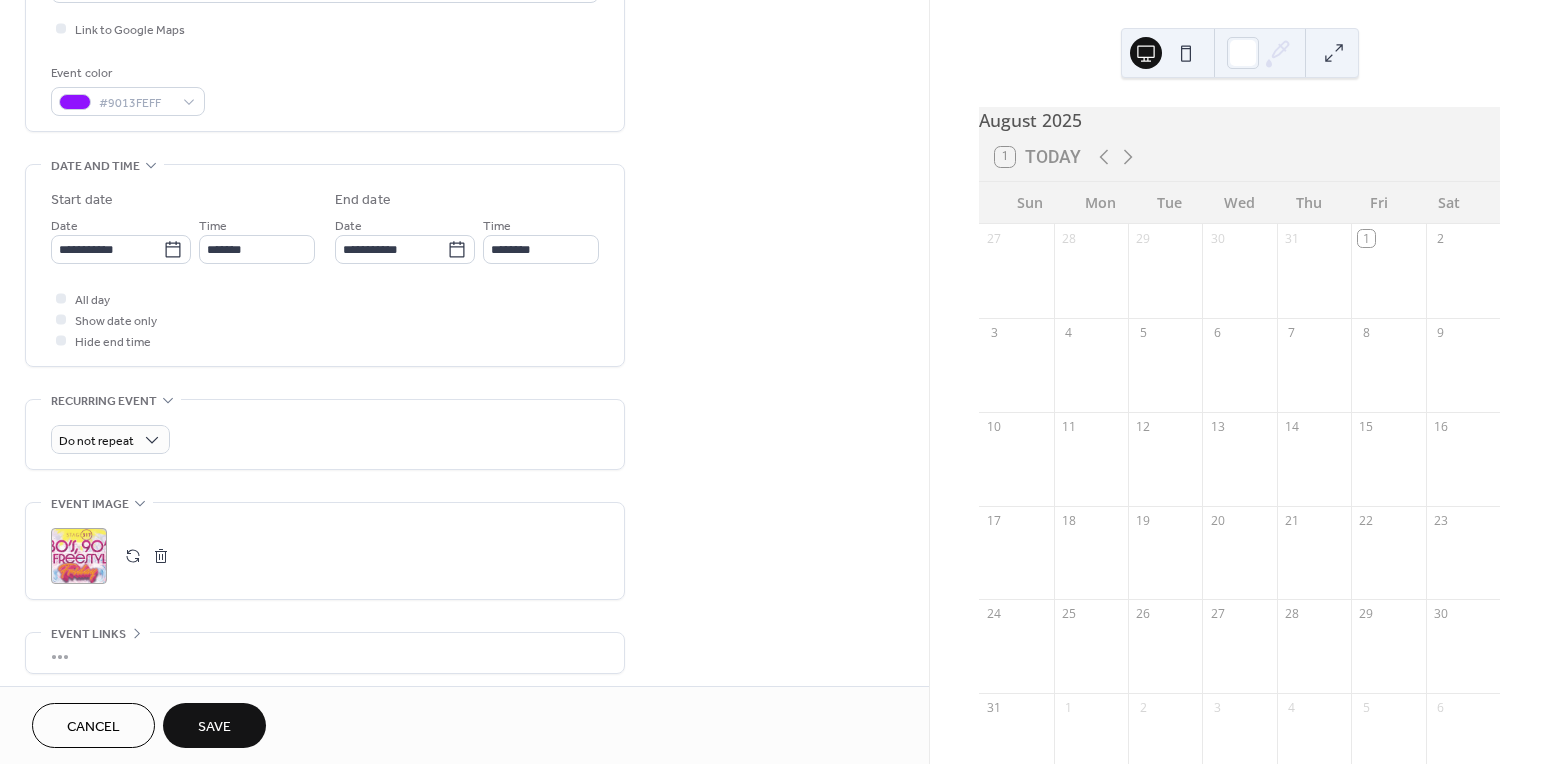 click on "Save" at bounding box center (214, 727) 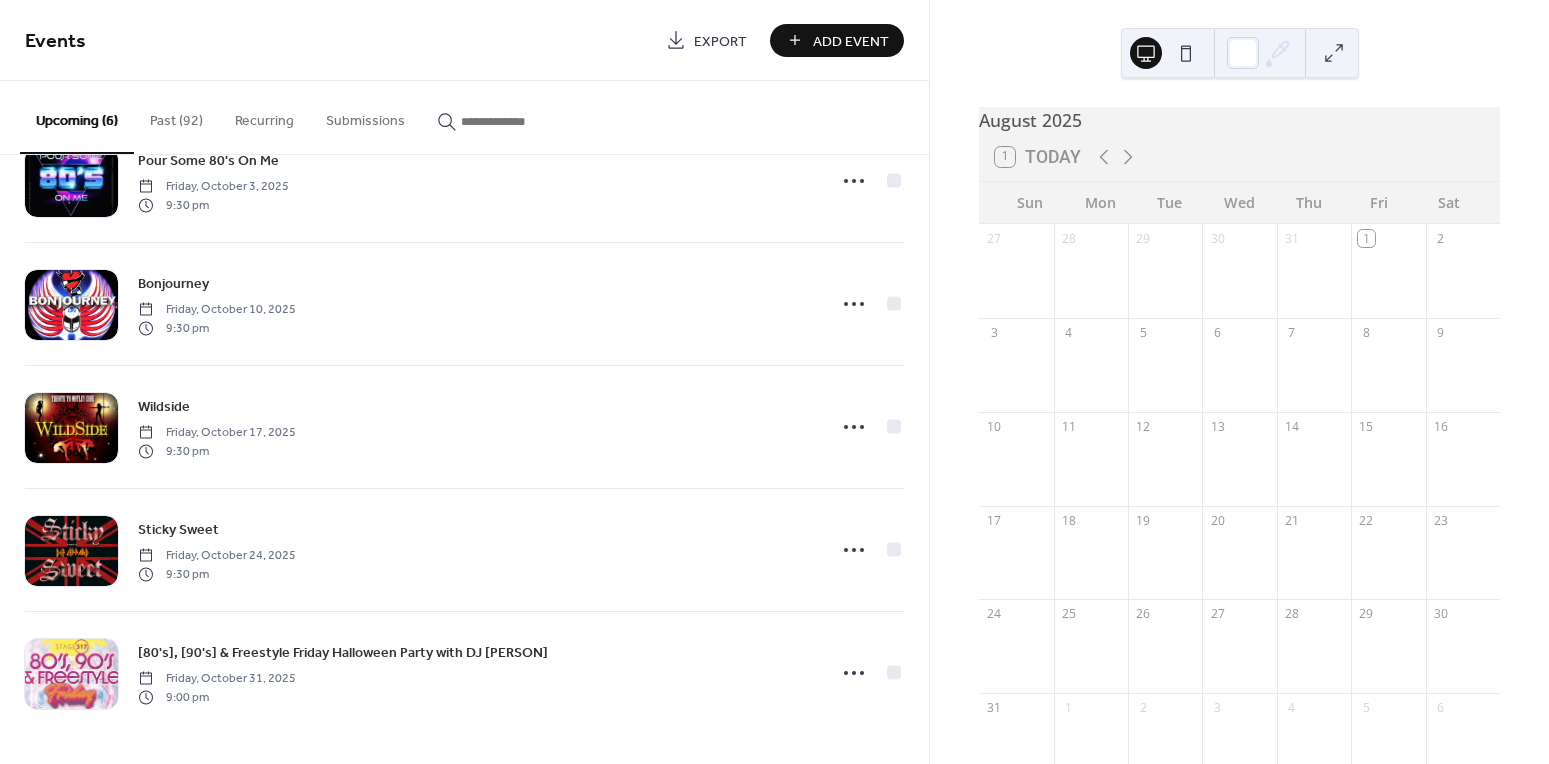 scroll, scrollTop: 0, scrollLeft: 0, axis: both 